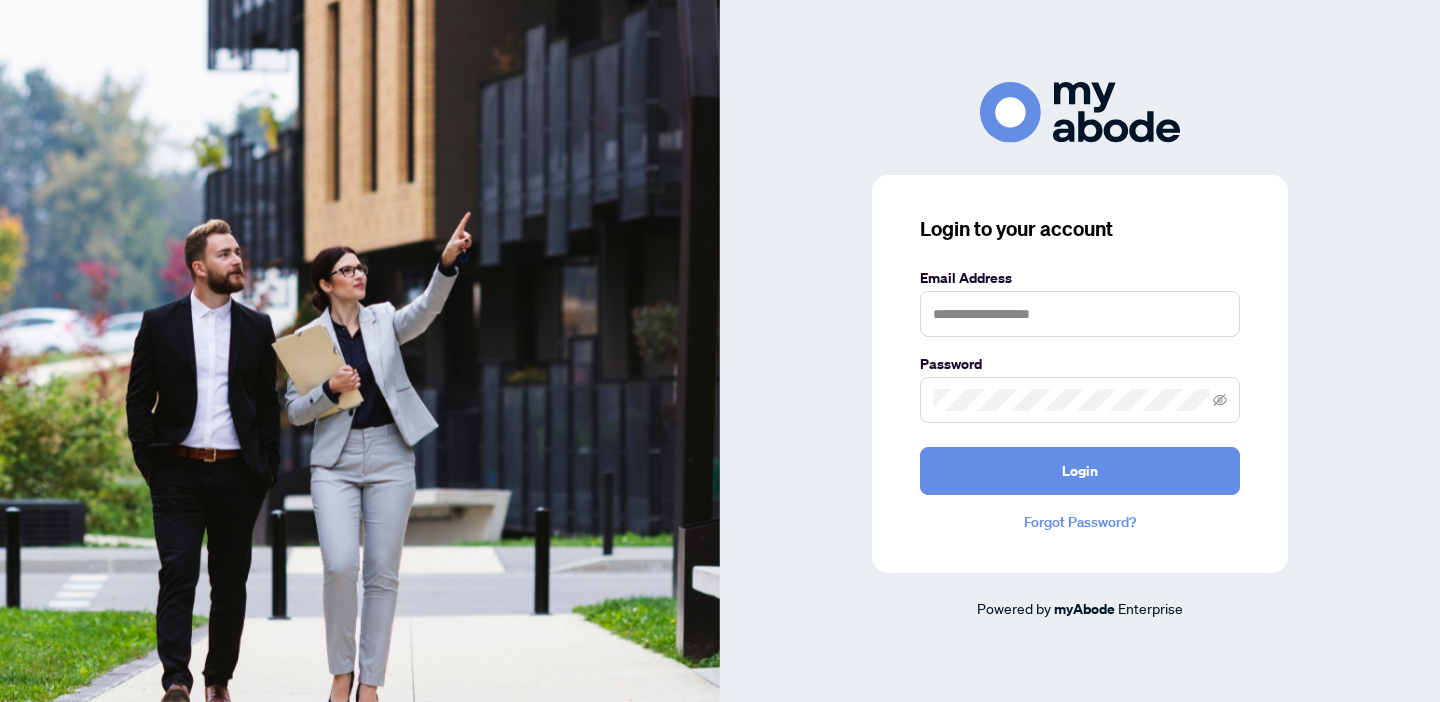 scroll, scrollTop: 0, scrollLeft: 0, axis: both 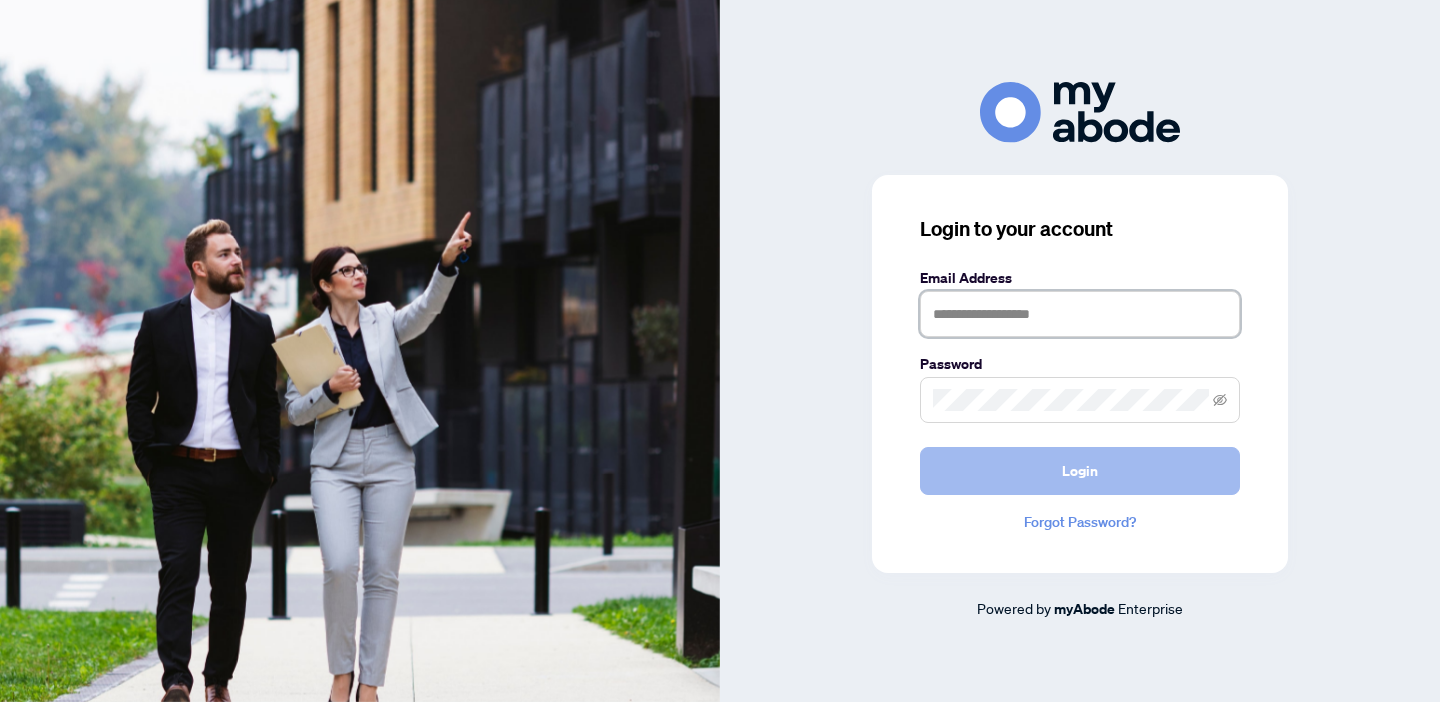 type on "**********" 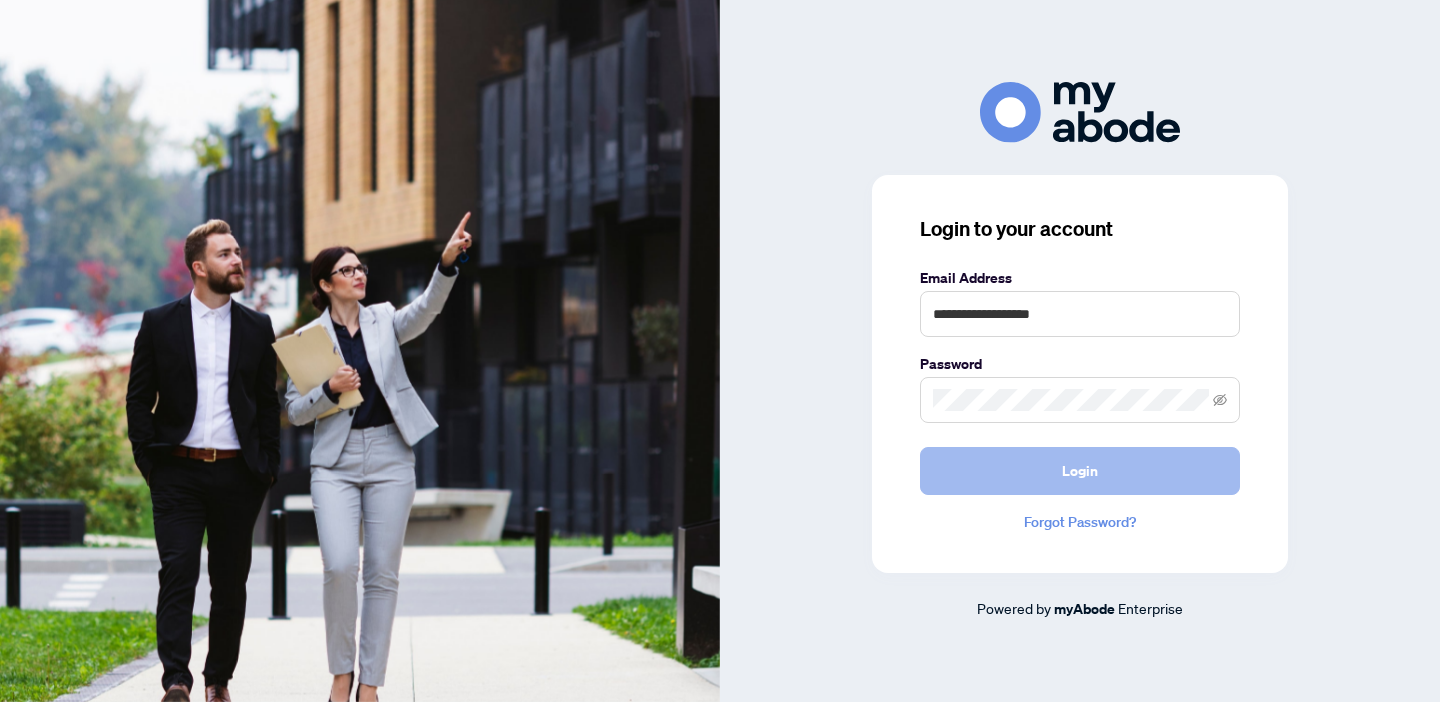 click on "Login" at bounding box center [1080, 471] 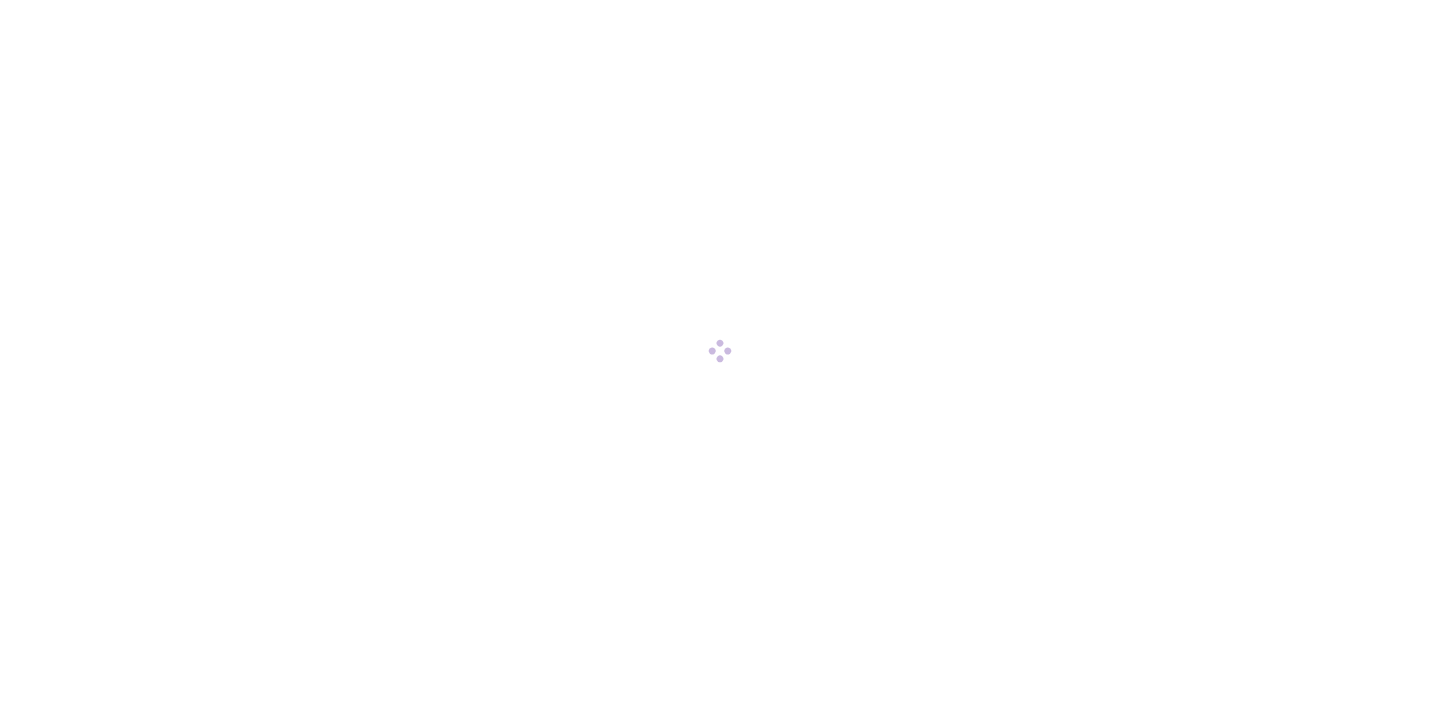 scroll, scrollTop: 0, scrollLeft: 0, axis: both 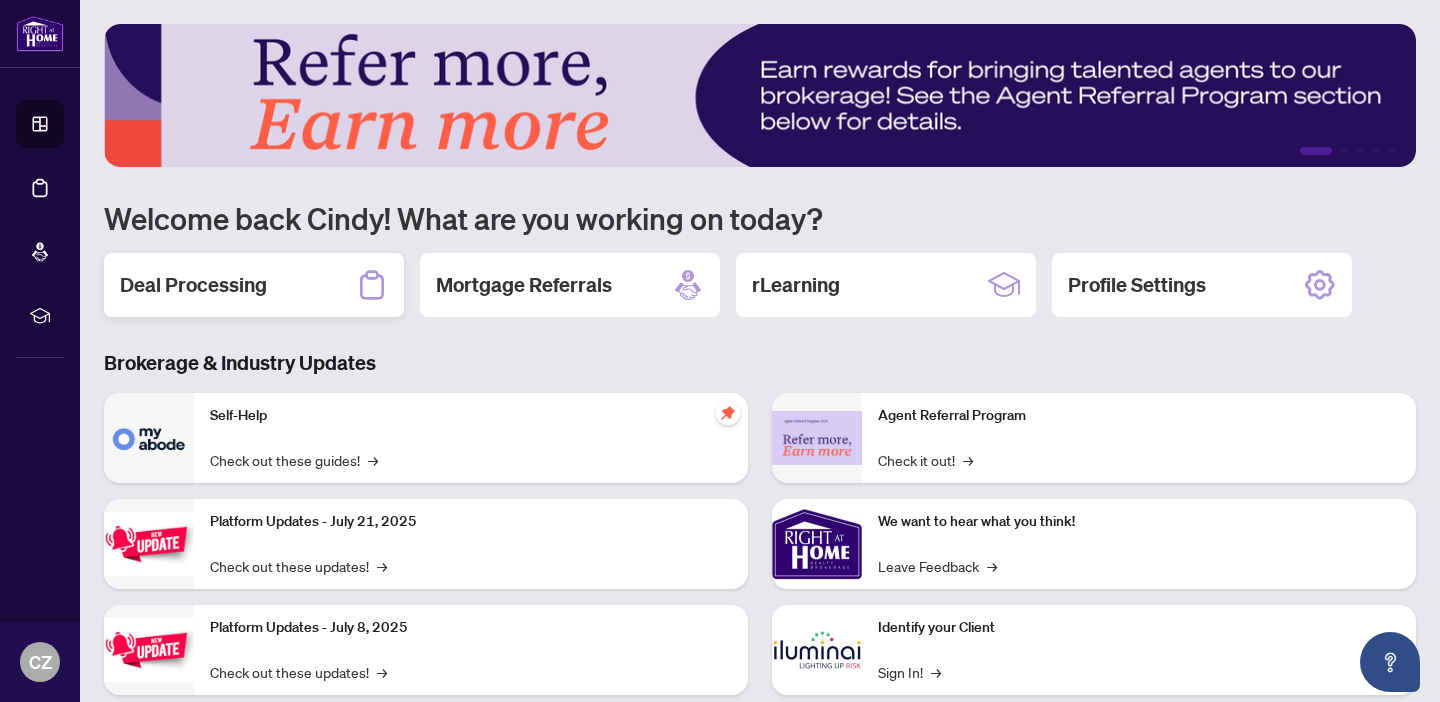 click on "Deal Processing" at bounding box center (193, 285) 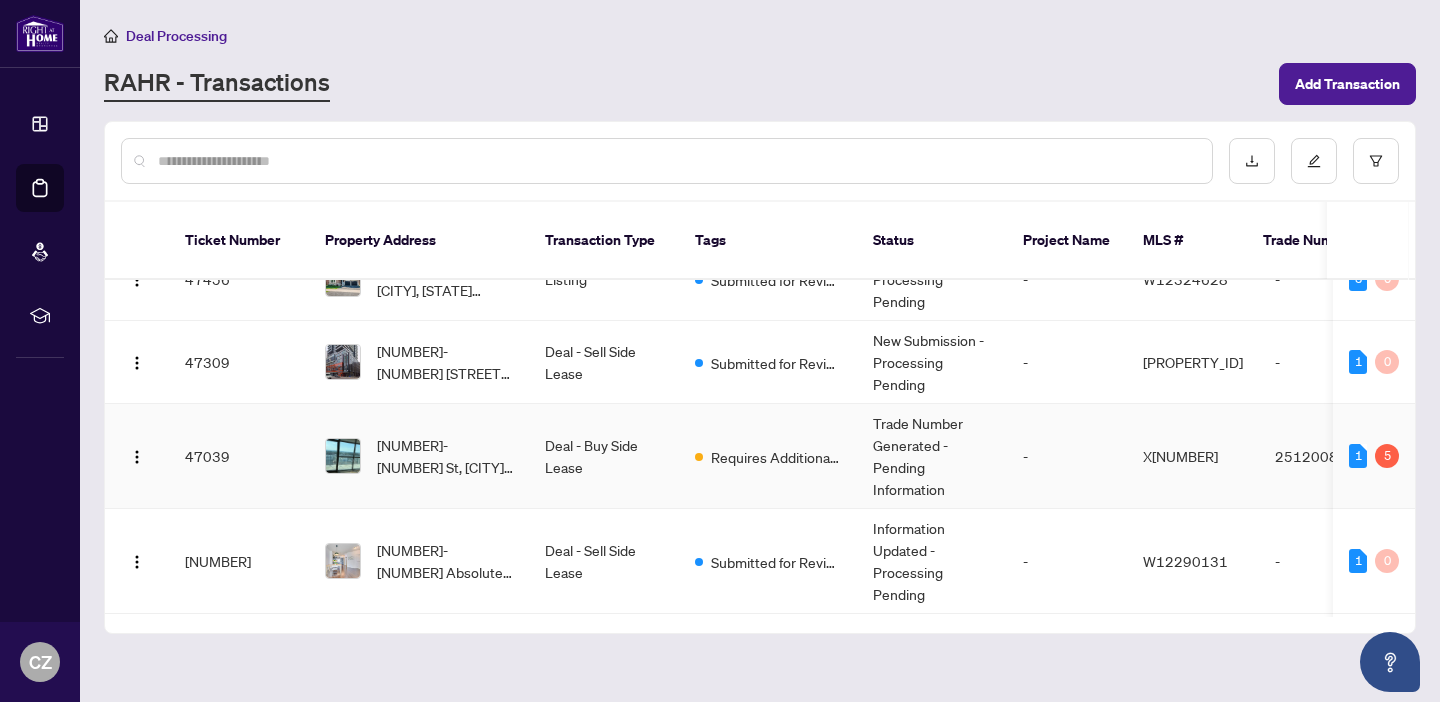 scroll, scrollTop: 45, scrollLeft: 0, axis: vertical 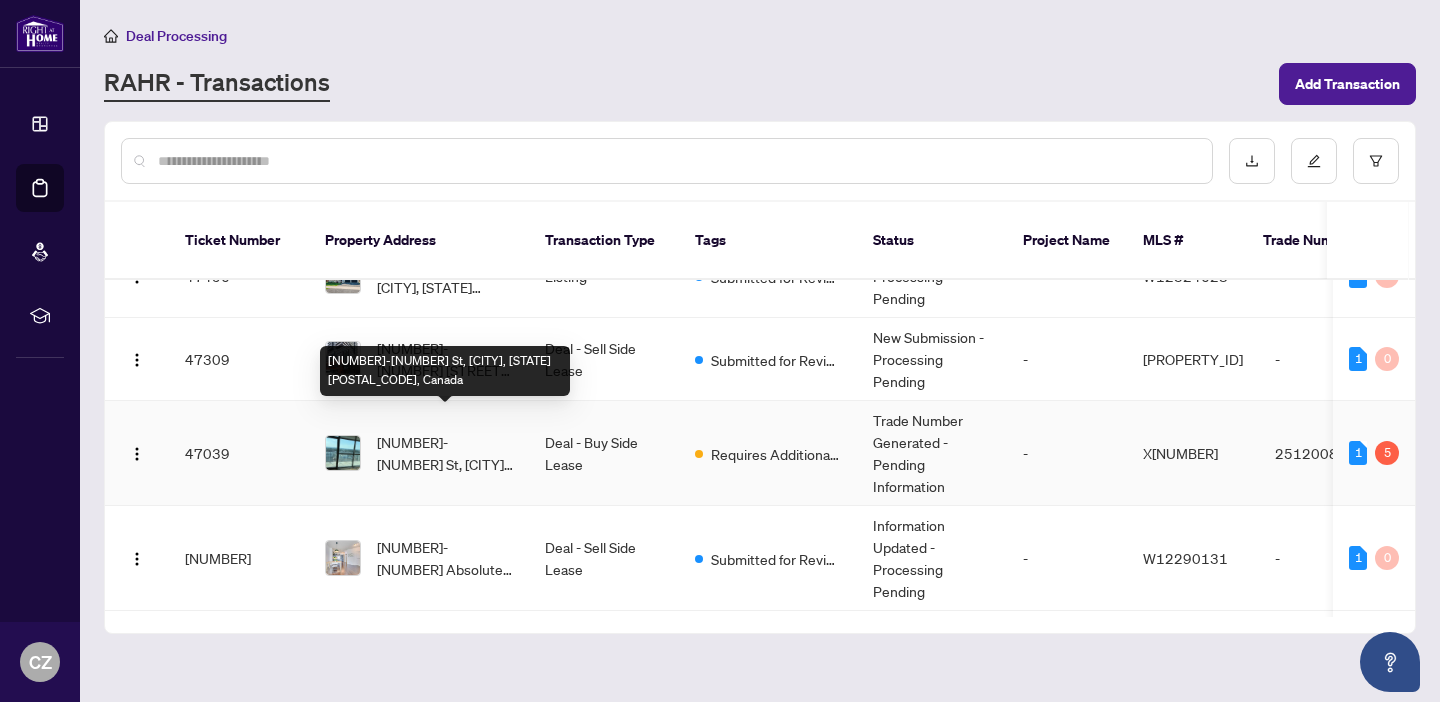 click on "[NUMBER]-[NUMBER] St, [CITY], [STATE] [POSTAL_CODE], Canada" at bounding box center (445, 453) 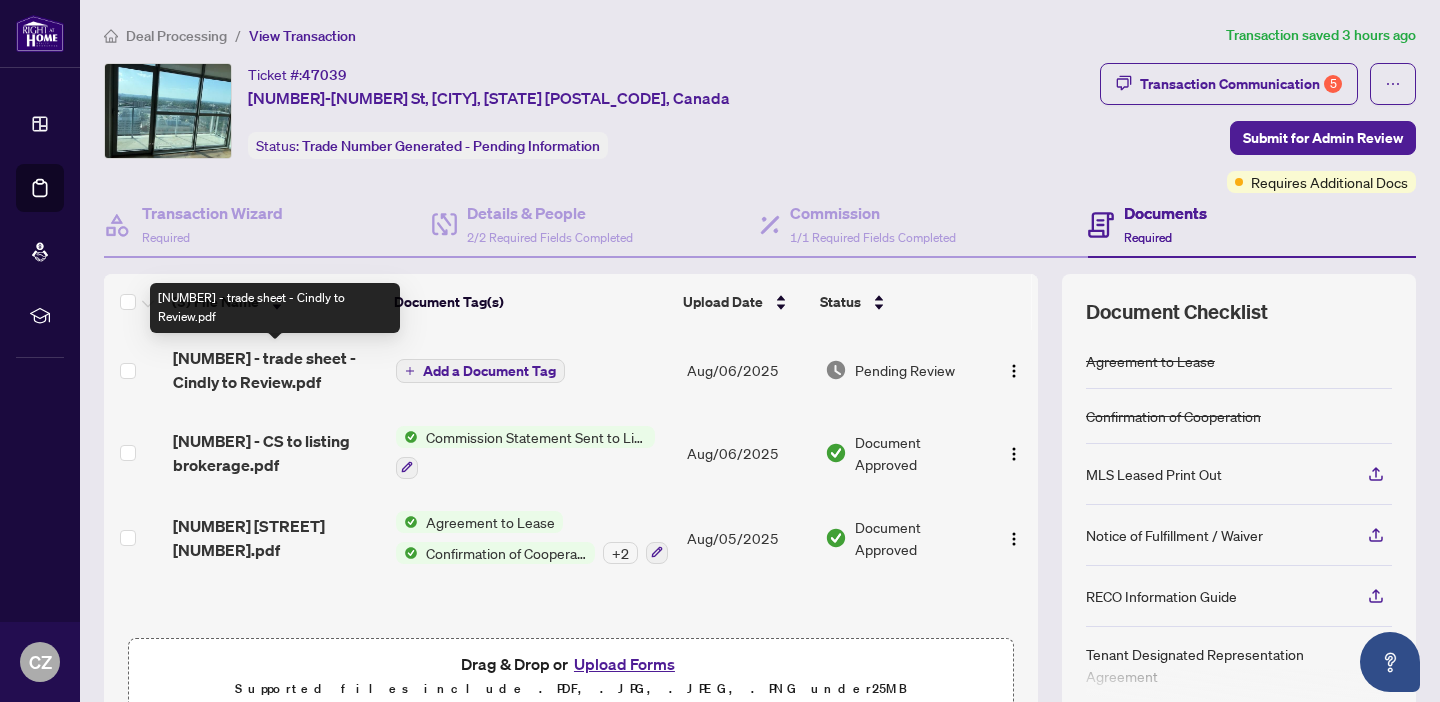 click on "[NUMBER] - trade sheet - Cindly to Review.pdf" at bounding box center (276, 370) 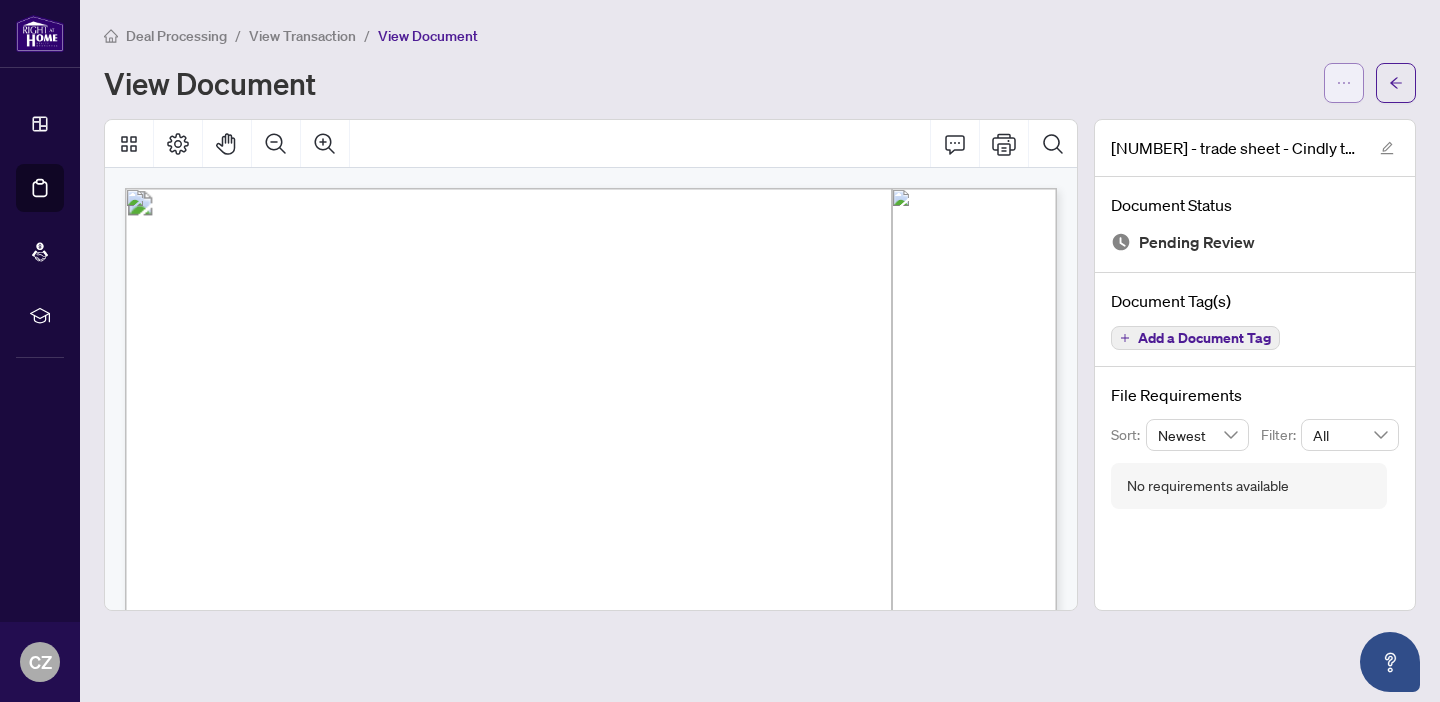 click 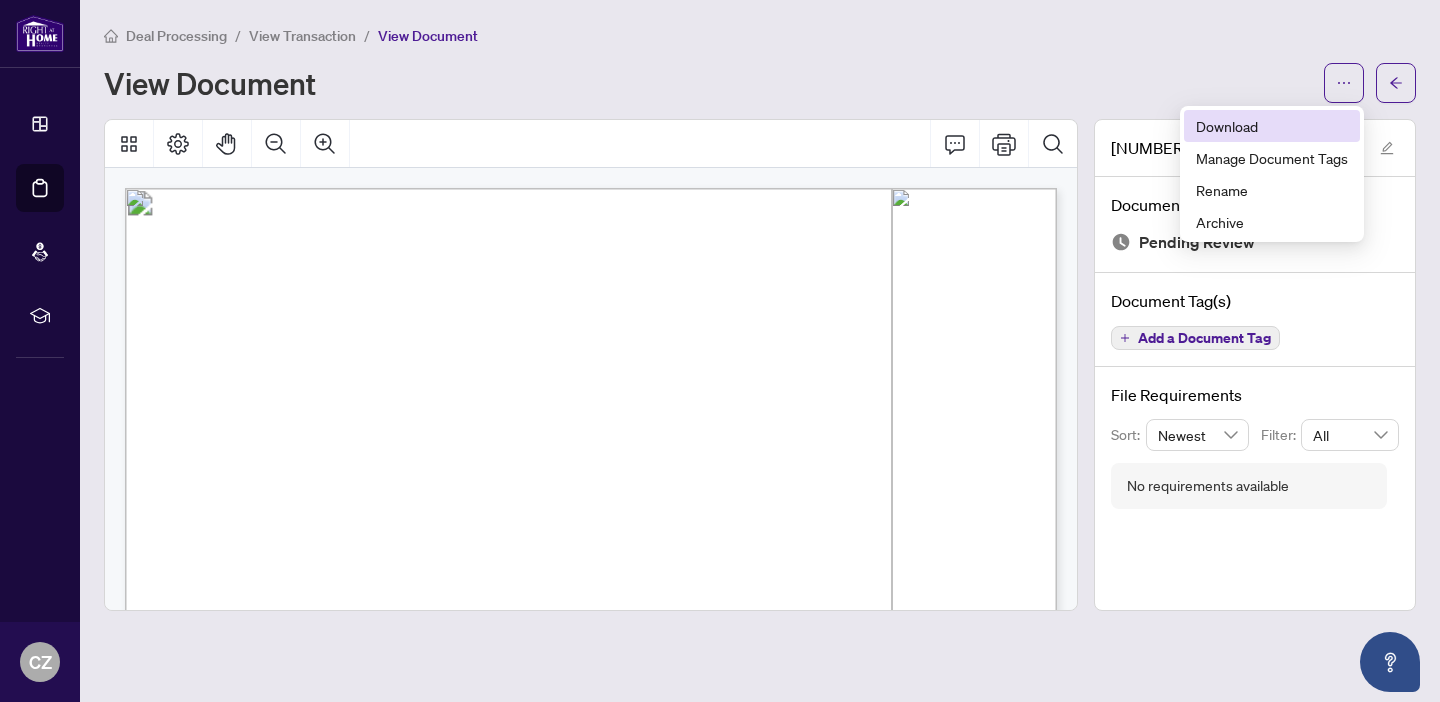 click on "Download" at bounding box center [1272, 126] 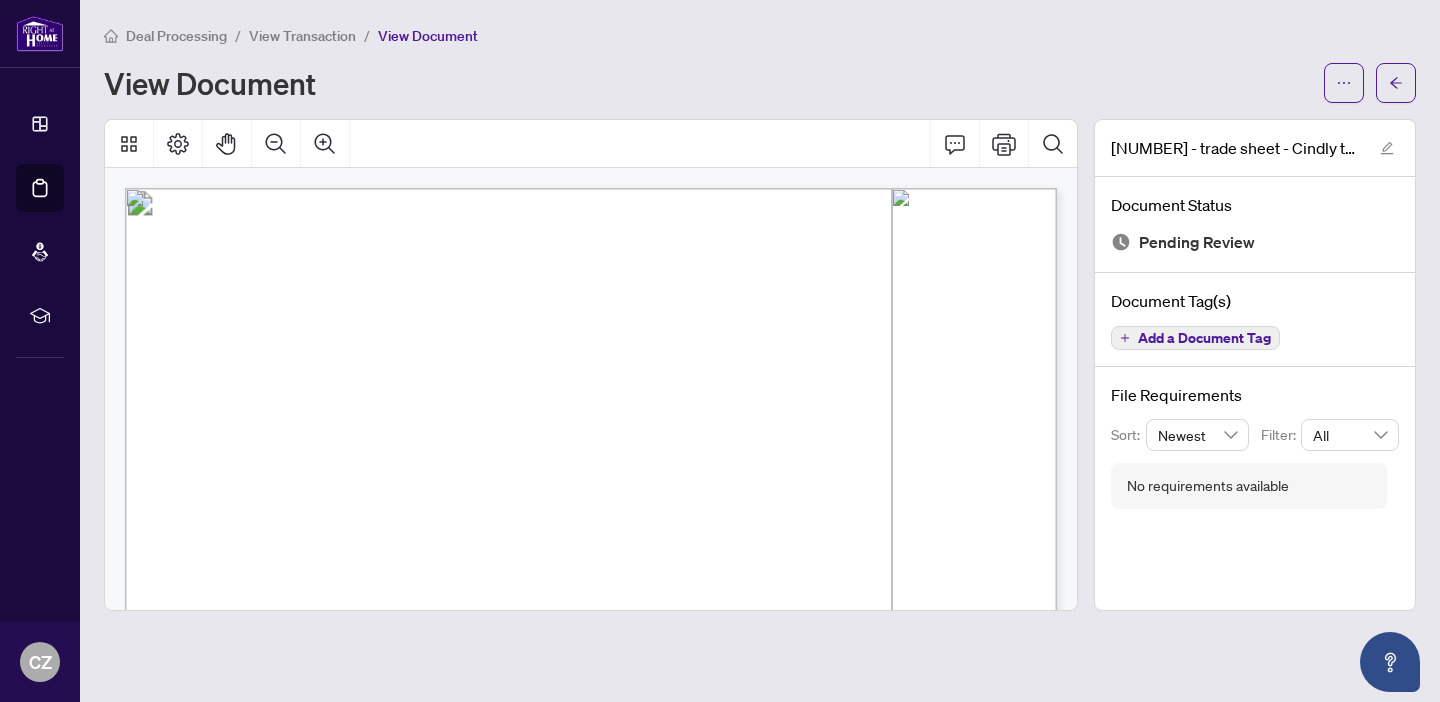click on "View Transaction" at bounding box center [302, 36] 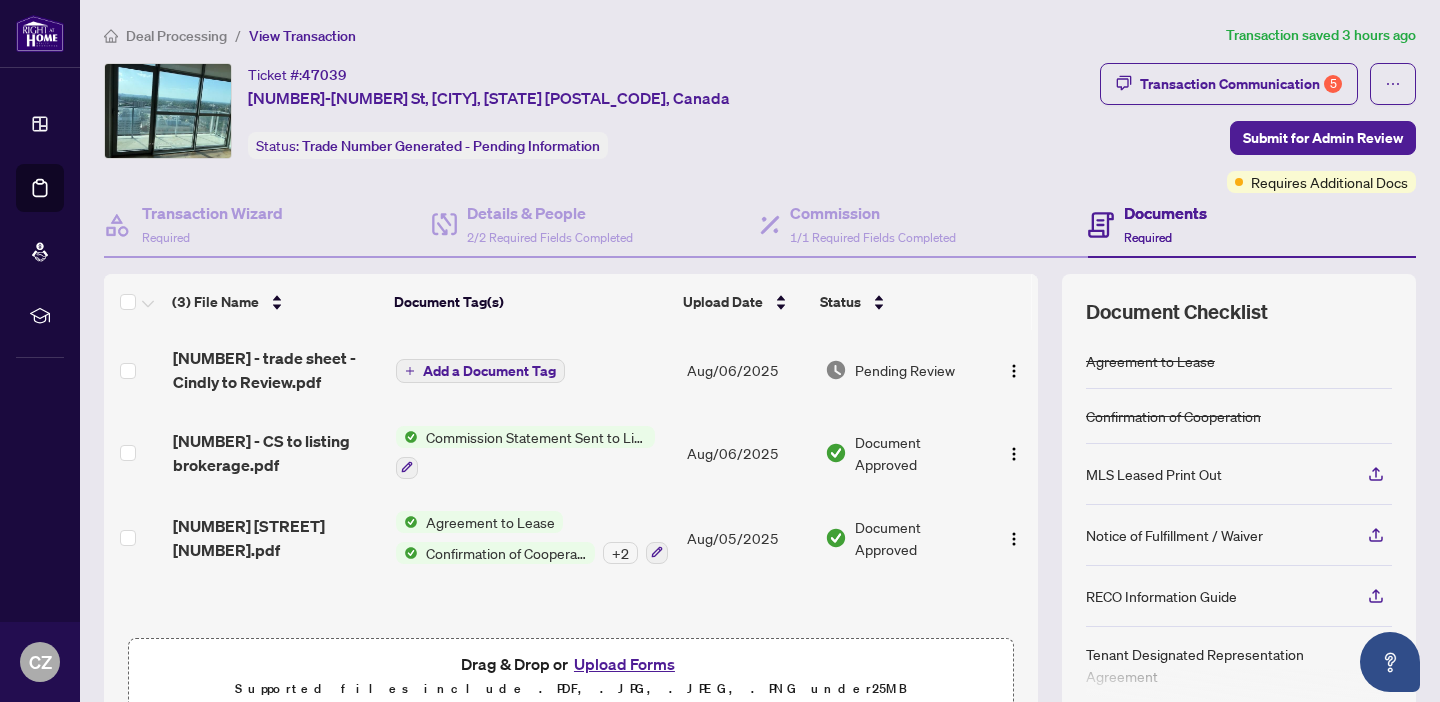 scroll, scrollTop: 1, scrollLeft: 0, axis: vertical 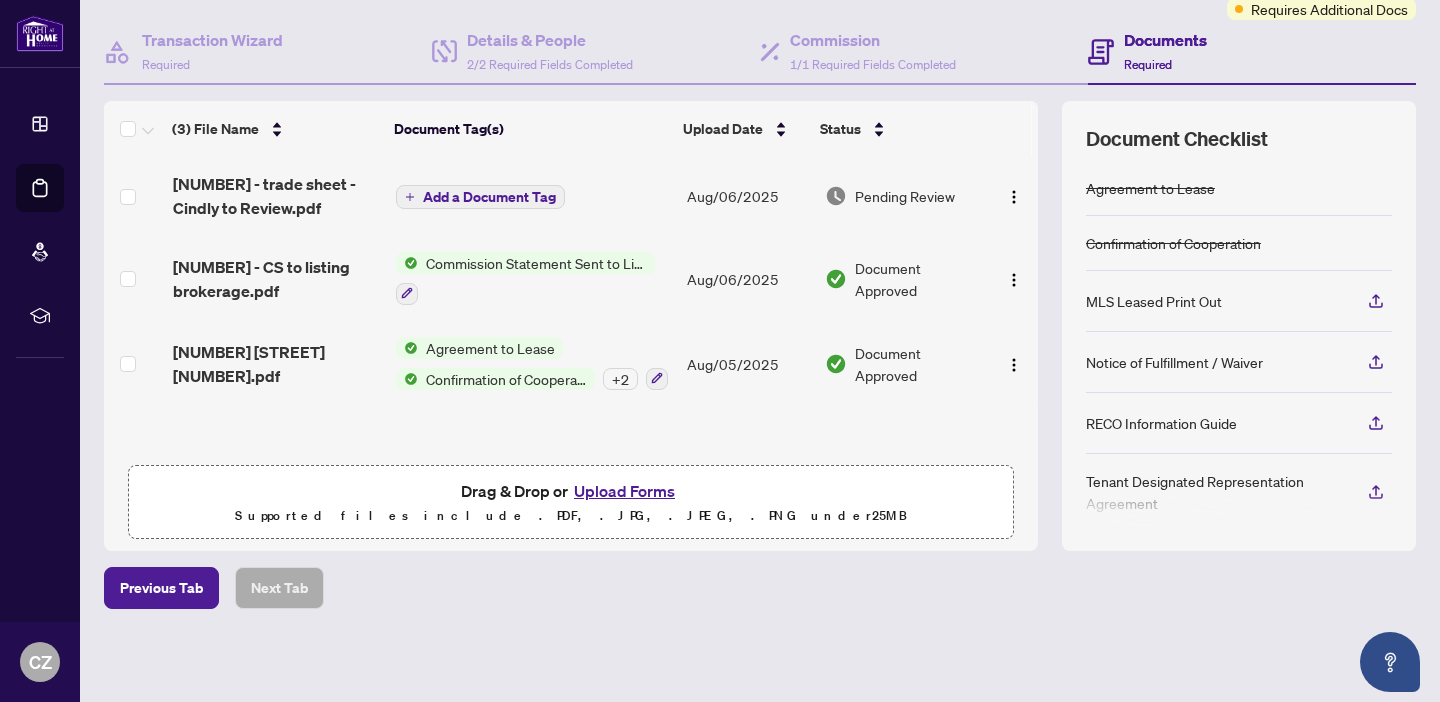 click on "Upload Forms" at bounding box center [624, 491] 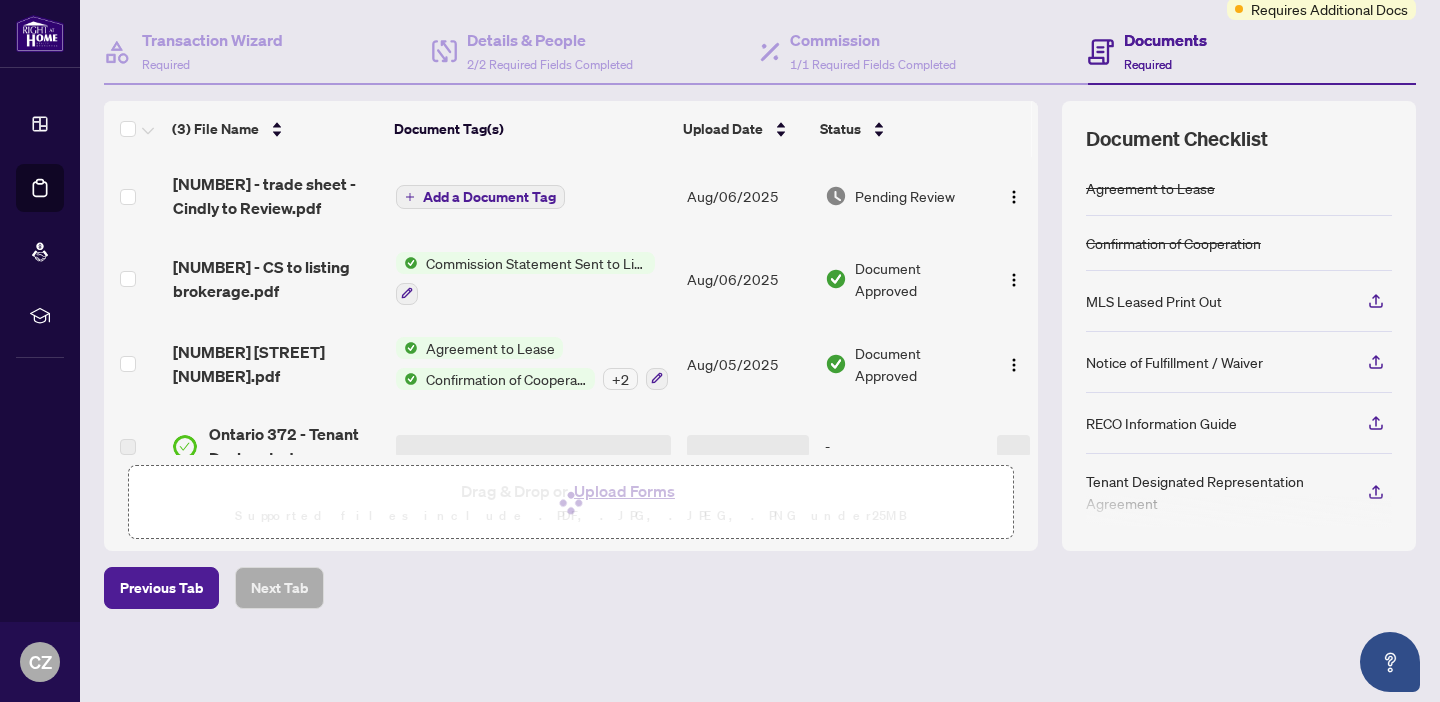 scroll, scrollTop: 0, scrollLeft: 0, axis: both 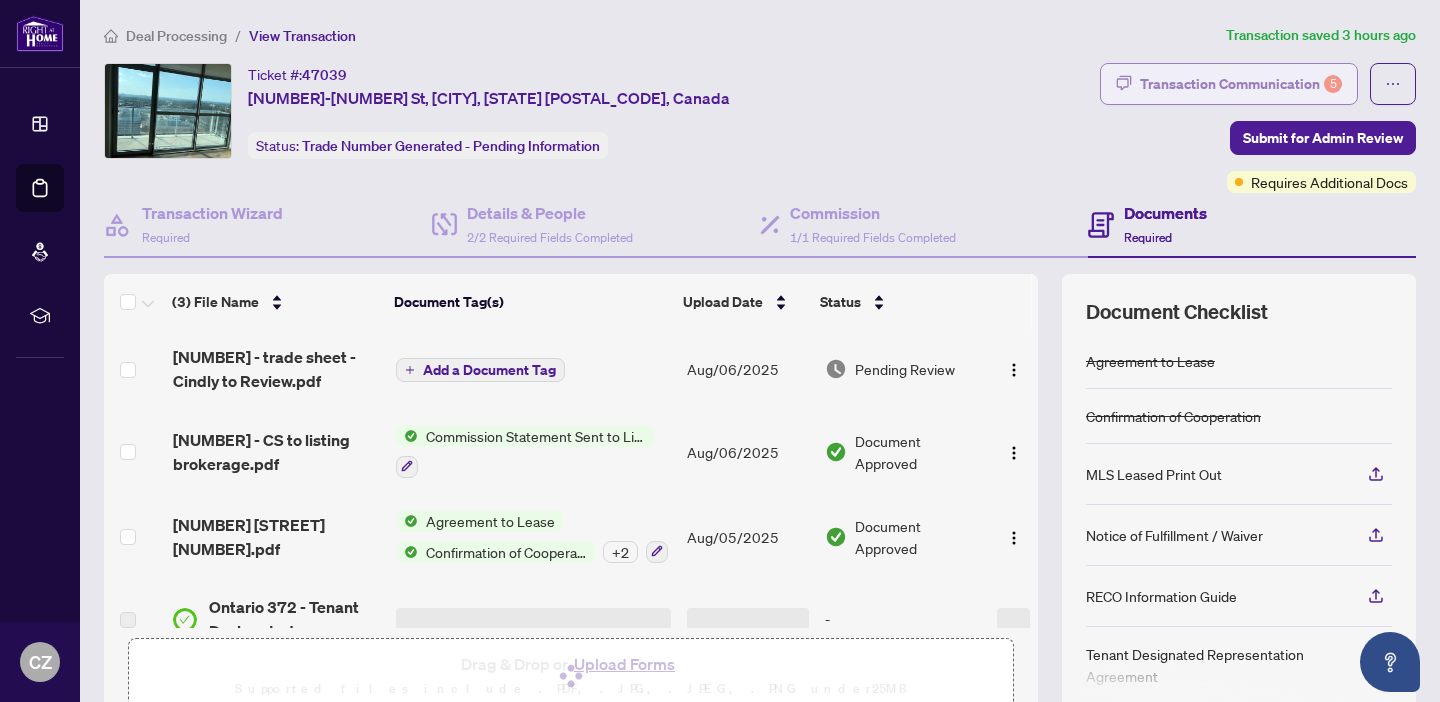 click on "Transaction Communication 5" at bounding box center (1241, 84) 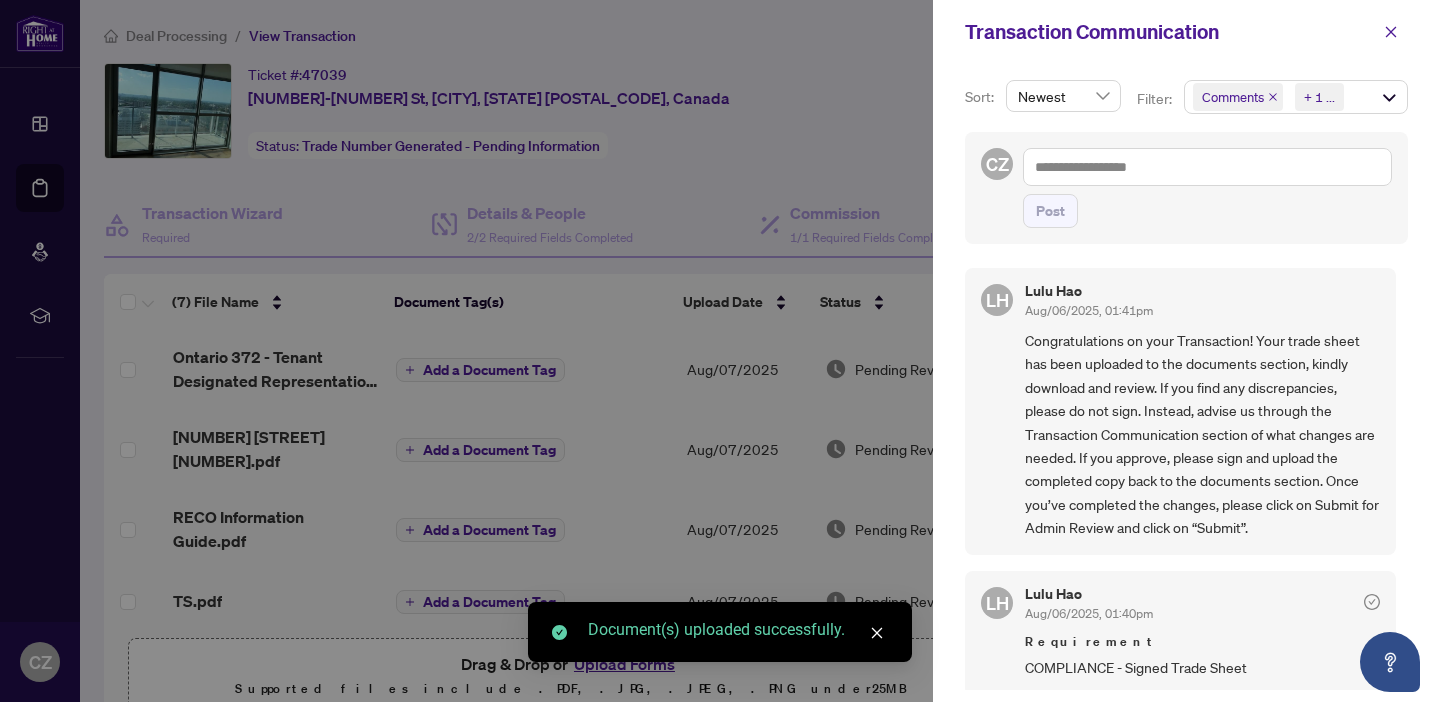 click 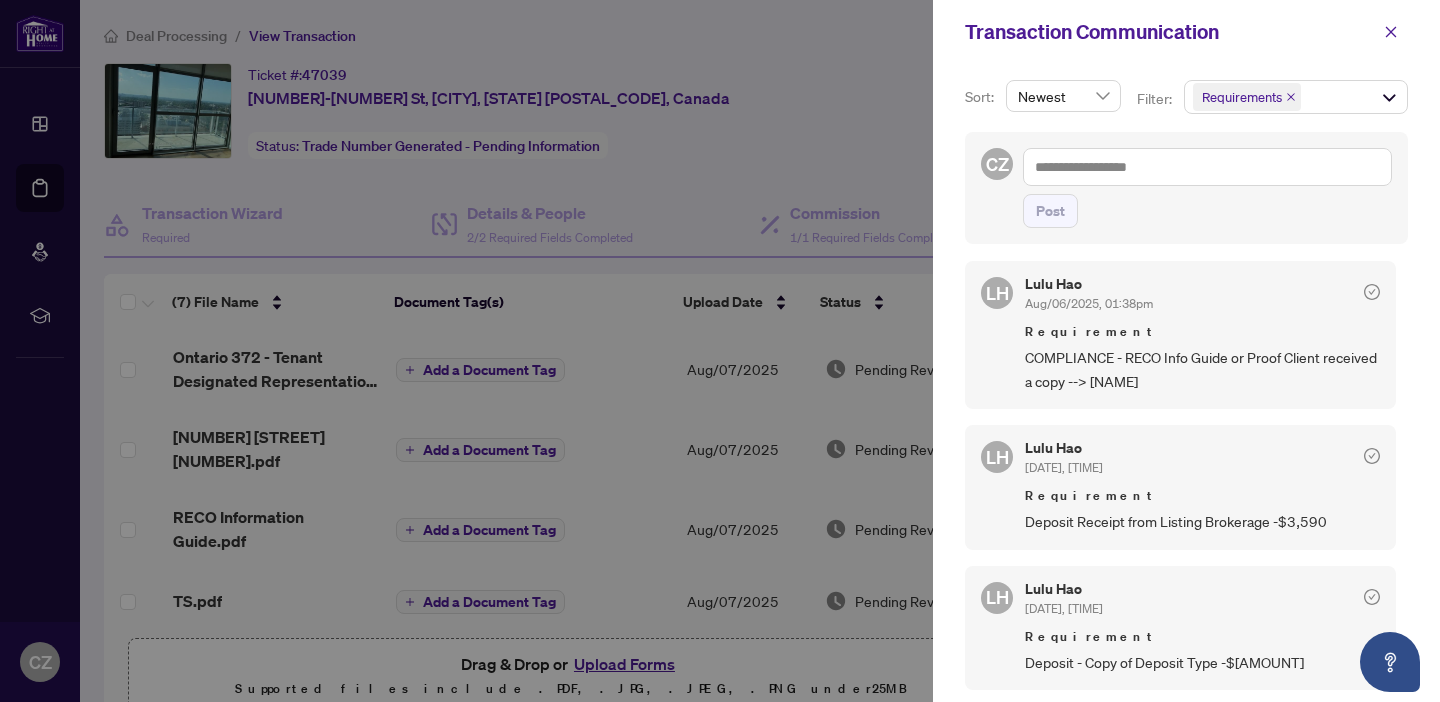 scroll, scrollTop: 329, scrollLeft: 0, axis: vertical 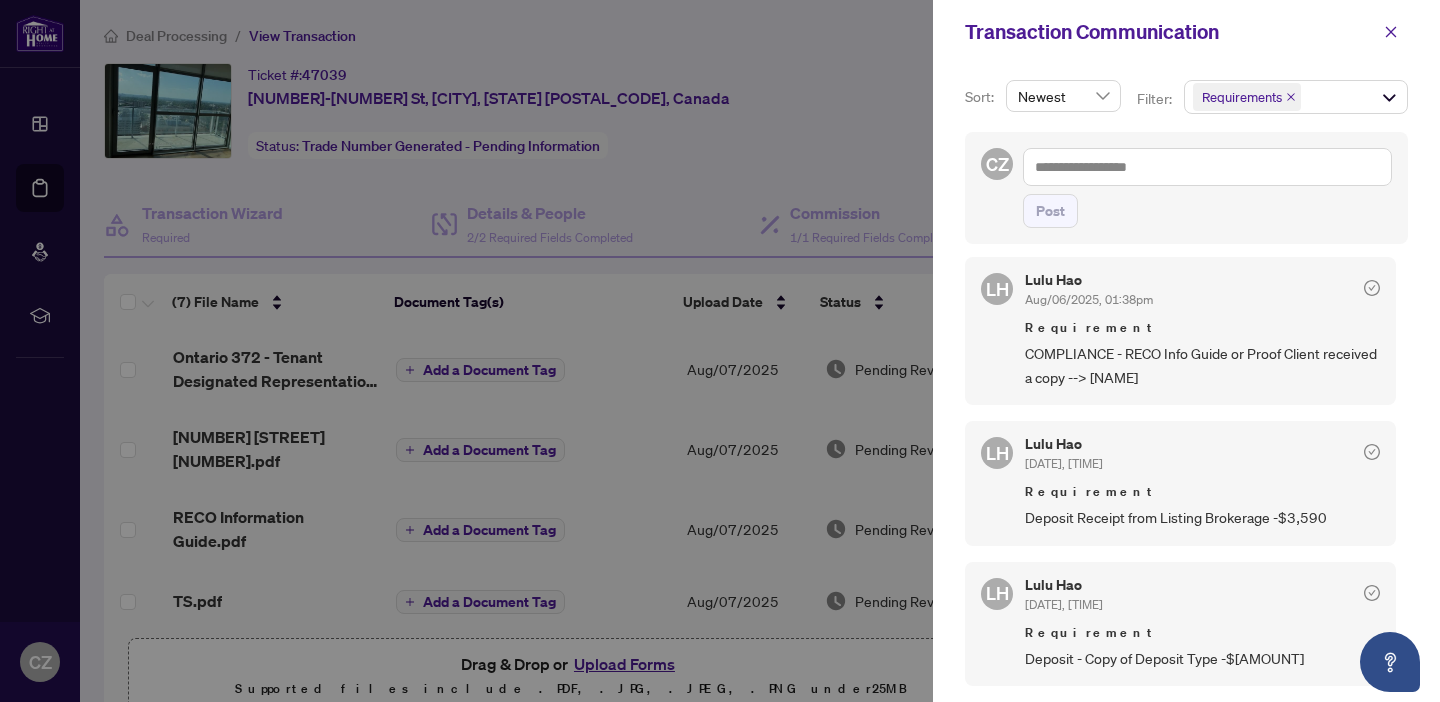 click at bounding box center (720, 351) 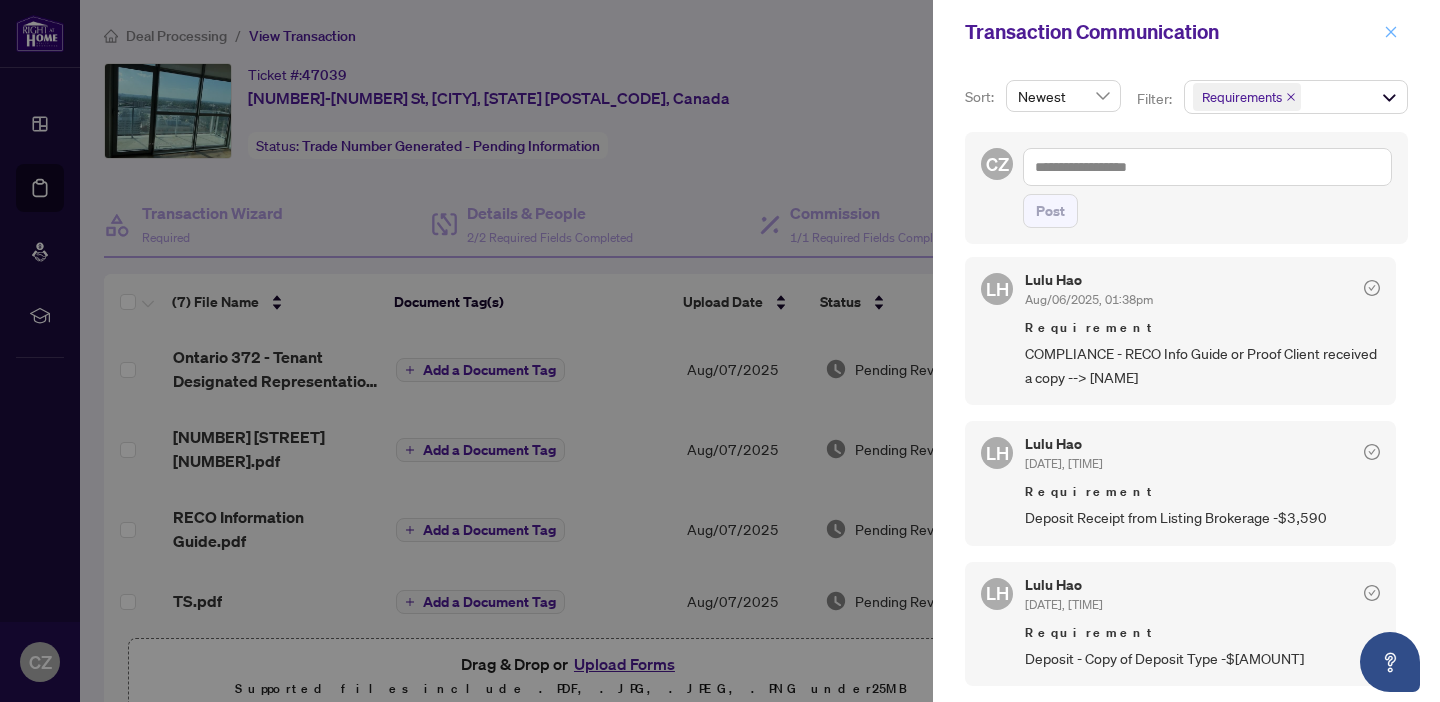 click 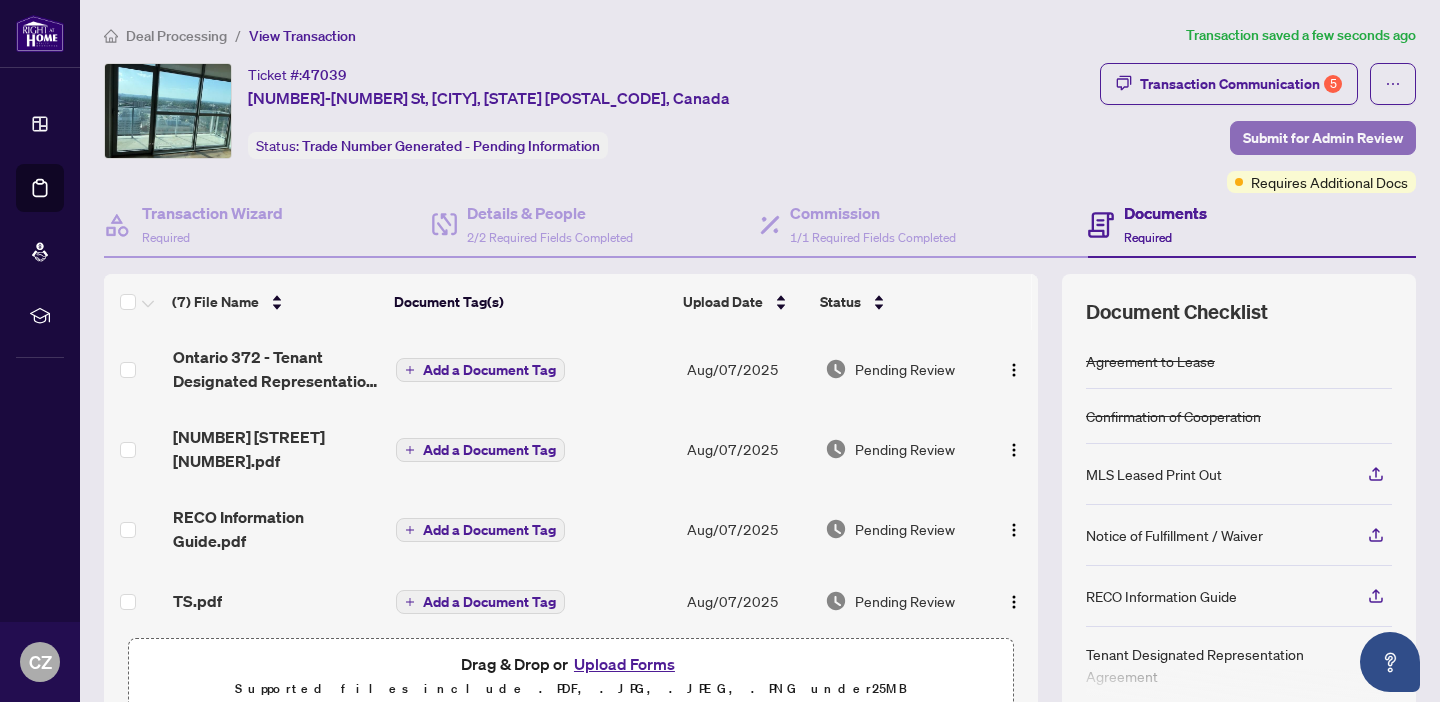 click on "Submit for Admin Review" at bounding box center [1323, 138] 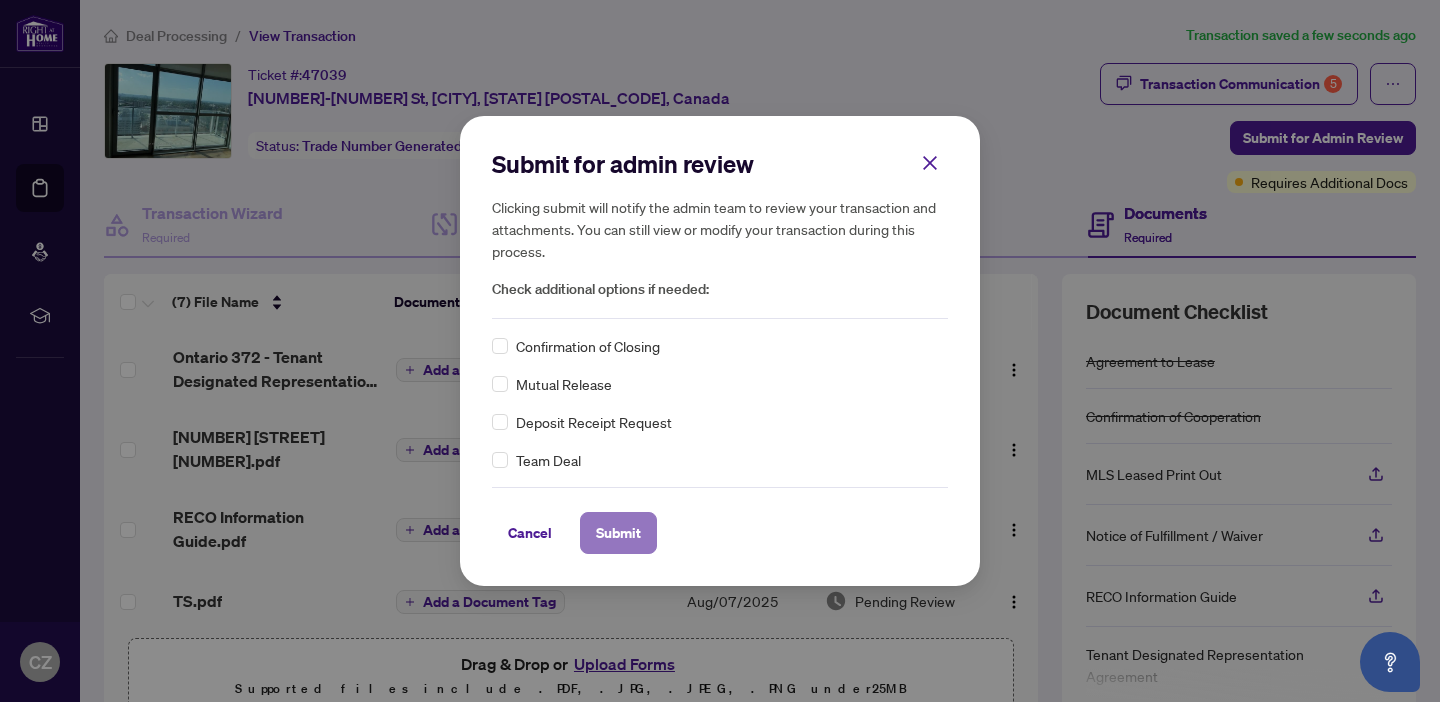click on "Submit" at bounding box center (618, 533) 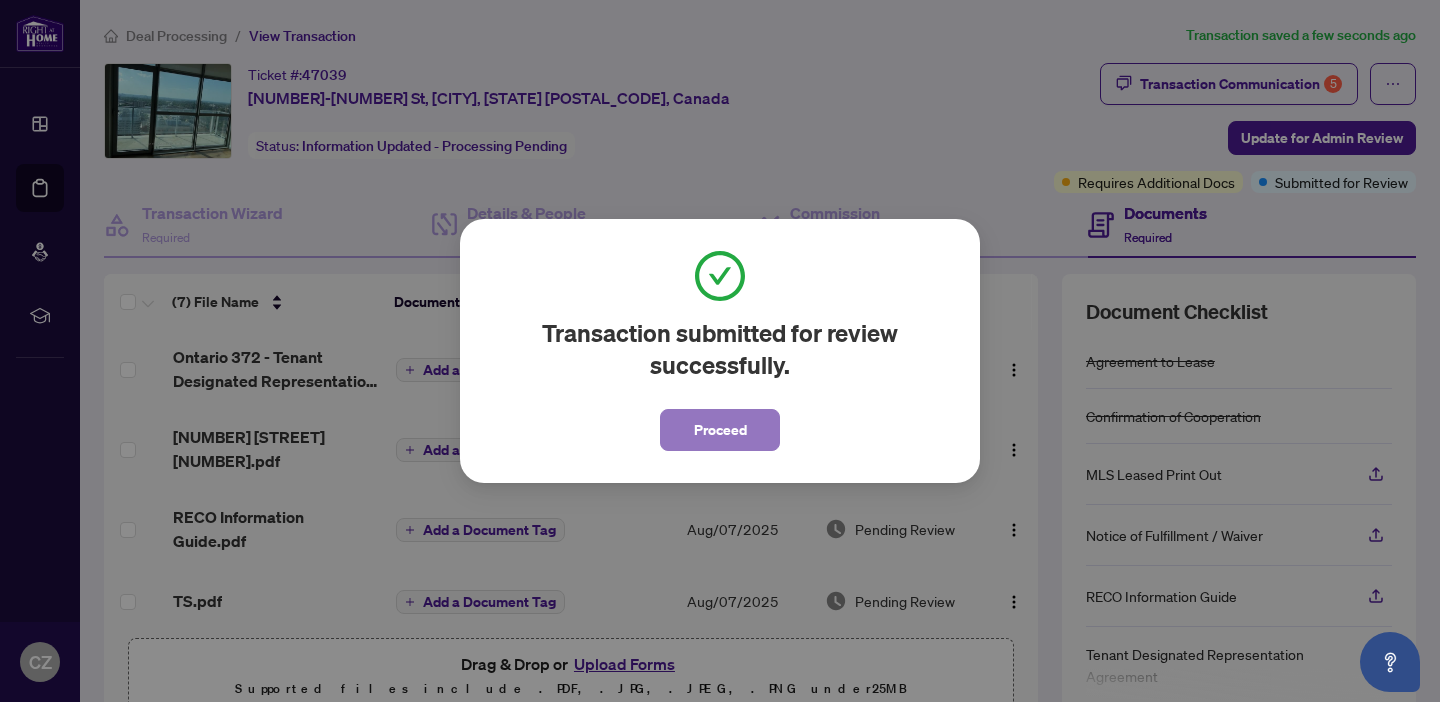 click on "Proceed" at bounding box center (720, 430) 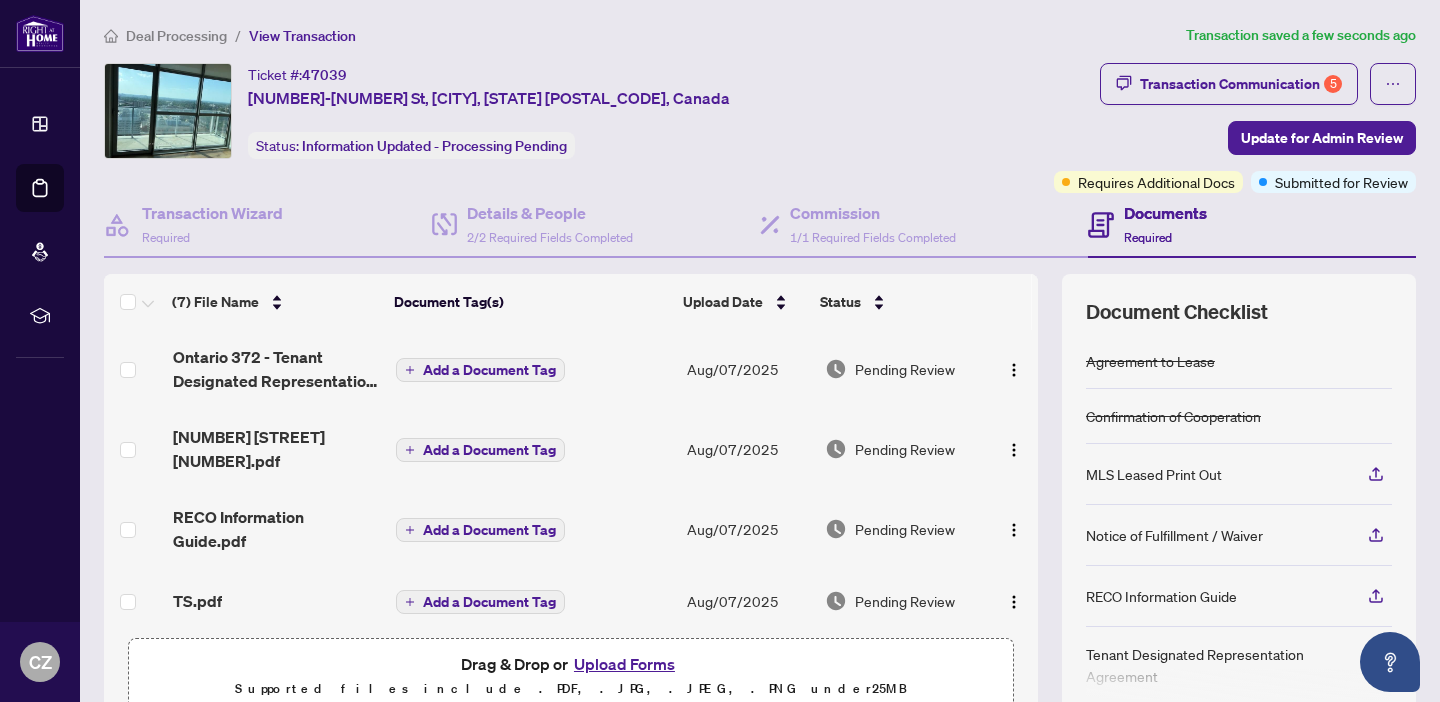 click on "Deal Processing" at bounding box center [176, 36] 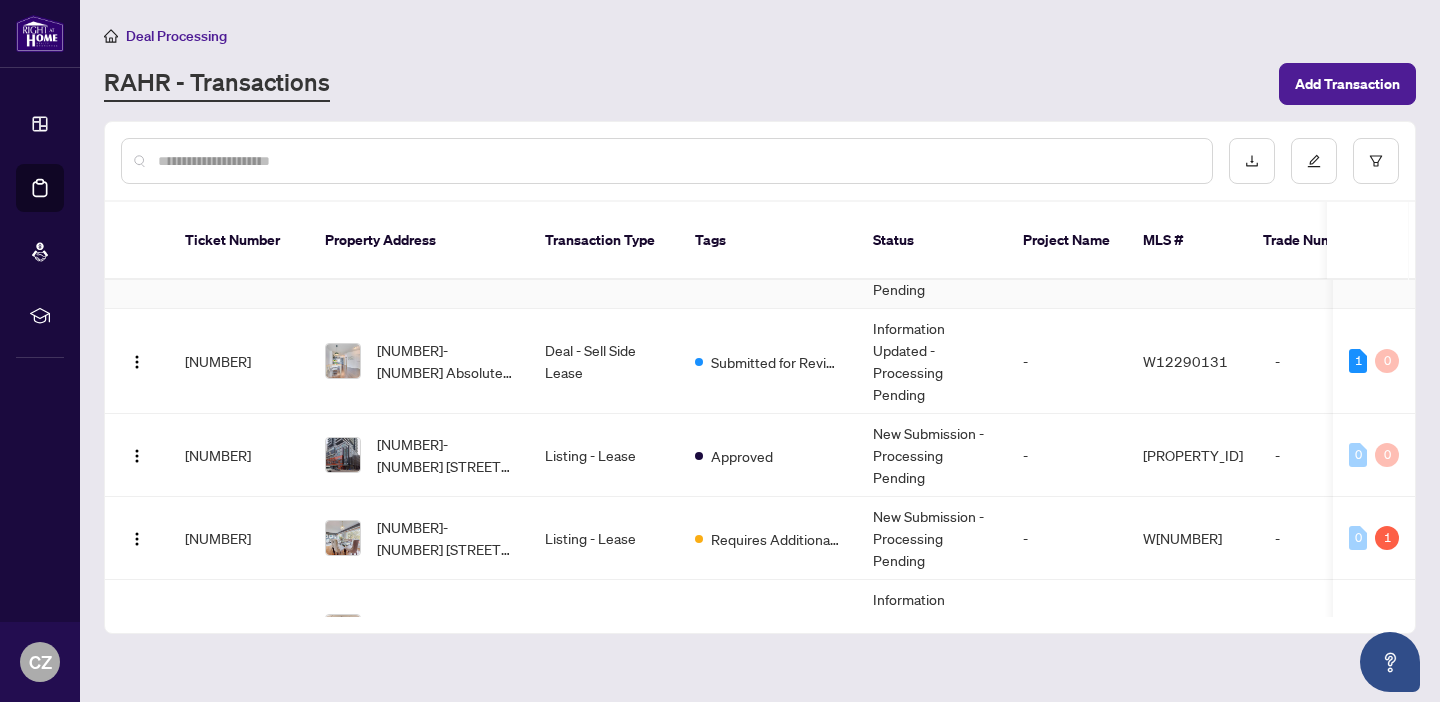 scroll, scrollTop: 248, scrollLeft: 0, axis: vertical 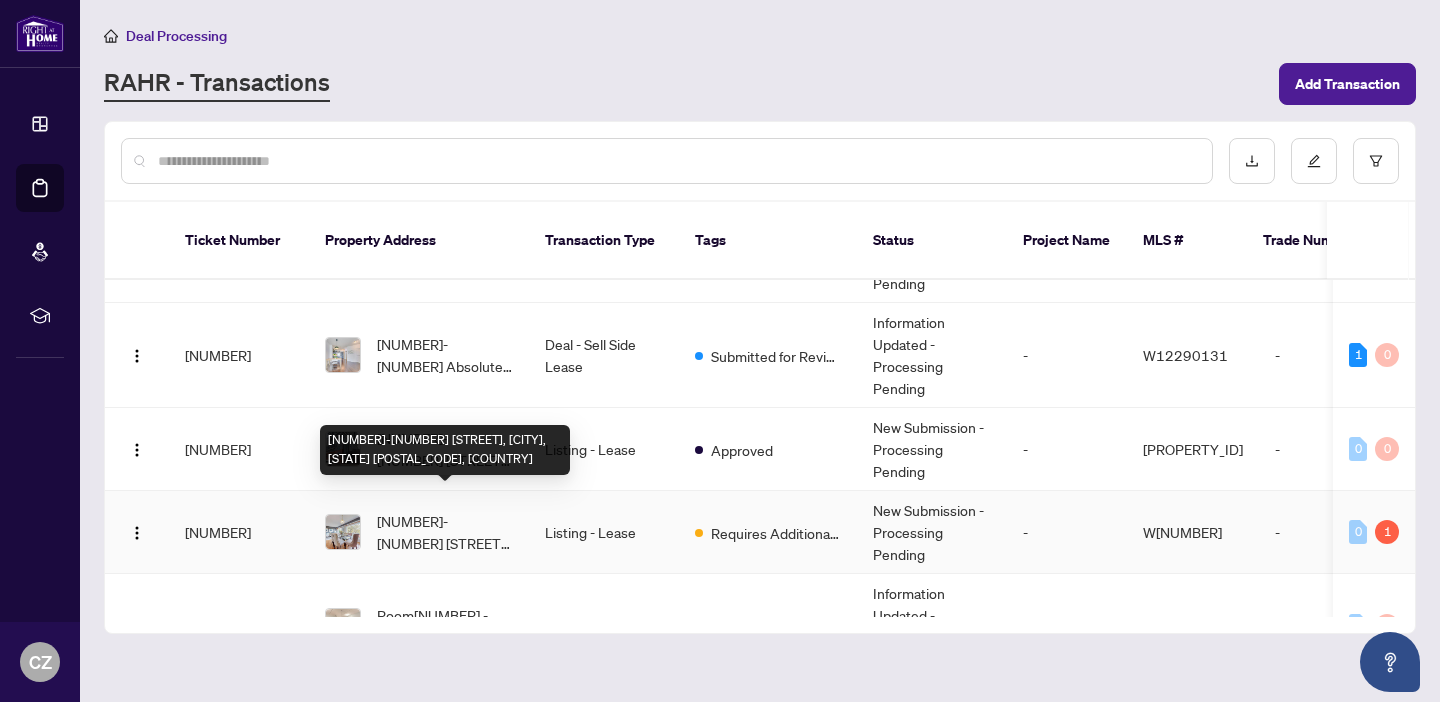 click on "[NUMBER]-[NUMBER] [STREET], [CITY], [STATE] [POSTAL_CODE], [COUNTRY]" at bounding box center [445, 532] 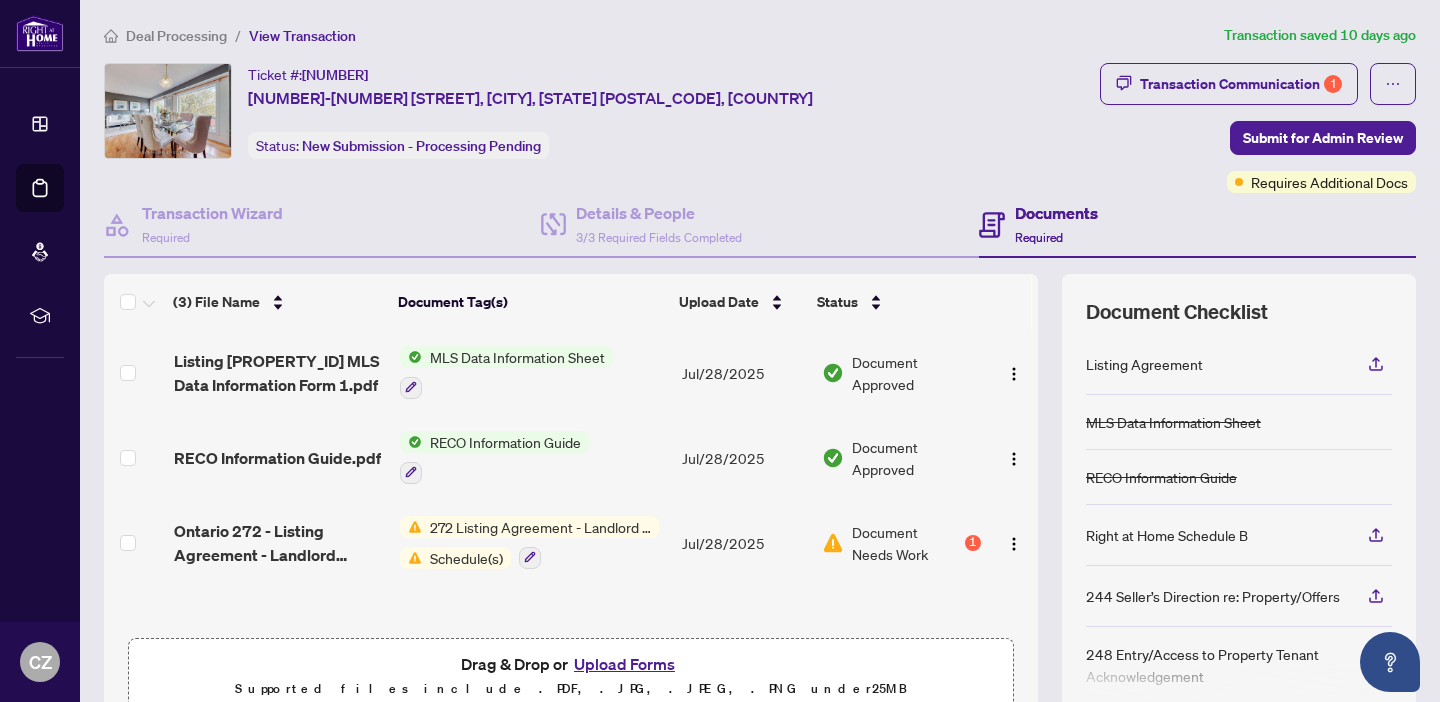 scroll, scrollTop: 1, scrollLeft: 0, axis: vertical 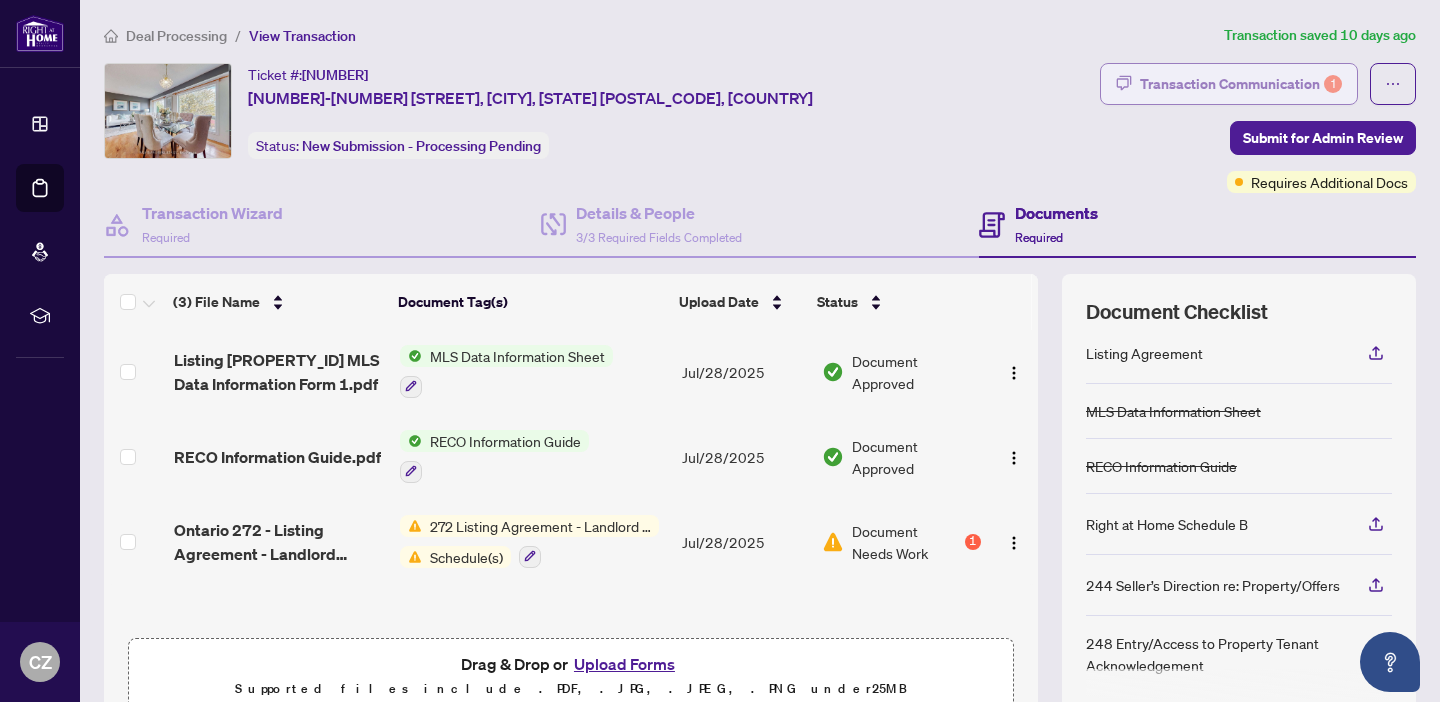 click on "Transaction Communication 1" at bounding box center (1241, 84) 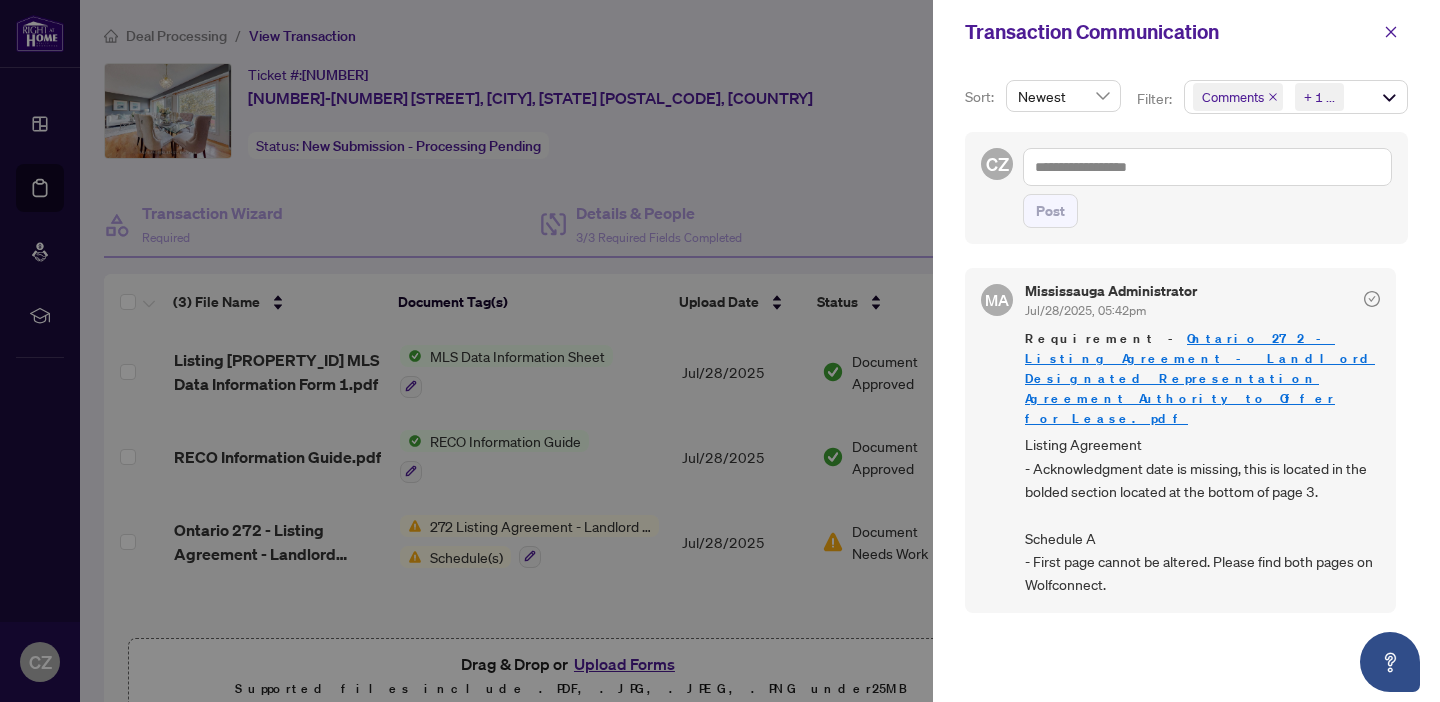 click at bounding box center (720, 351) 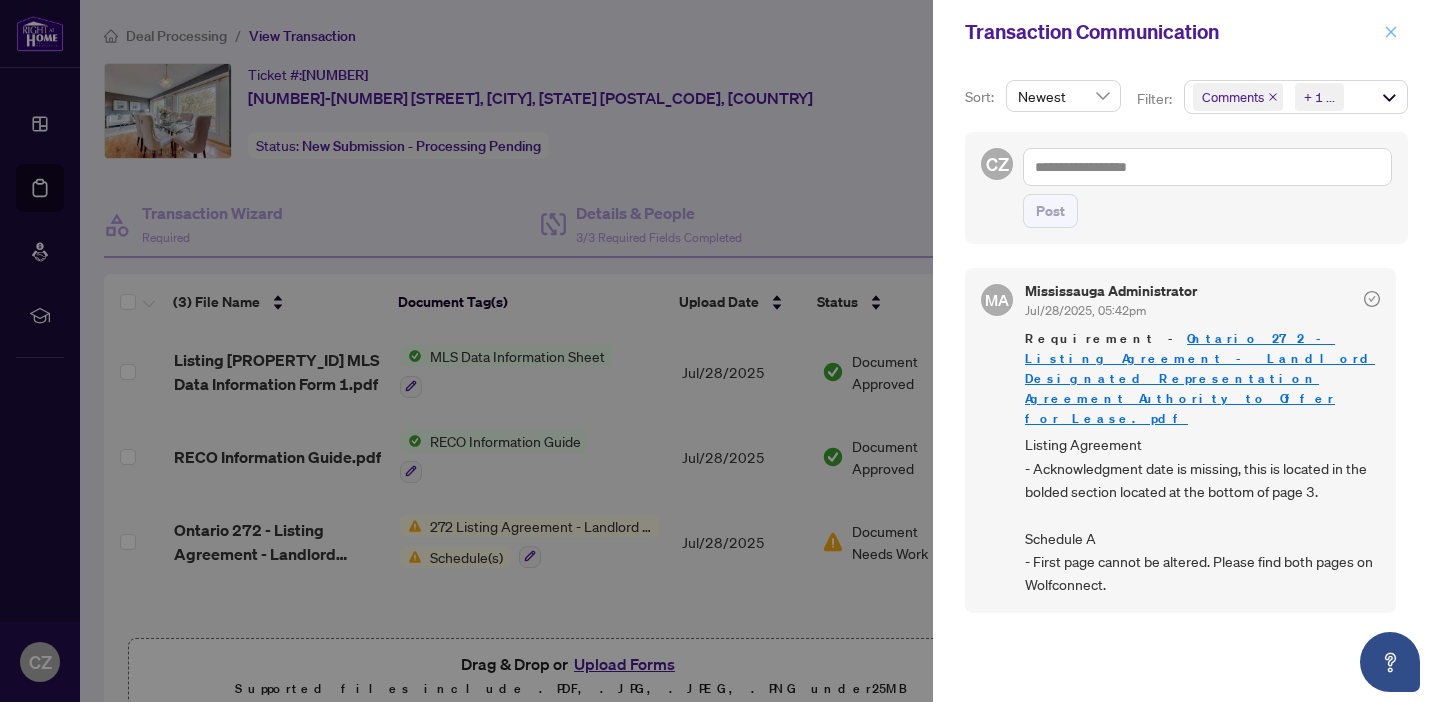 click 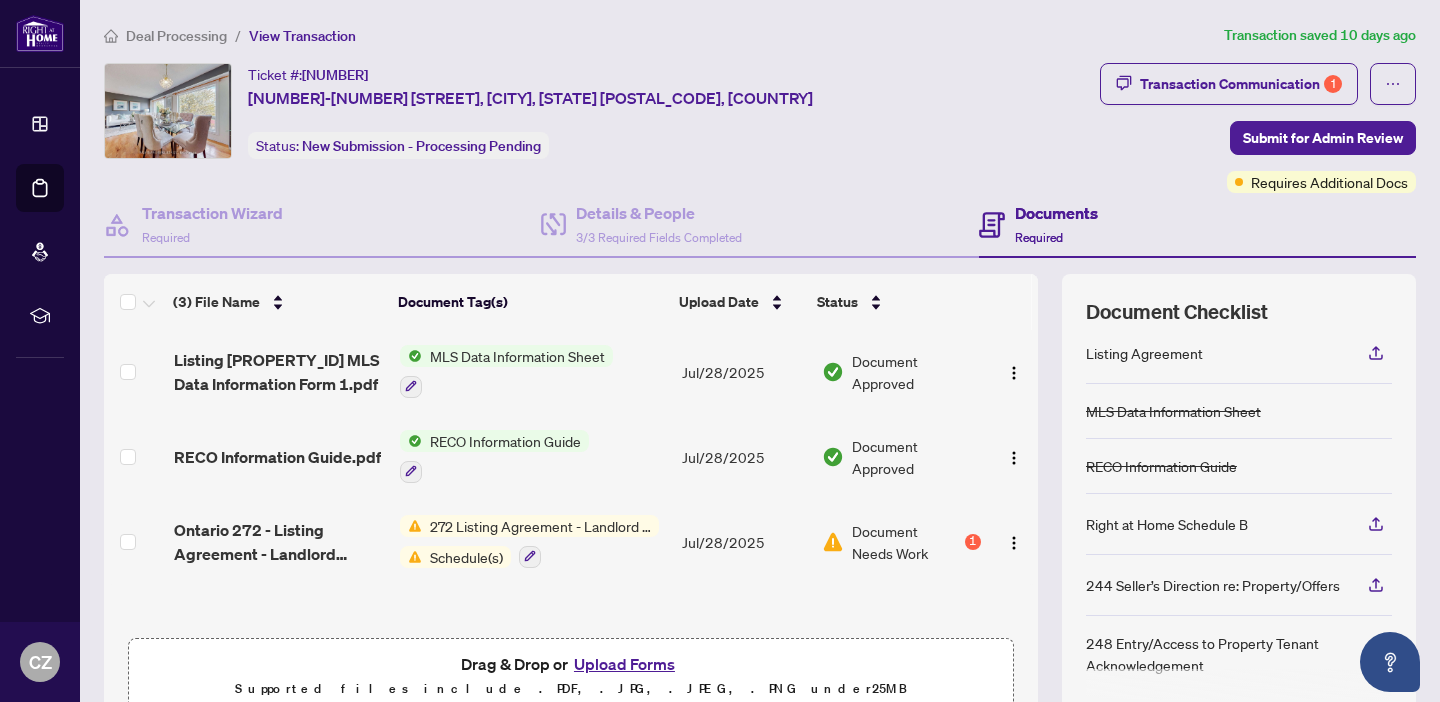 click on "Deal Processing" at bounding box center [176, 36] 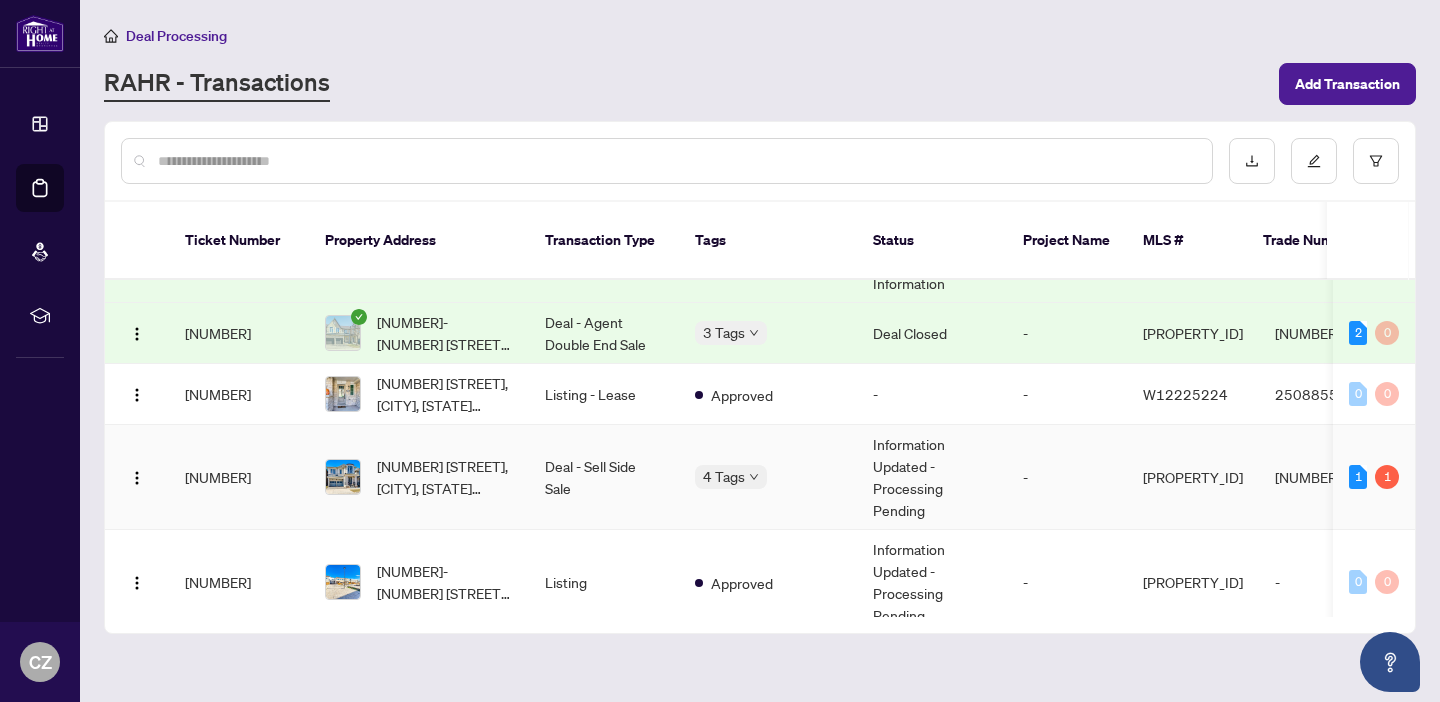 scroll, scrollTop: 2506, scrollLeft: 0, axis: vertical 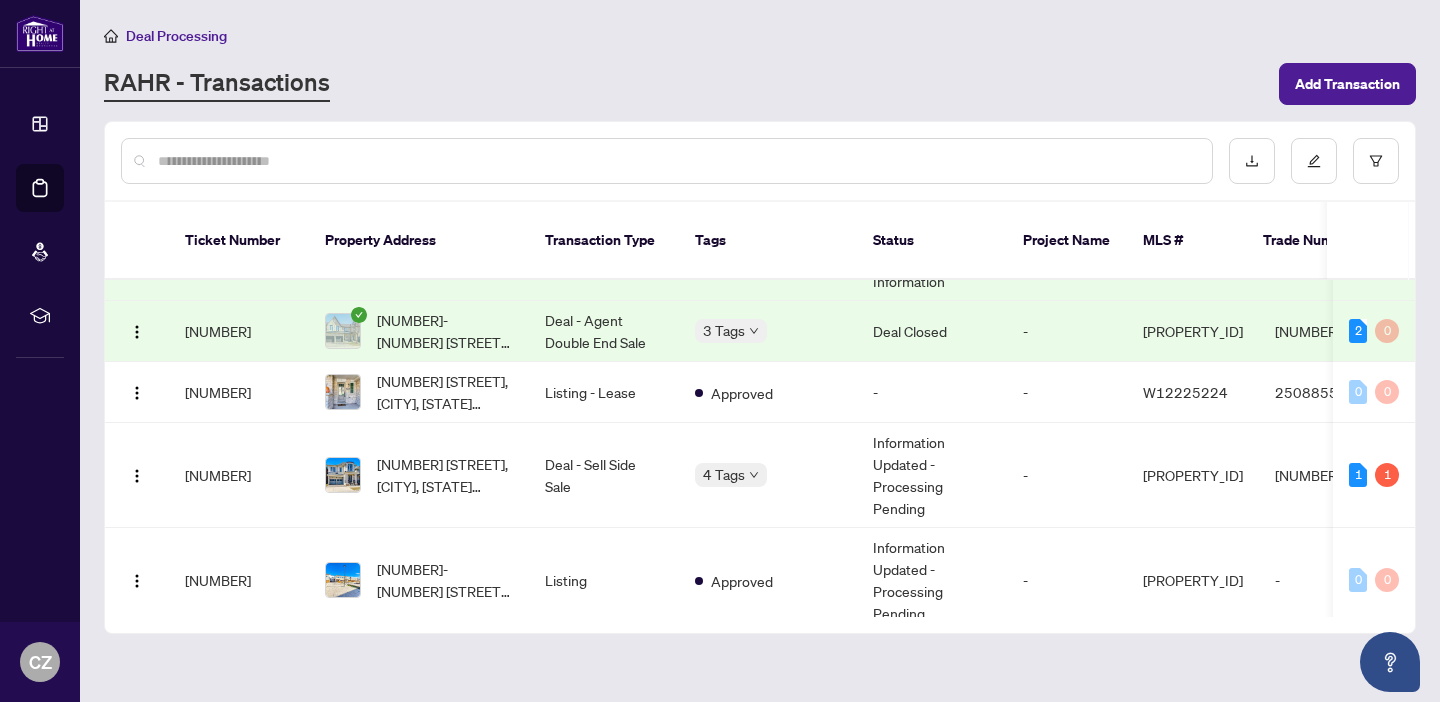 click at bounding box center [667, 161] 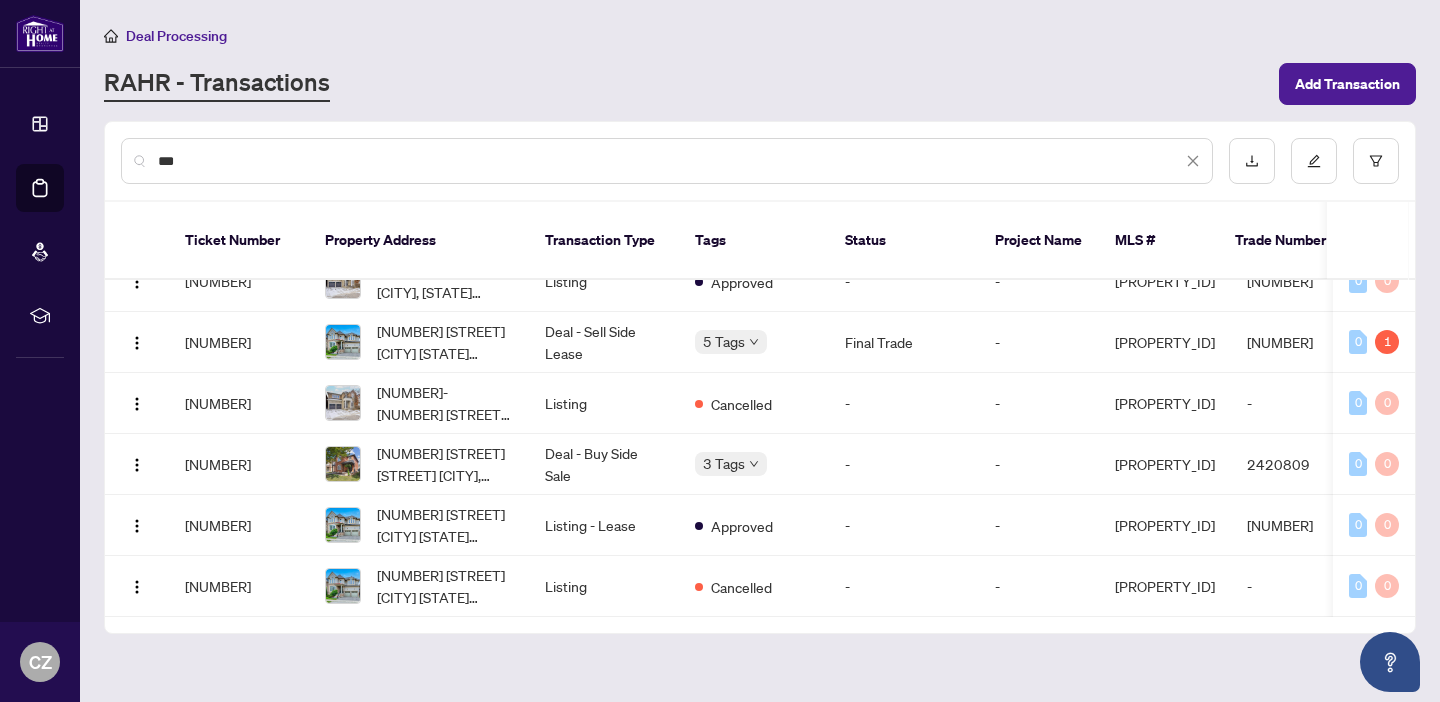 scroll, scrollTop: 0, scrollLeft: 0, axis: both 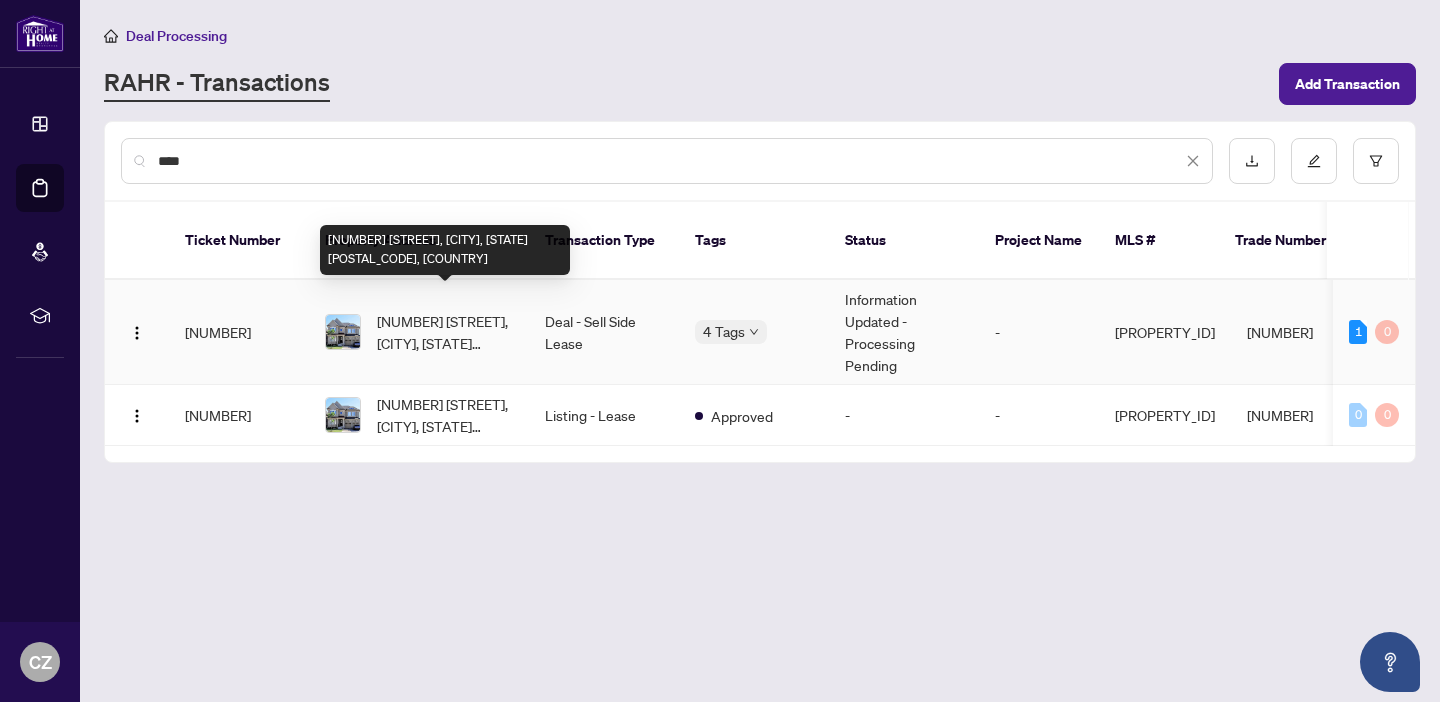 type on "****" 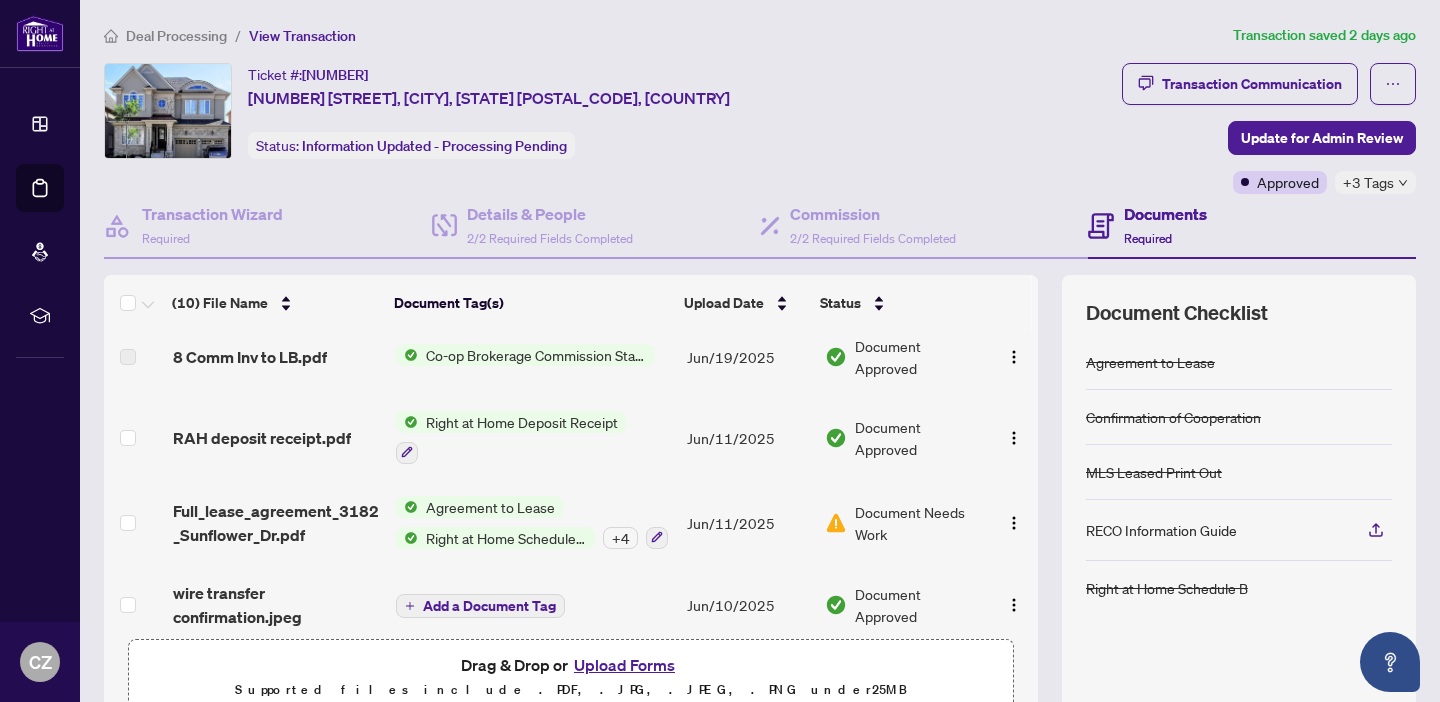scroll, scrollTop: 529, scrollLeft: 0, axis: vertical 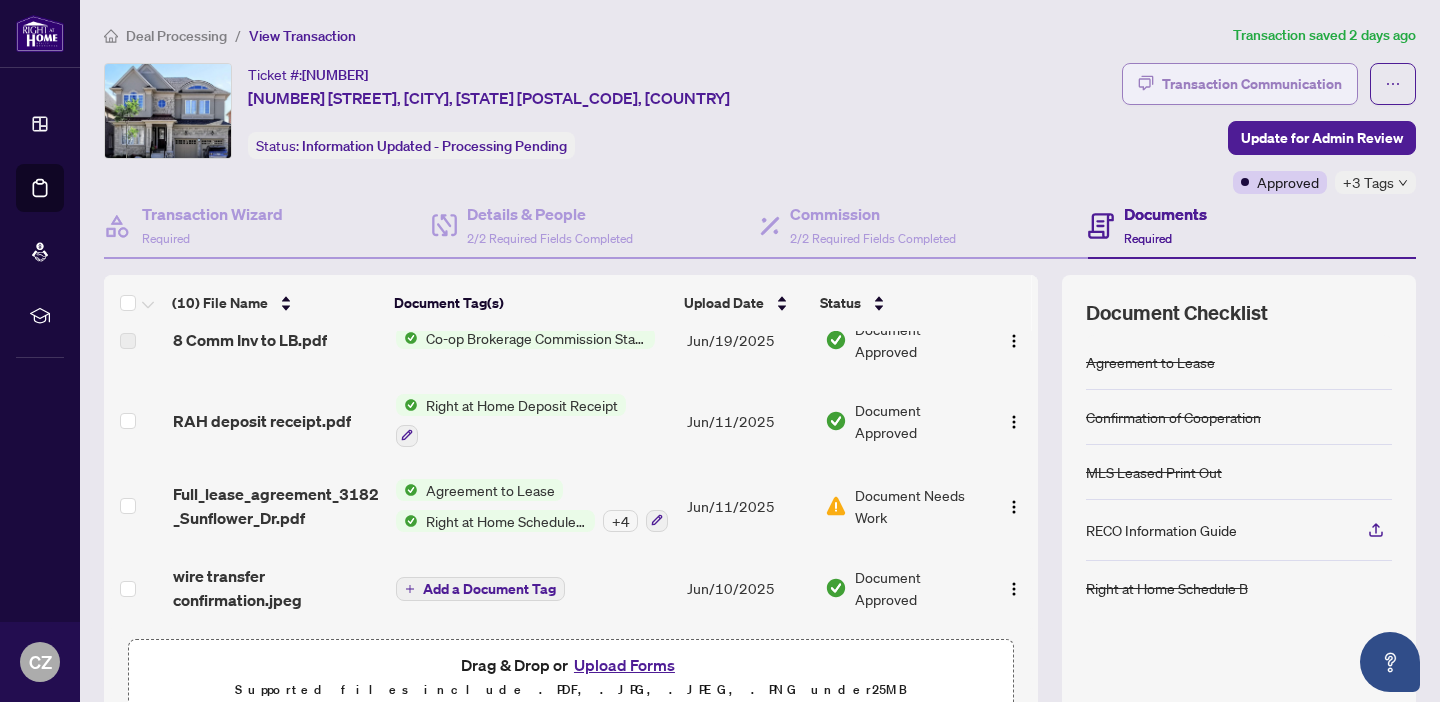 click on "Transaction Communication" at bounding box center (1252, 84) 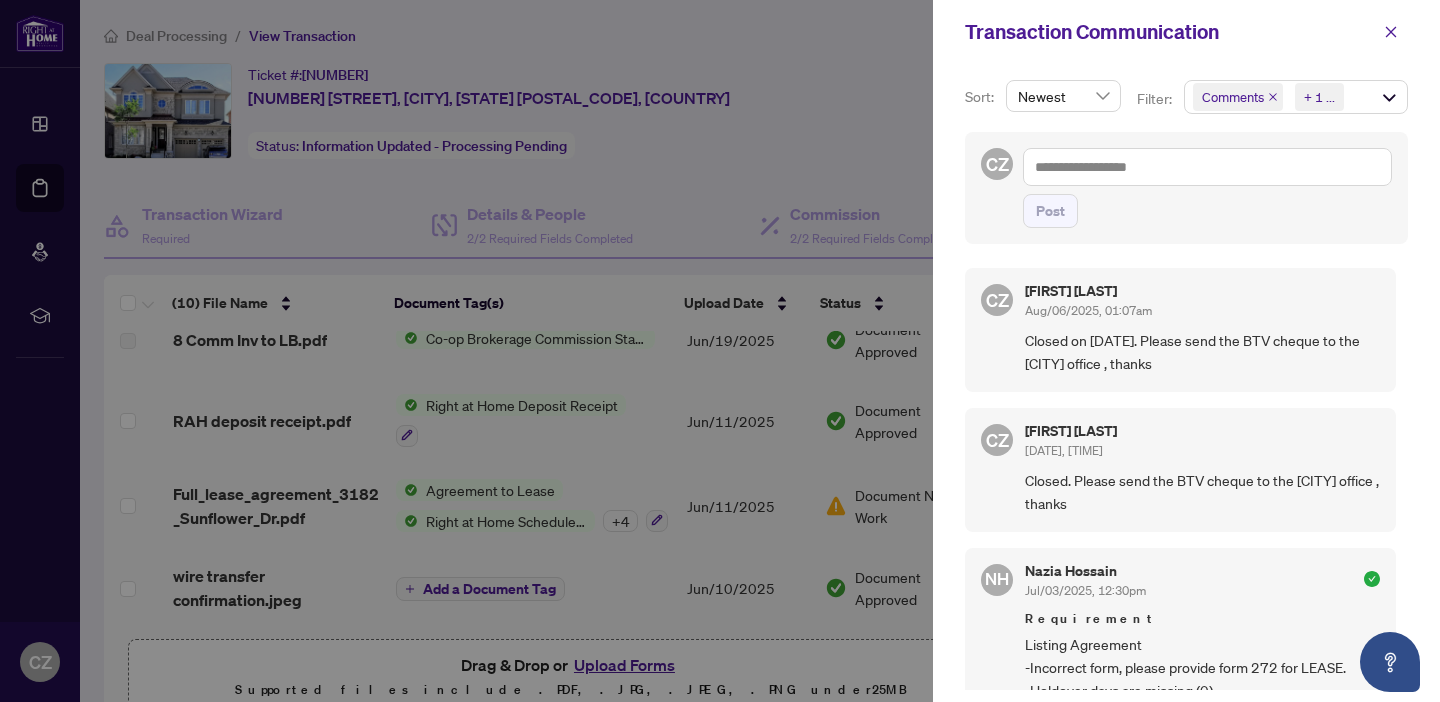 click 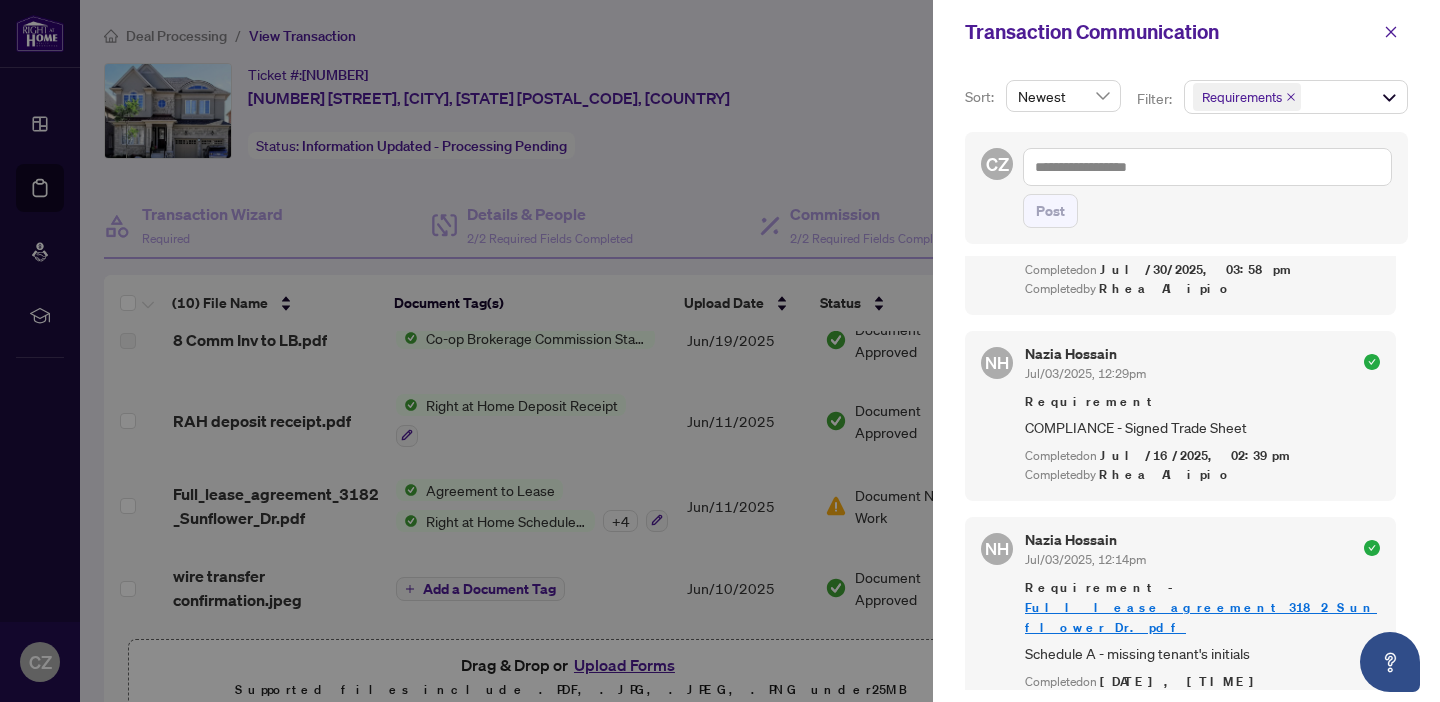 scroll, scrollTop: 220, scrollLeft: 0, axis: vertical 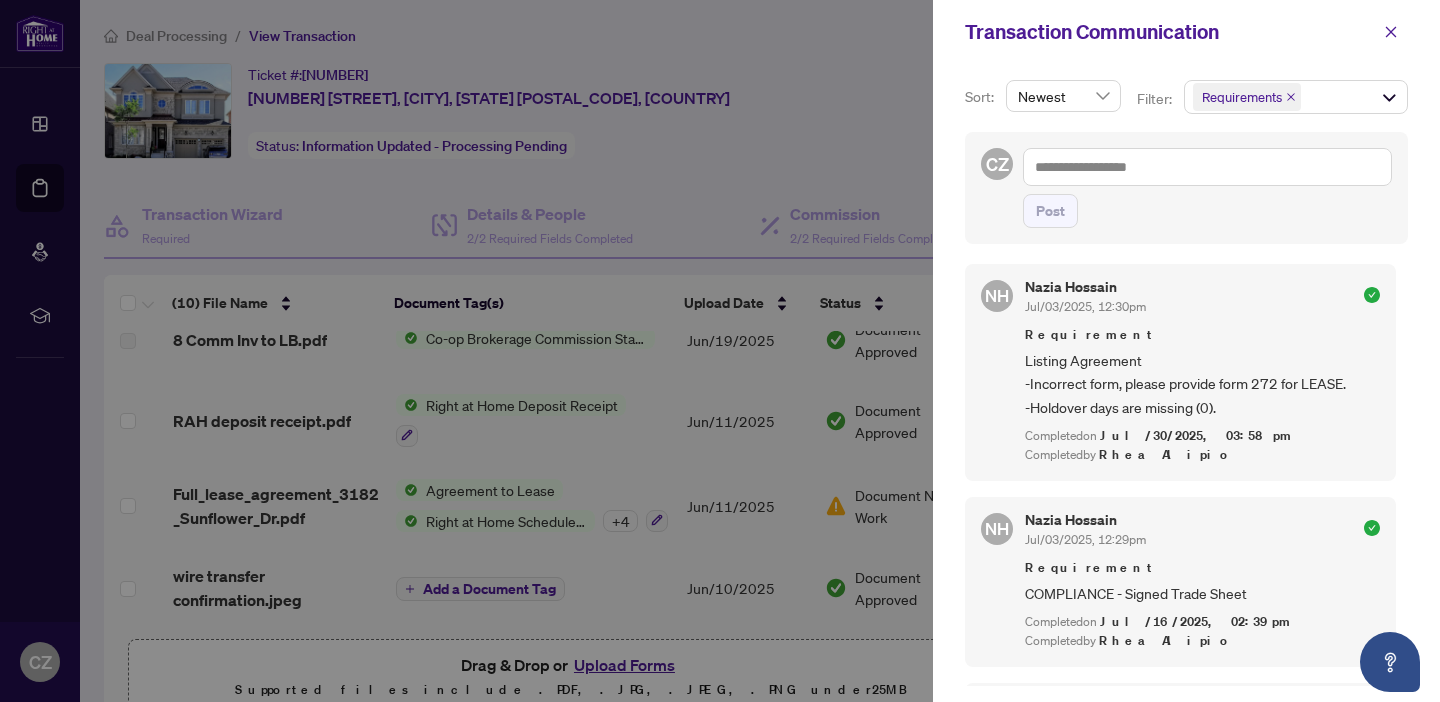 click at bounding box center (720, 351) 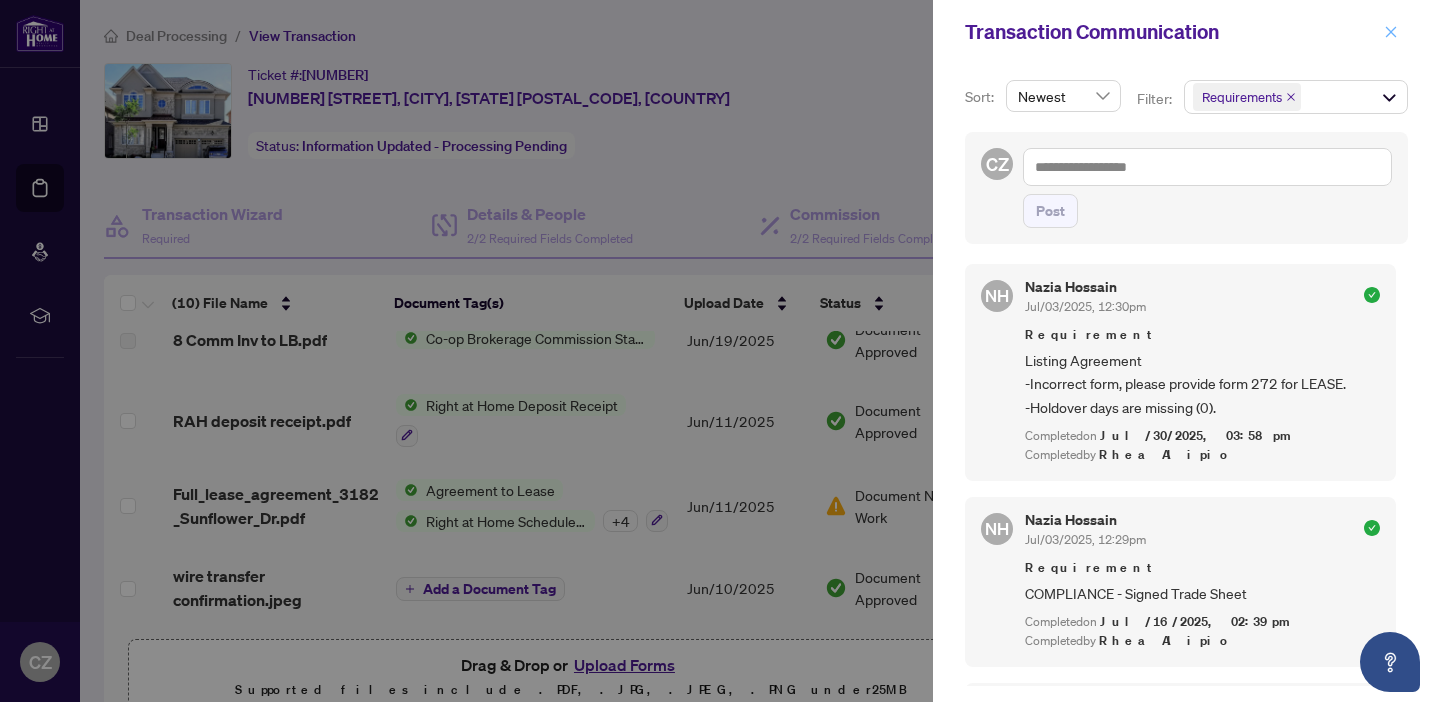 click at bounding box center (1391, 32) 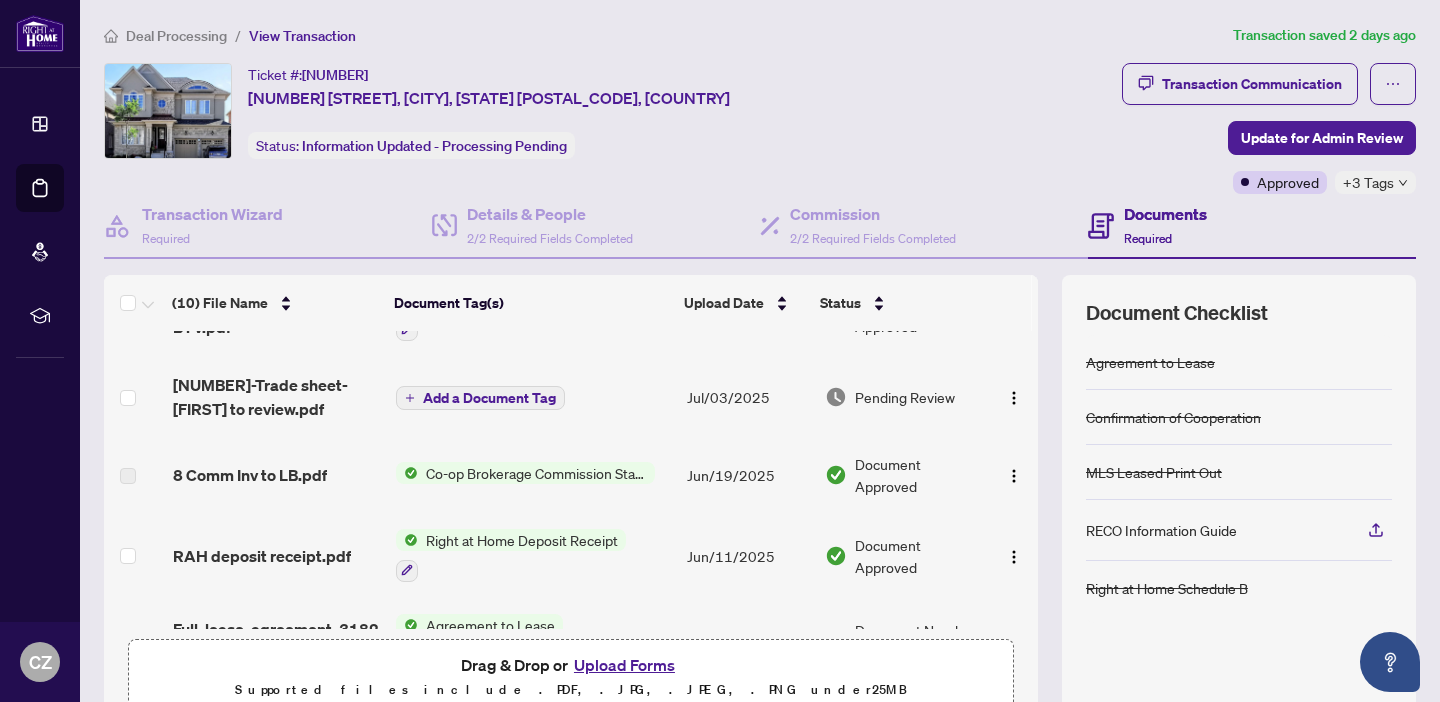 scroll, scrollTop: 529, scrollLeft: 0, axis: vertical 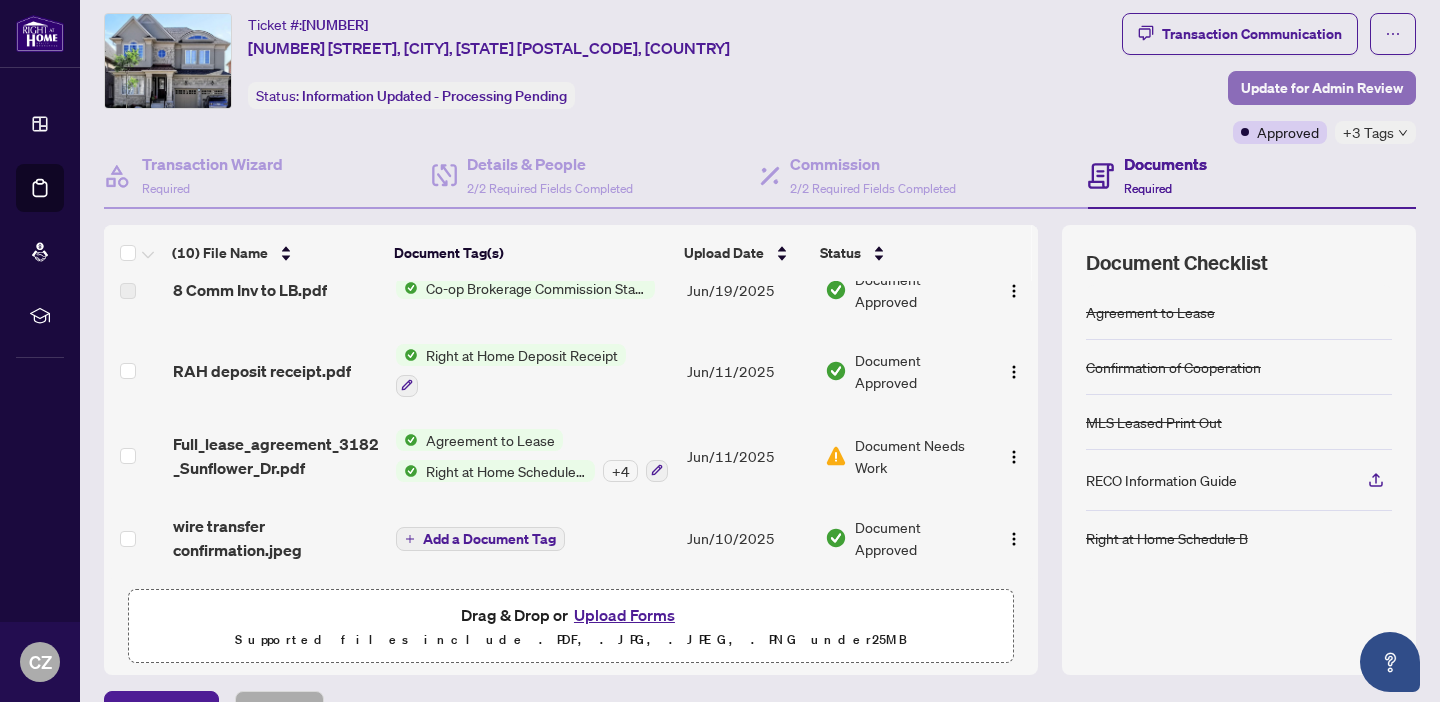 click on "Update for Admin Review" at bounding box center (1322, 88) 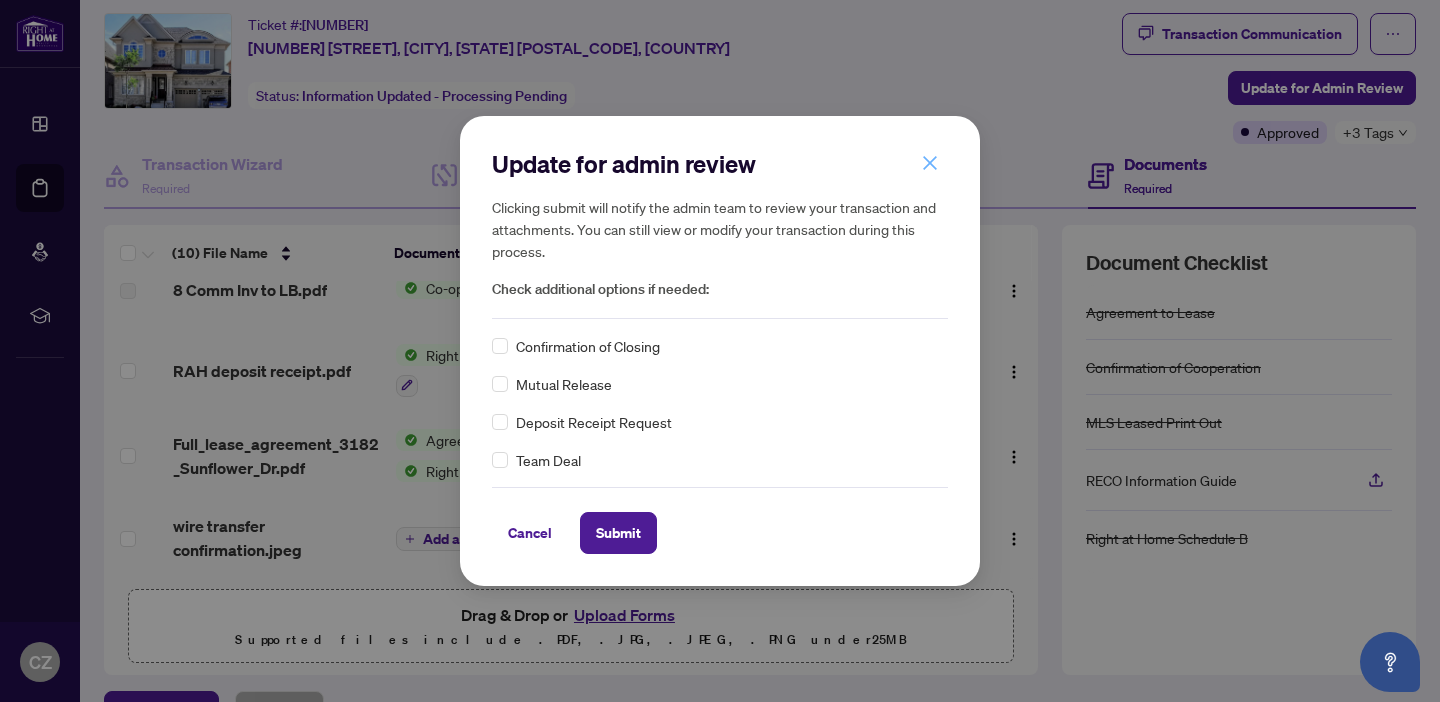 click 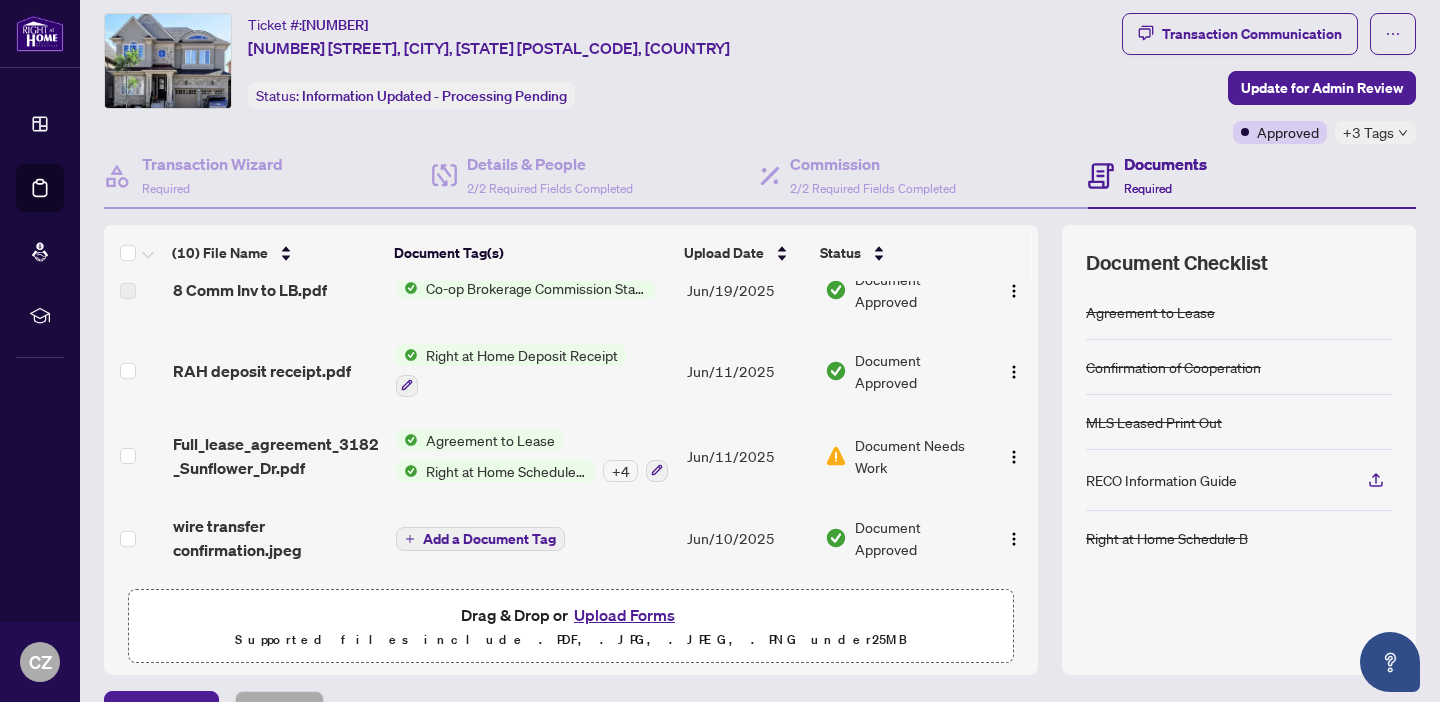 scroll, scrollTop: 0, scrollLeft: 0, axis: both 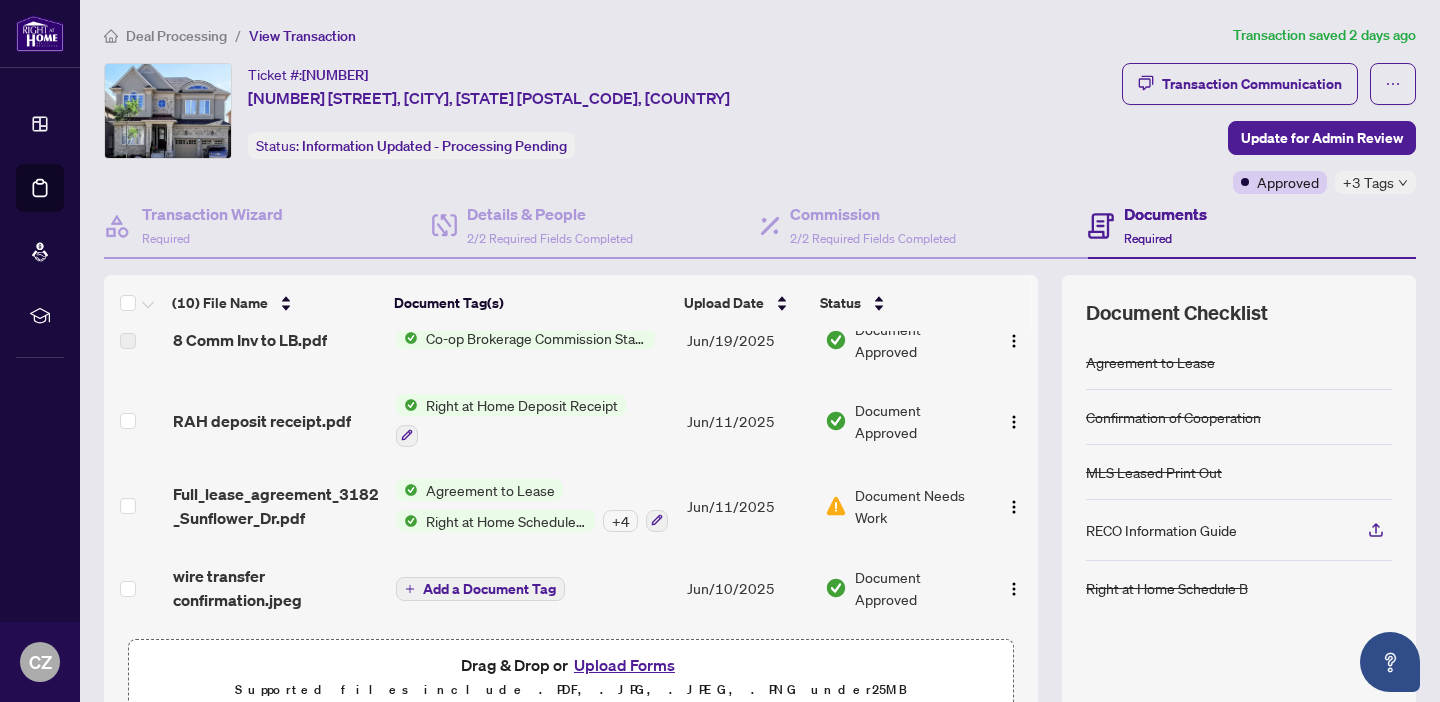 click on "Deal Processing" at bounding box center (176, 36) 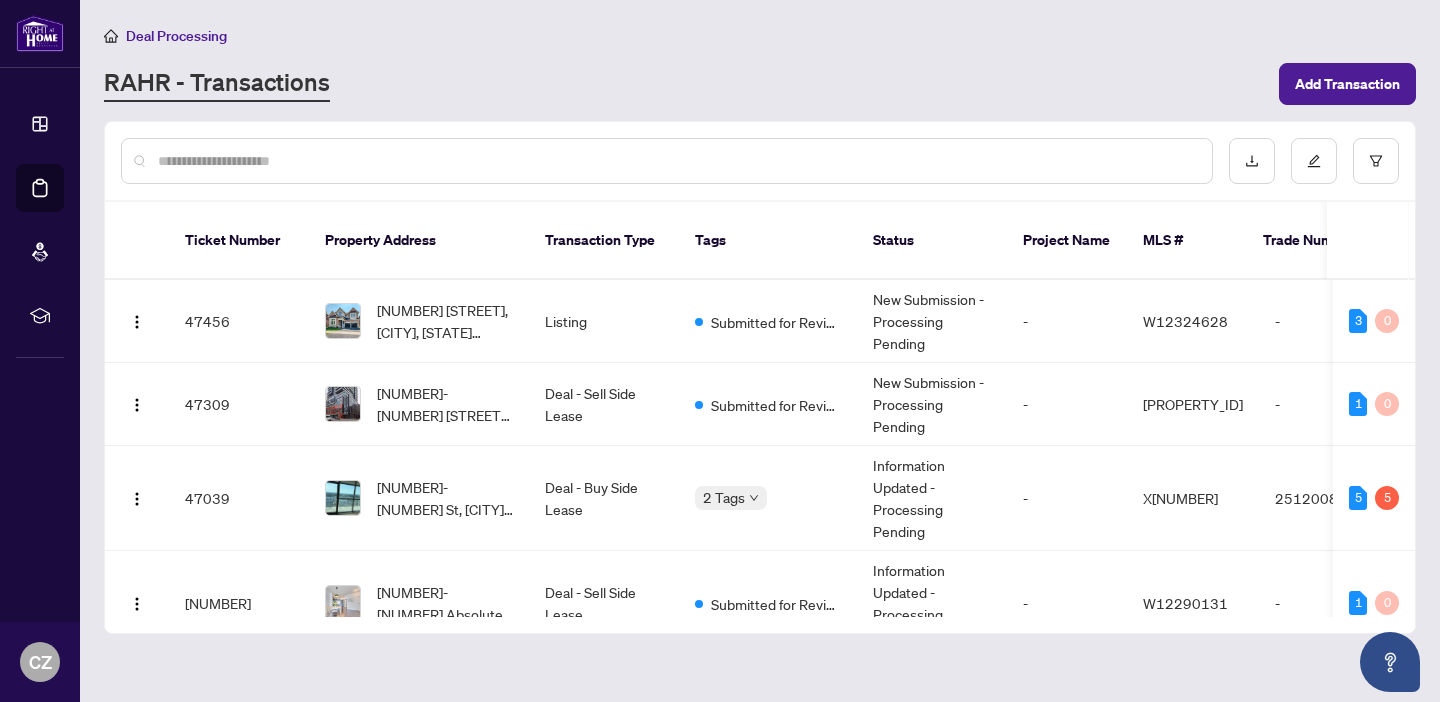 click at bounding box center [677, 161] 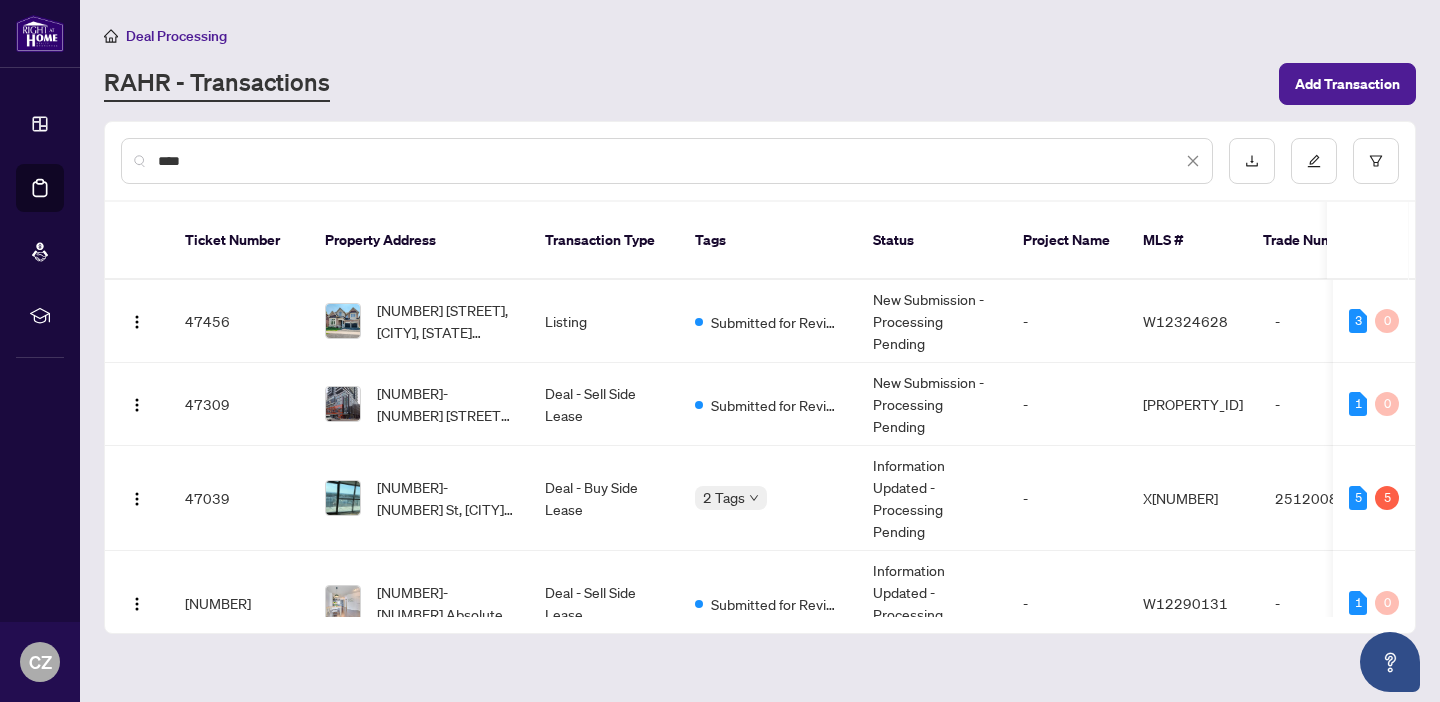 type on "****" 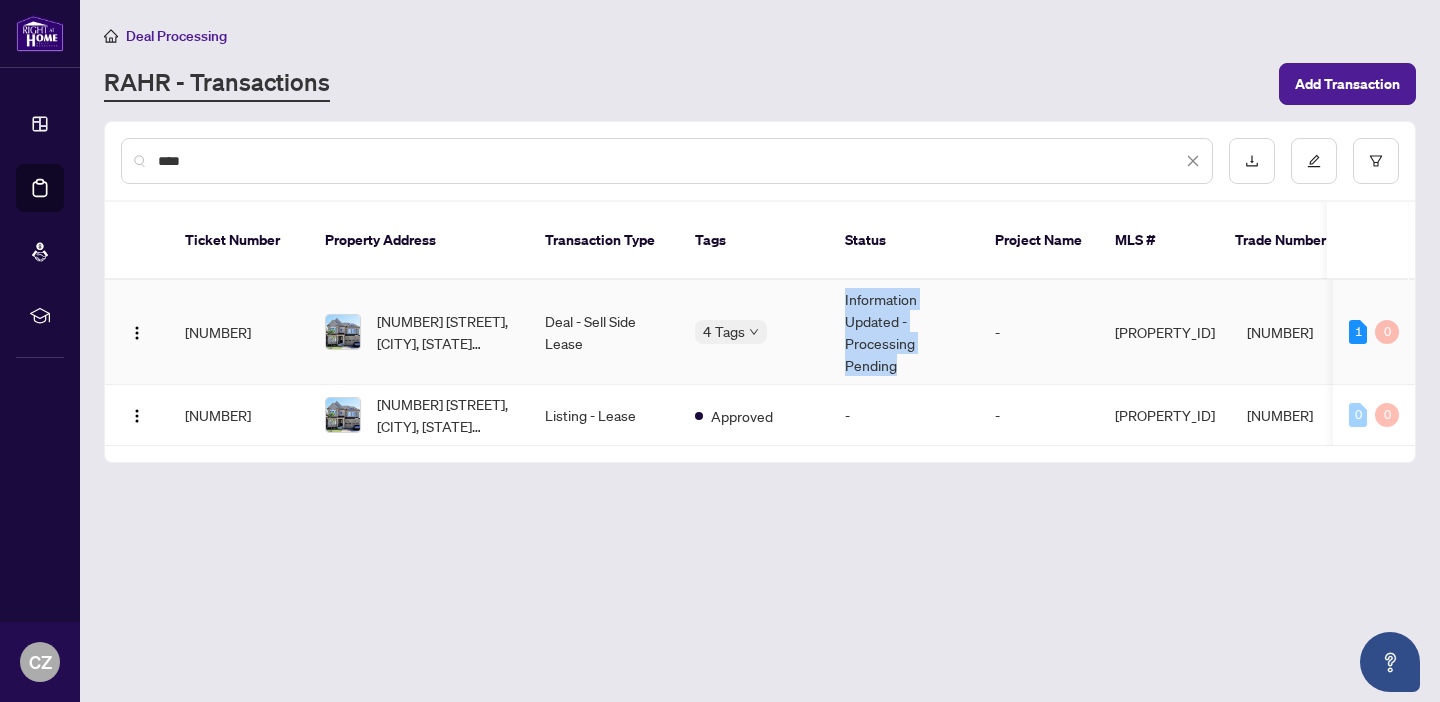 drag, startPoint x: 921, startPoint y: 345, endPoint x: 846, endPoint y: 269, distance: 106.77547 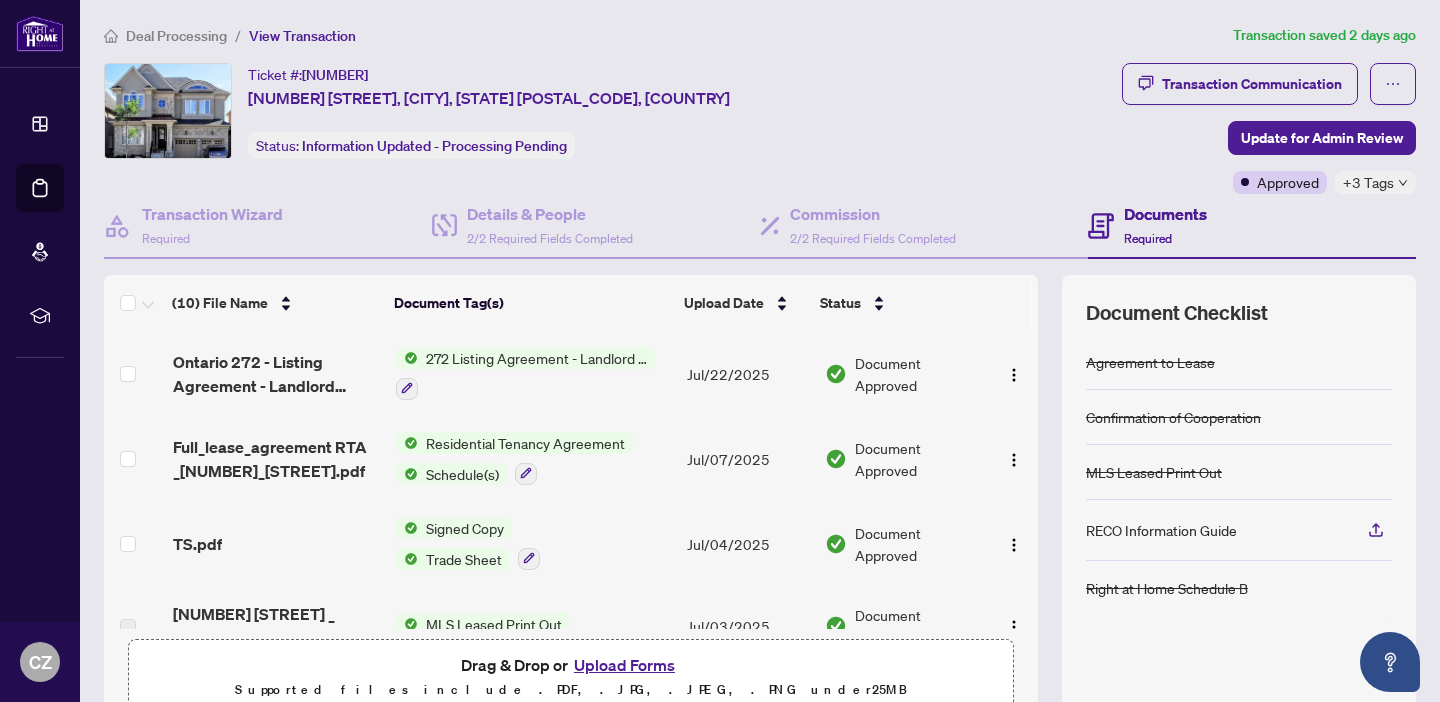click on "Deal Processing" at bounding box center [176, 36] 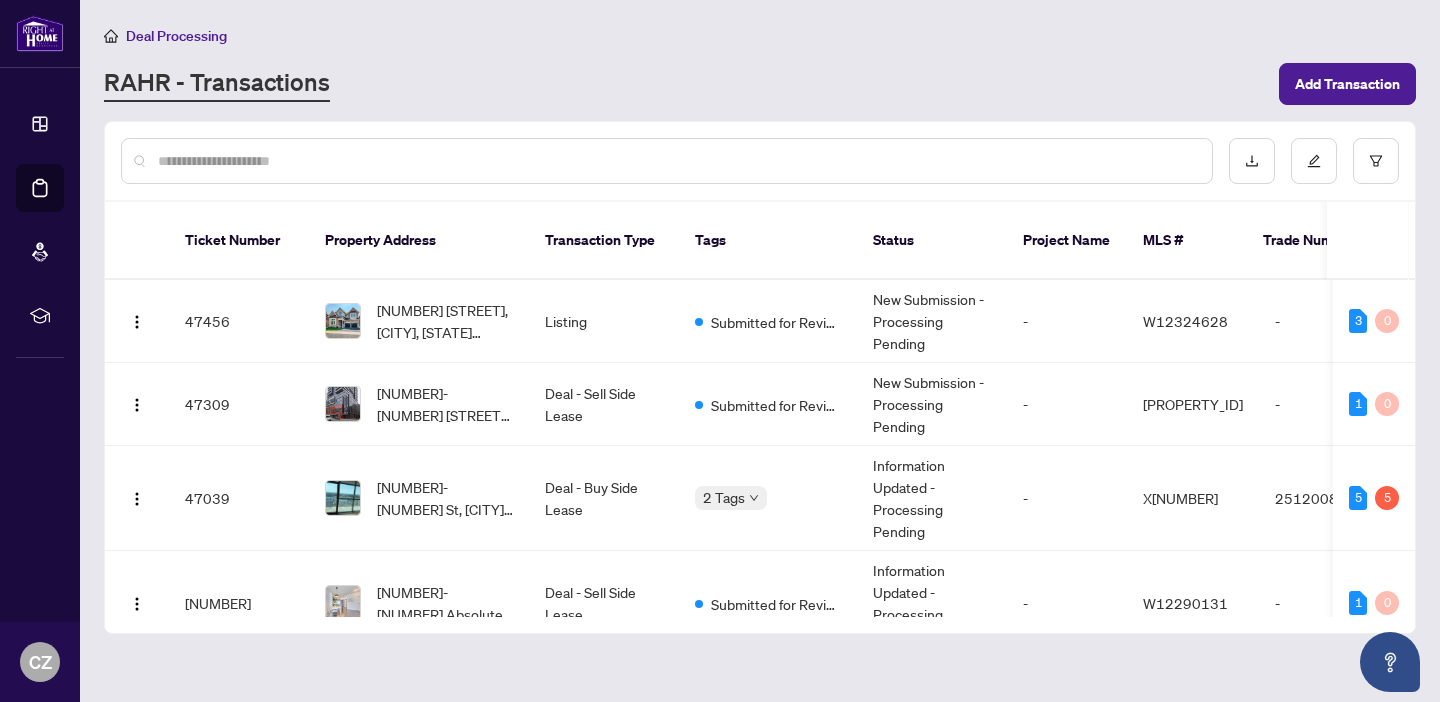click at bounding box center (677, 161) 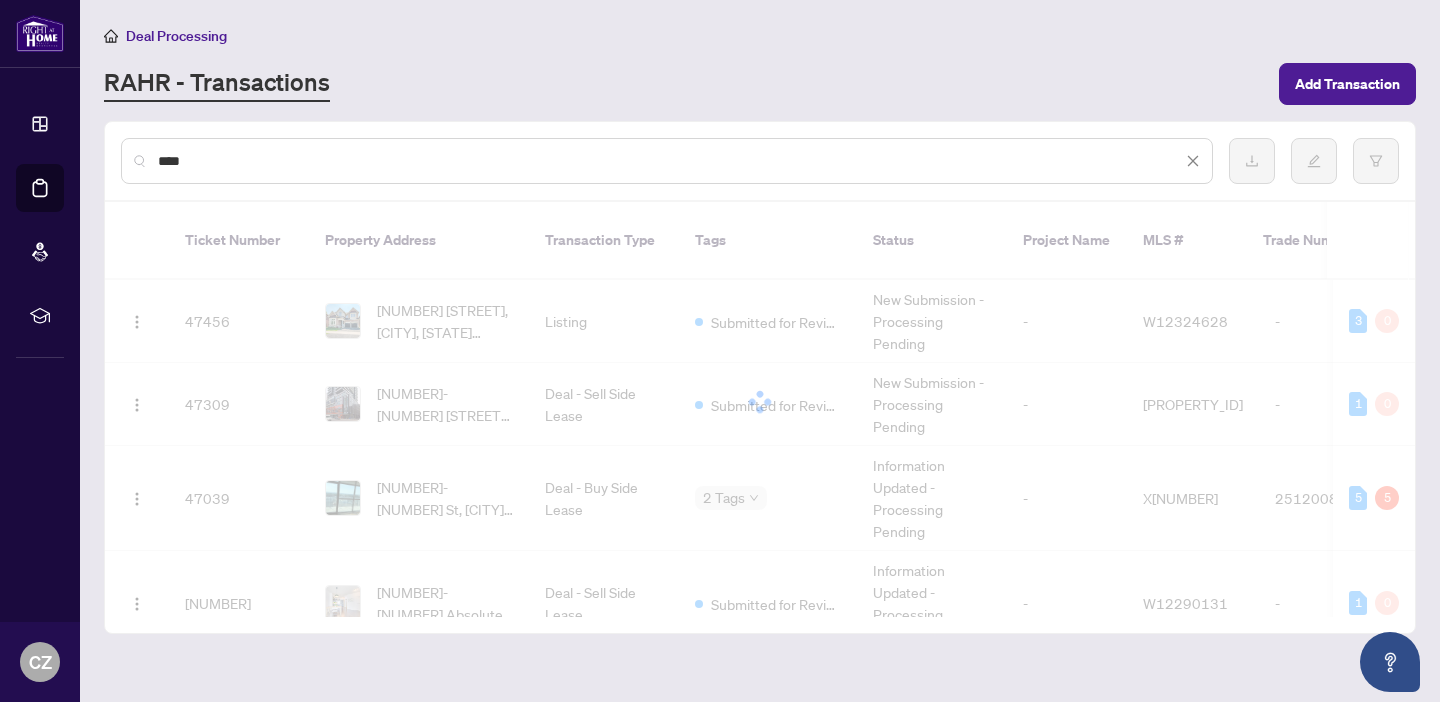 type on "****" 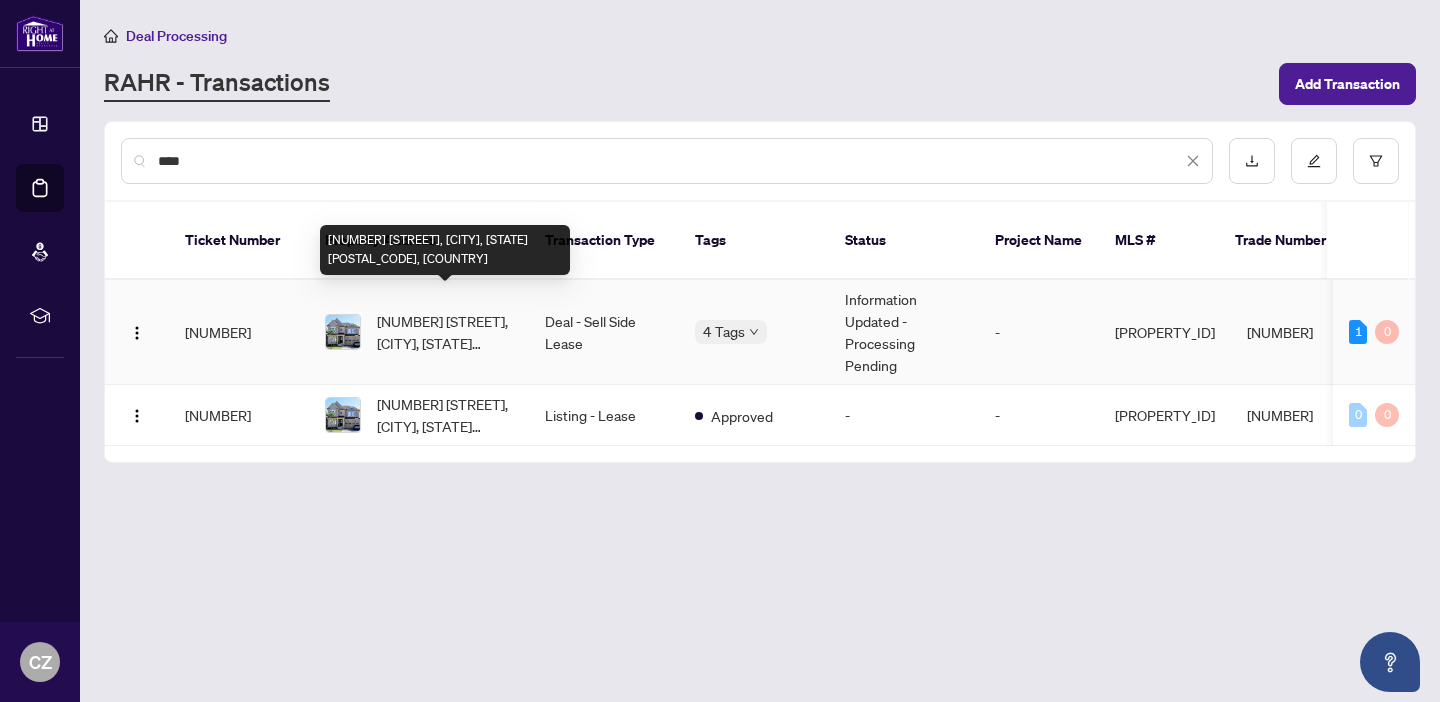 click on "[NUMBER] [STREET], [CITY], [STATE] [POSTAL_CODE], [COUNTRY]" at bounding box center [445, 332] 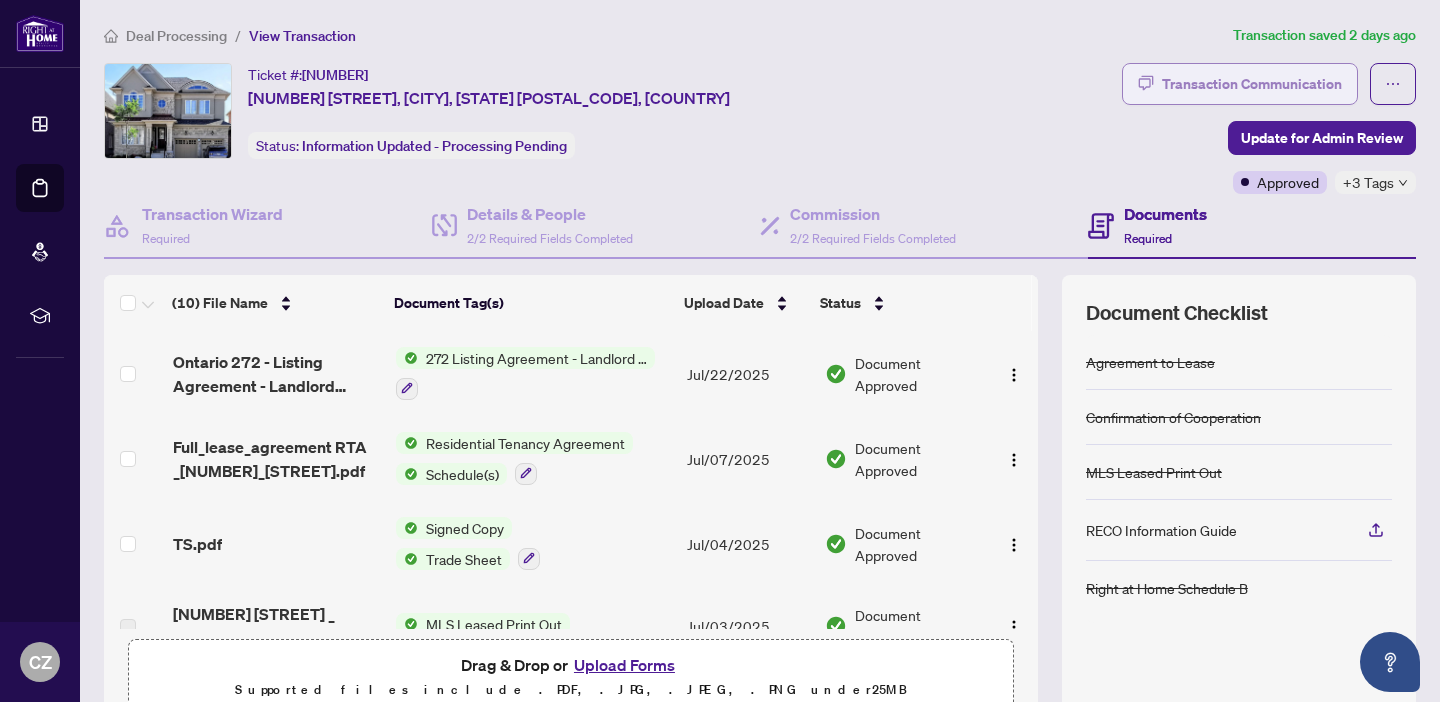 click on "Transaction Communication" at bounding box center [1252, 84] 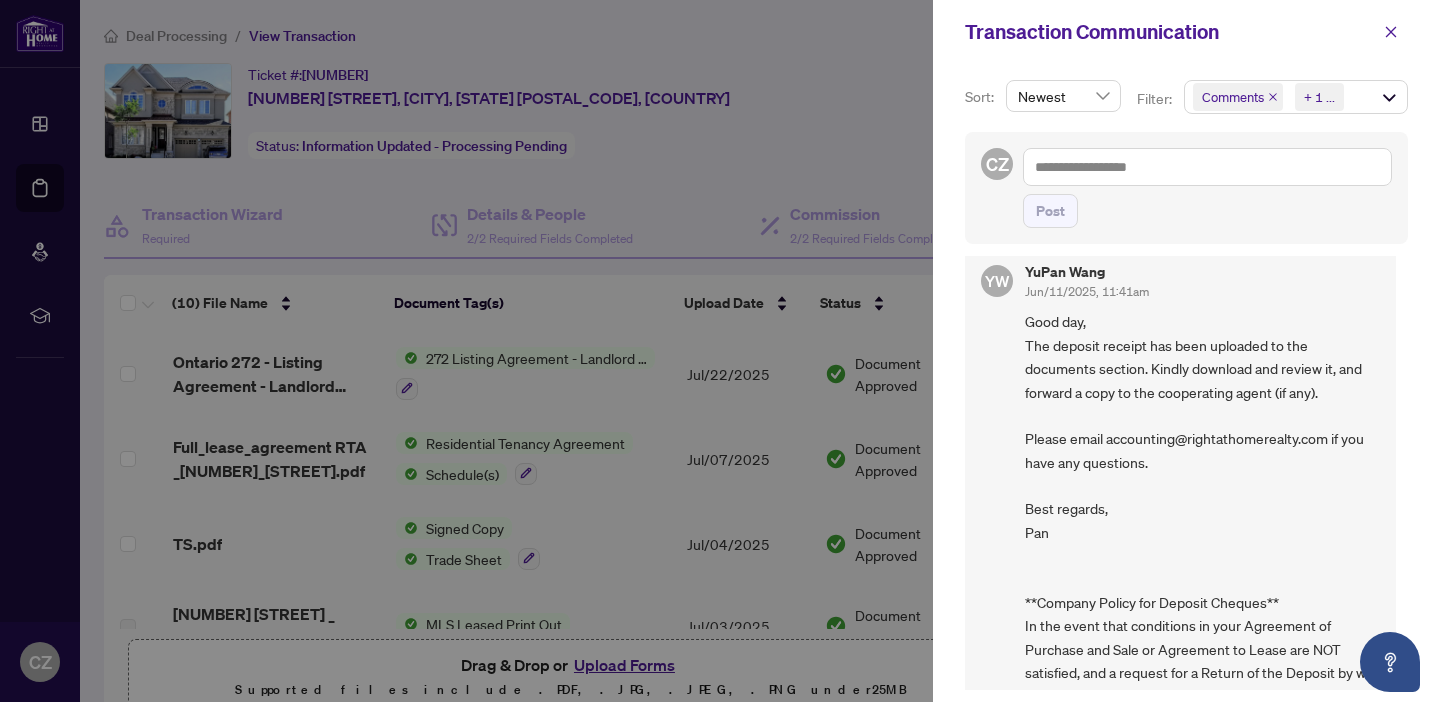 scroll, scrollTop: 1669, scrollLeft: 0, axis: vertical 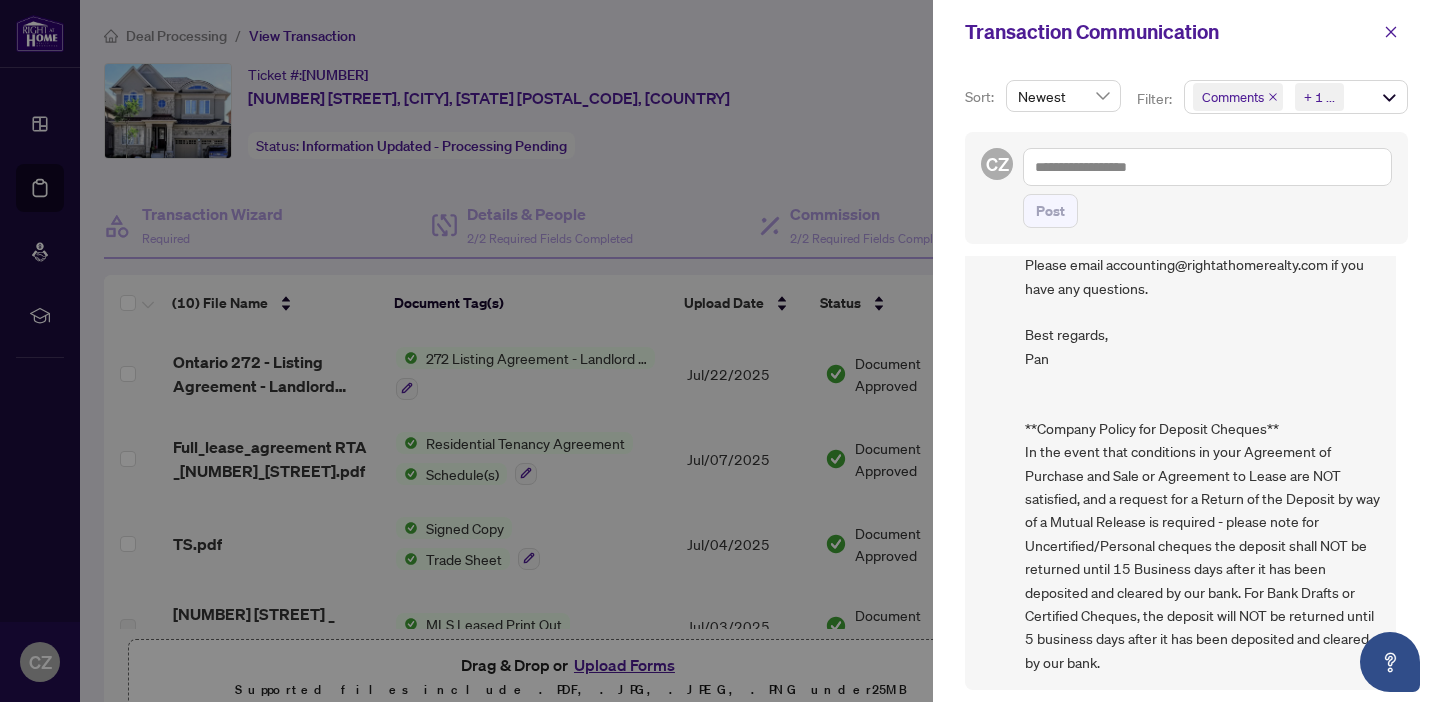 click at bounding box center [720, 351] 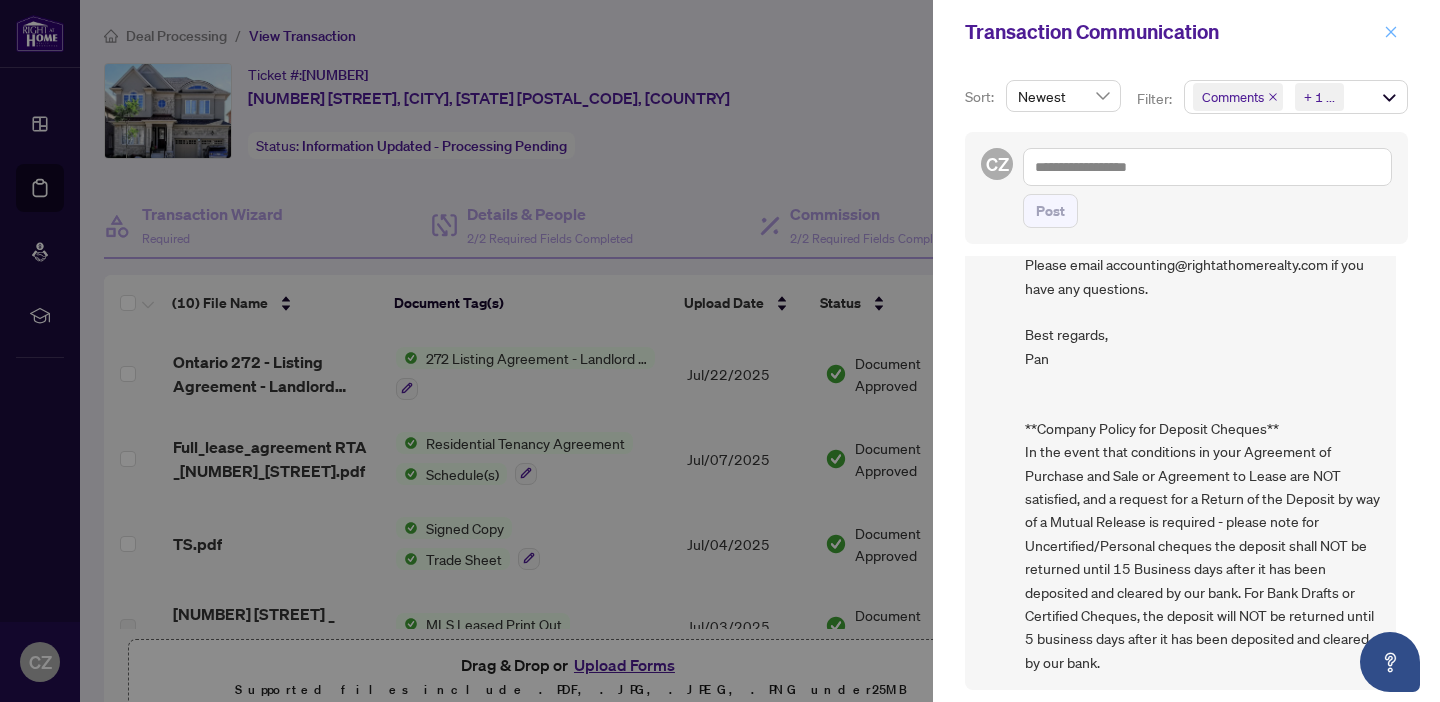 click 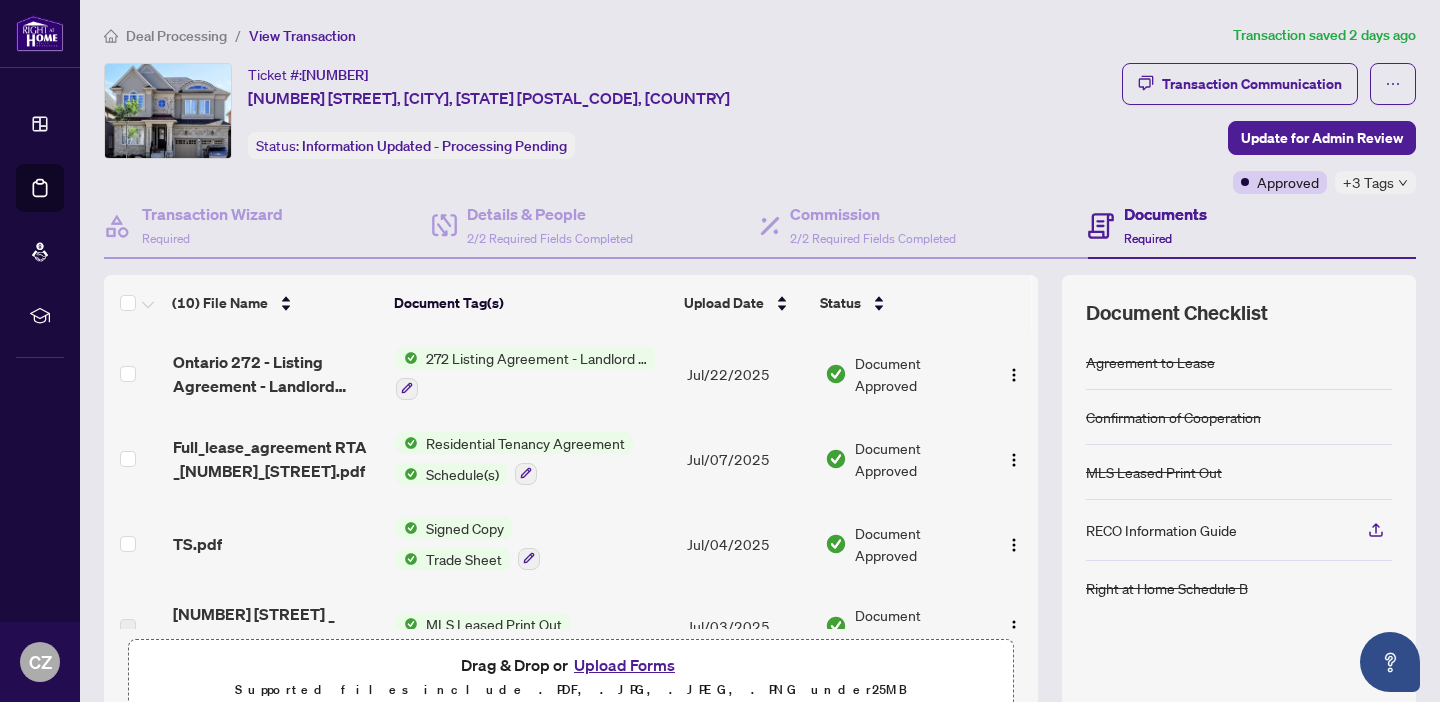 click on "Transaction saved   [NUMBER] days ago" at bounding box center (1324, 35) 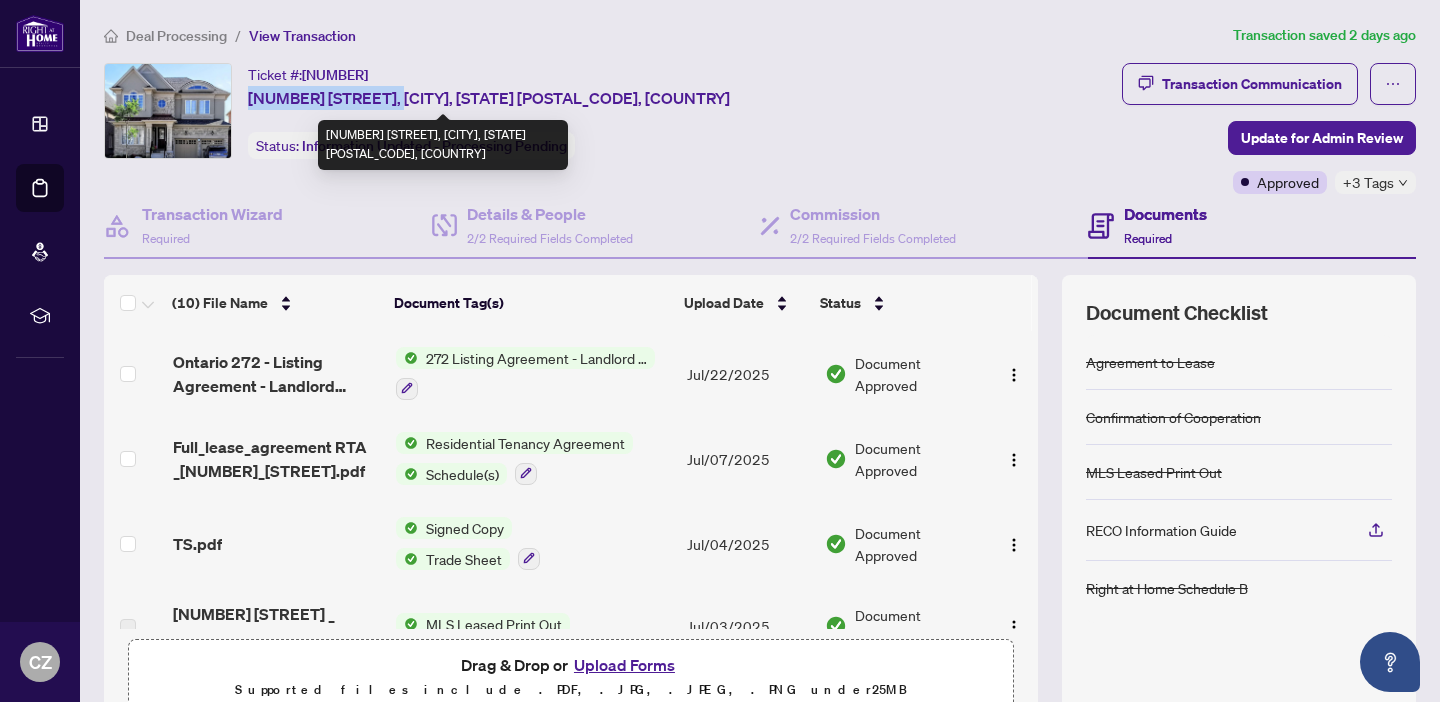drag, startPoint x: 248, startPoint y: 100, endPoint x: 387, endPoint y: 97, distance: 139.03236 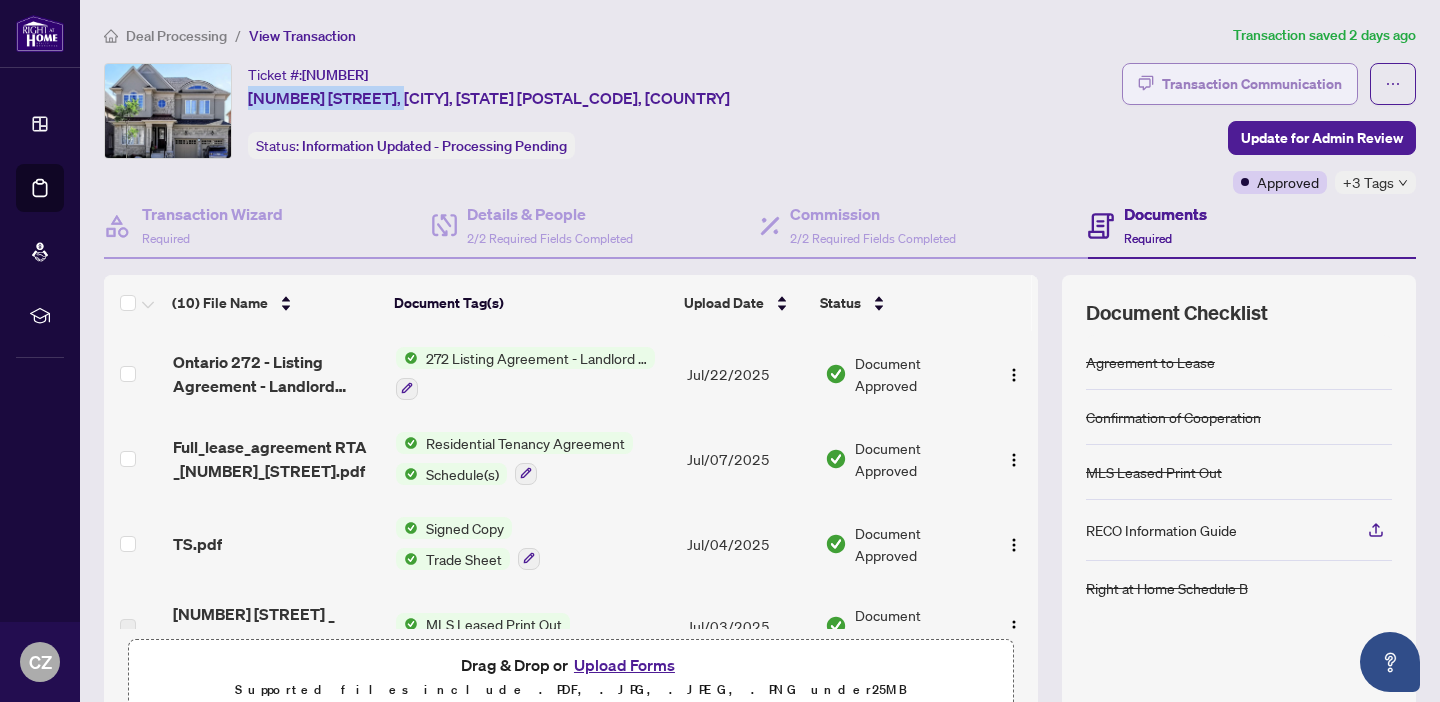 click on "Transaction Communication" at bounding box center (1252, 84) 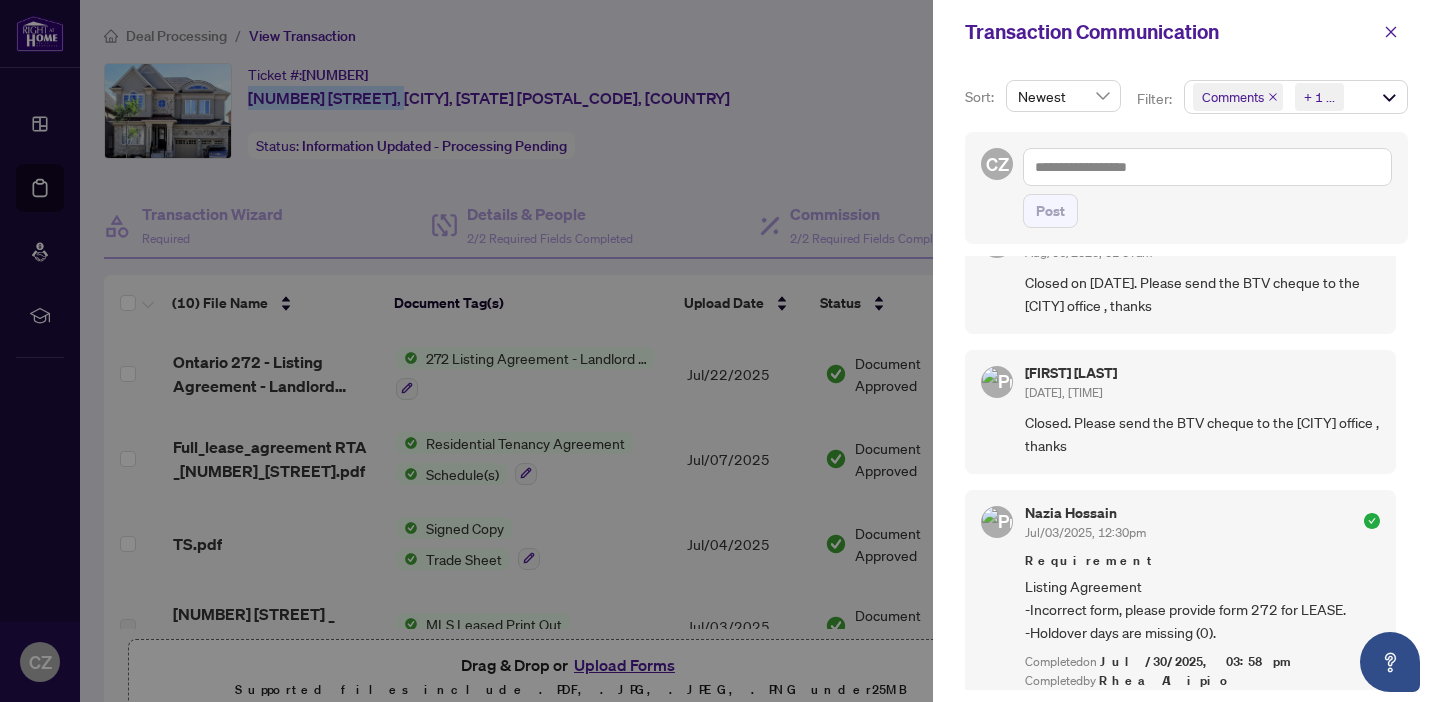 scroll, scrollTop: 0, scrollLeft: 0, axis: both 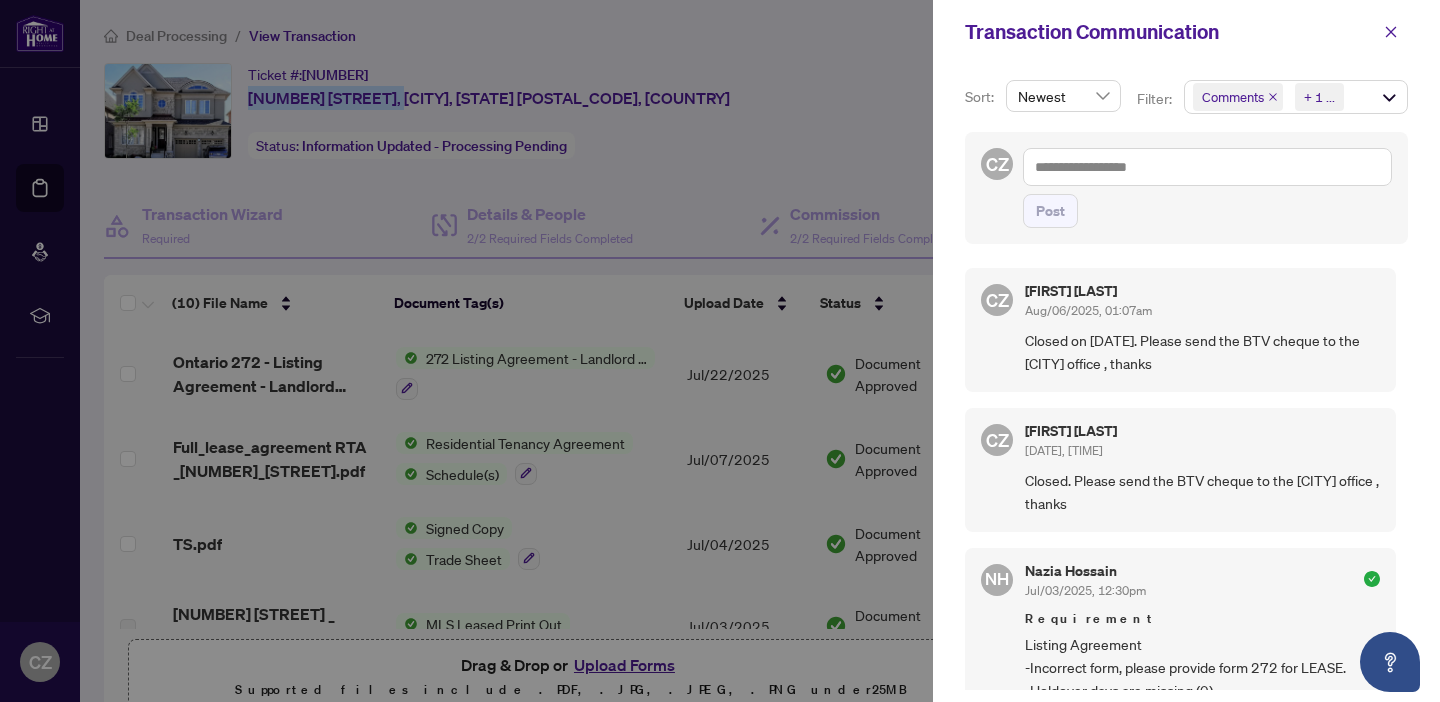 drag, startPoint x: 1200, startPoint y: 369, endPoint x: 1023, endPoint y: 336, distance: 180.04999 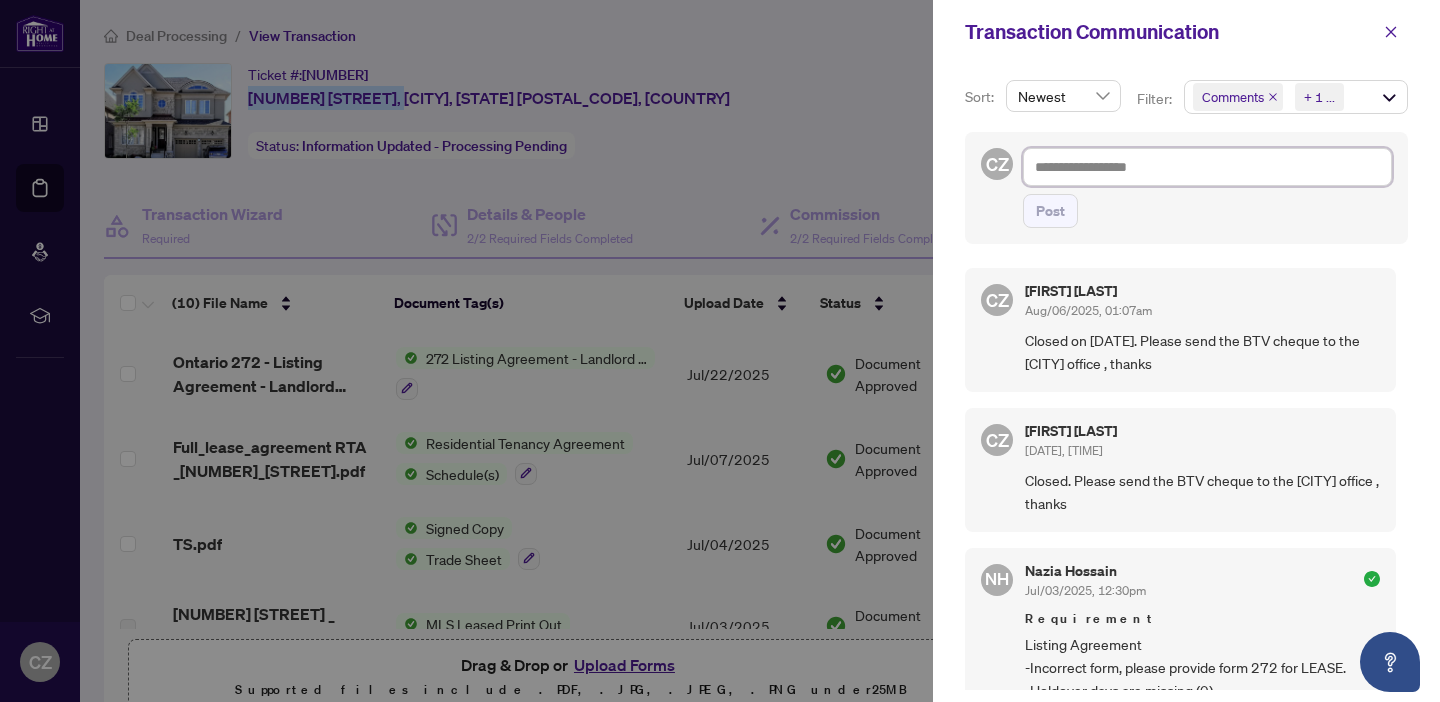 click at bounding box center (1207, 167) 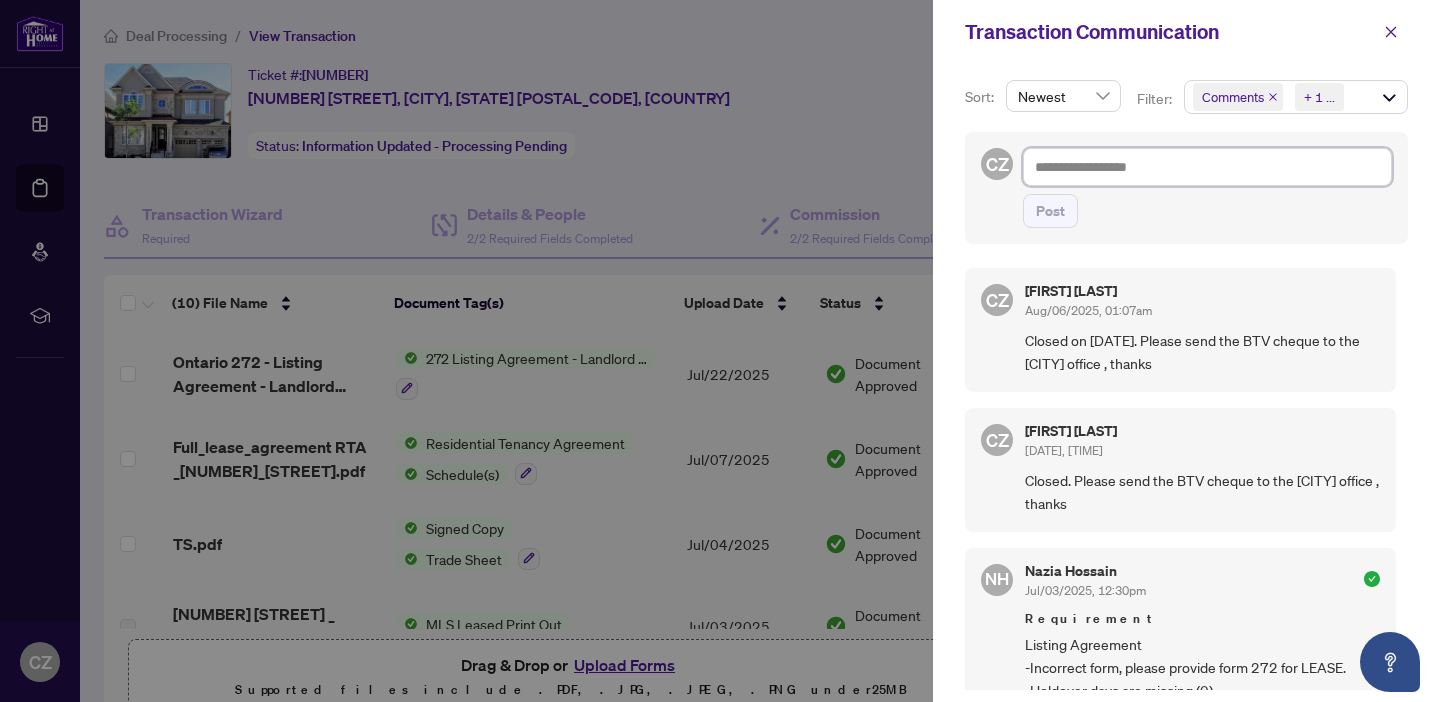 paste on "**********" 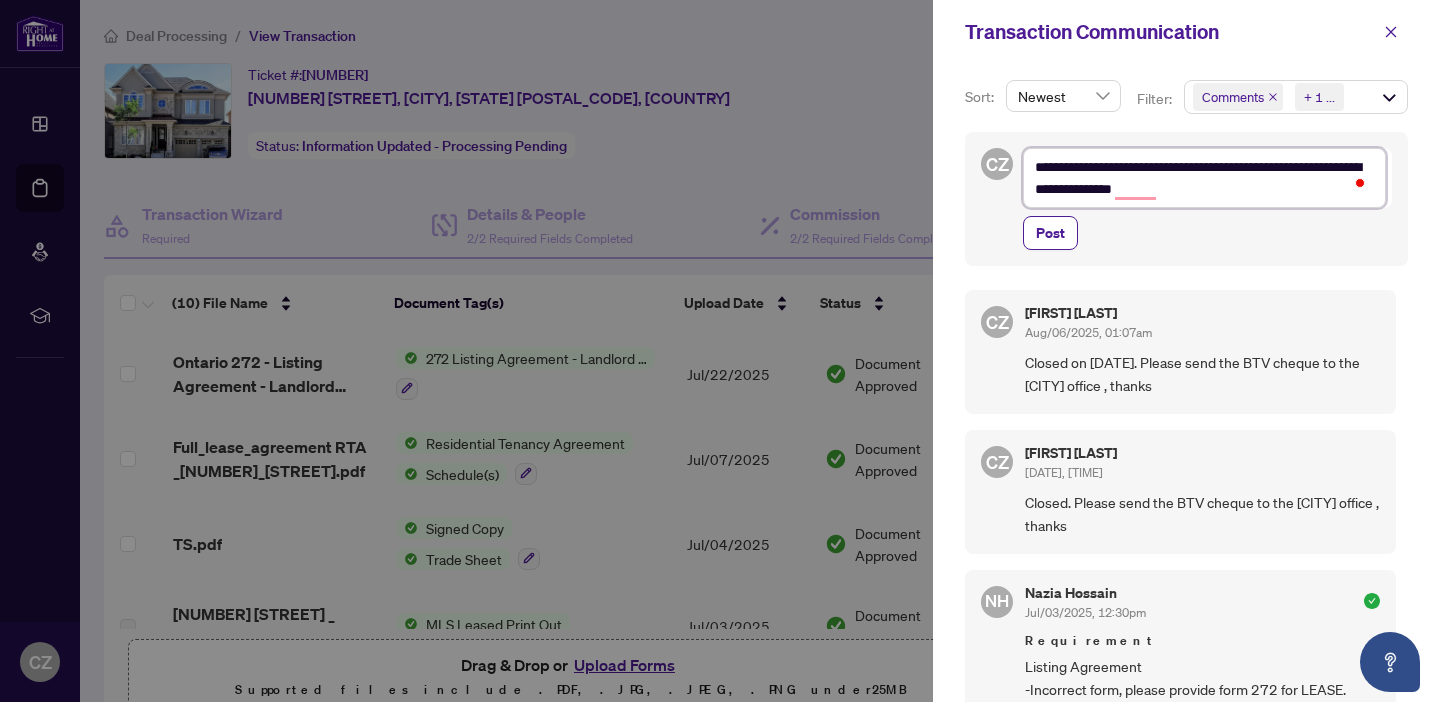 click on "**********" at bounding box center (1204, 178) 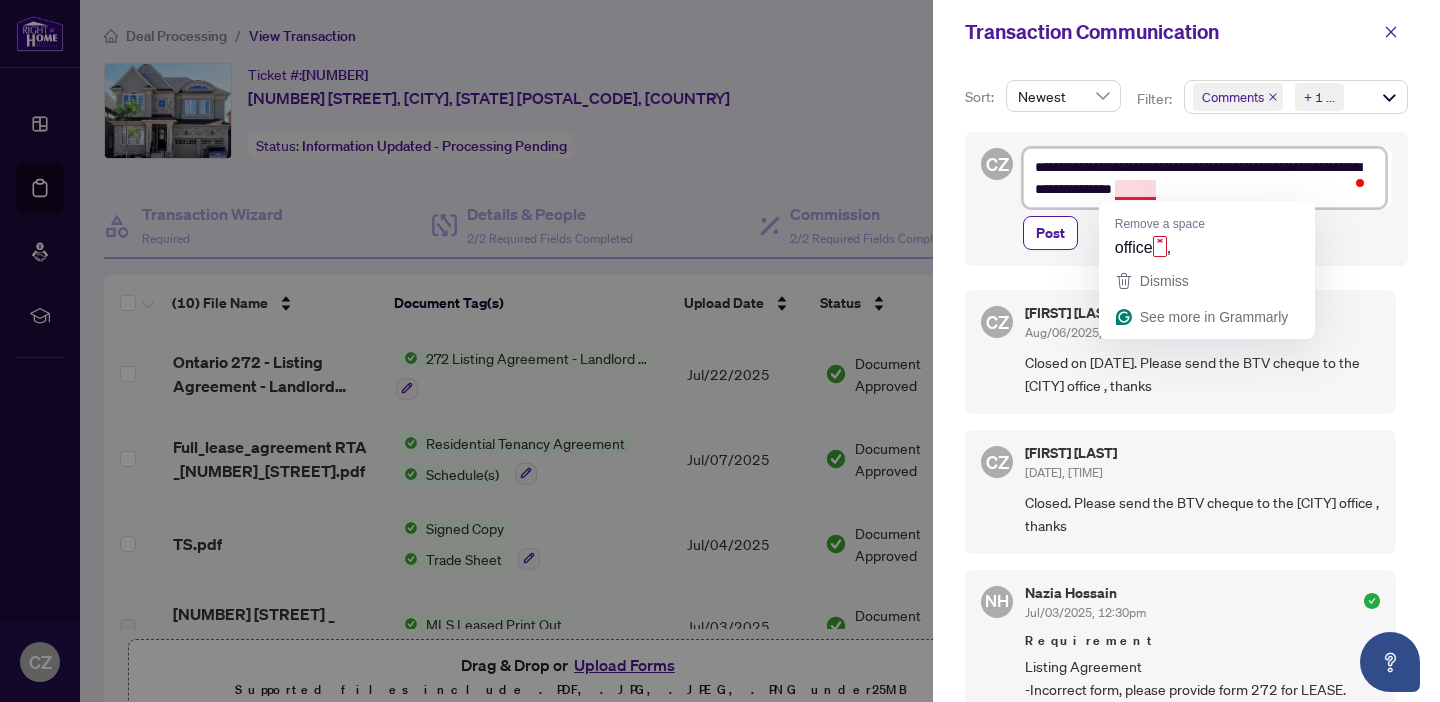 click on "**********" at bounding box center [1204, 178] 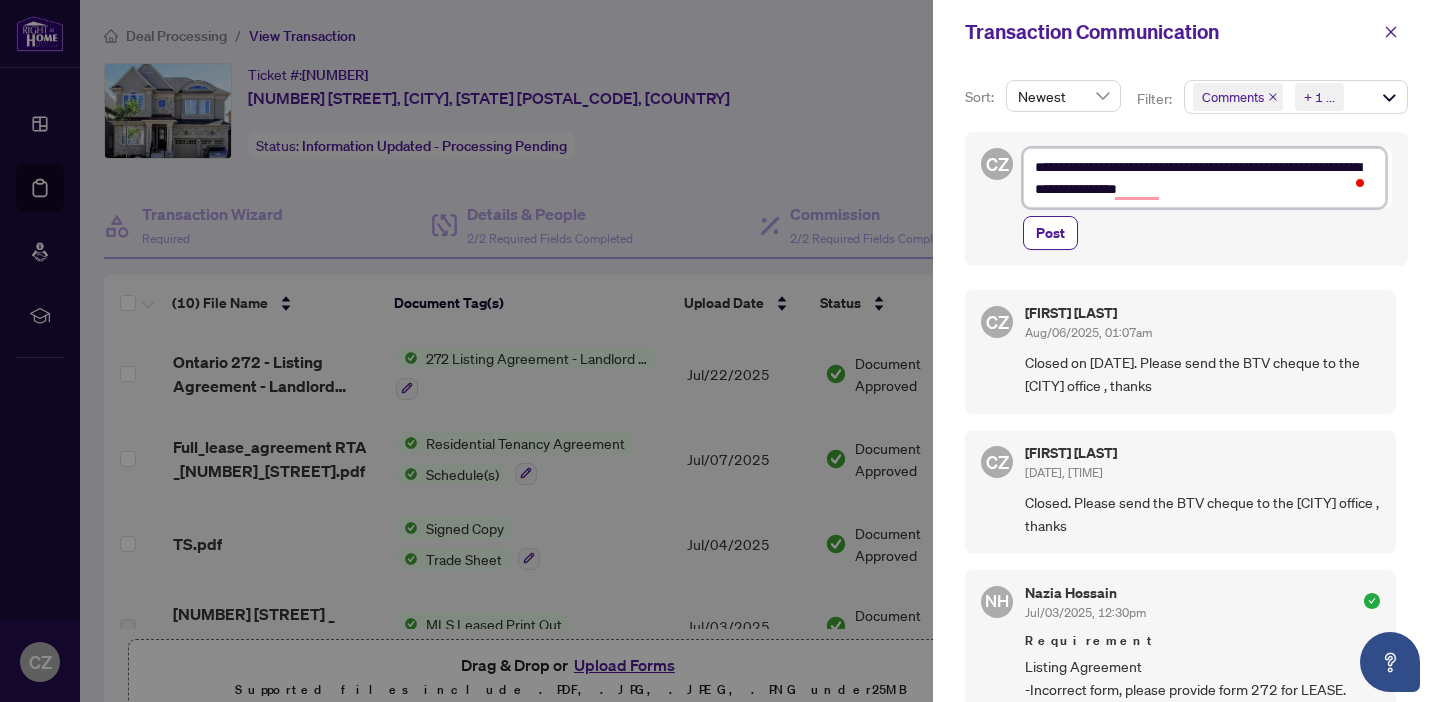 type on "**********" 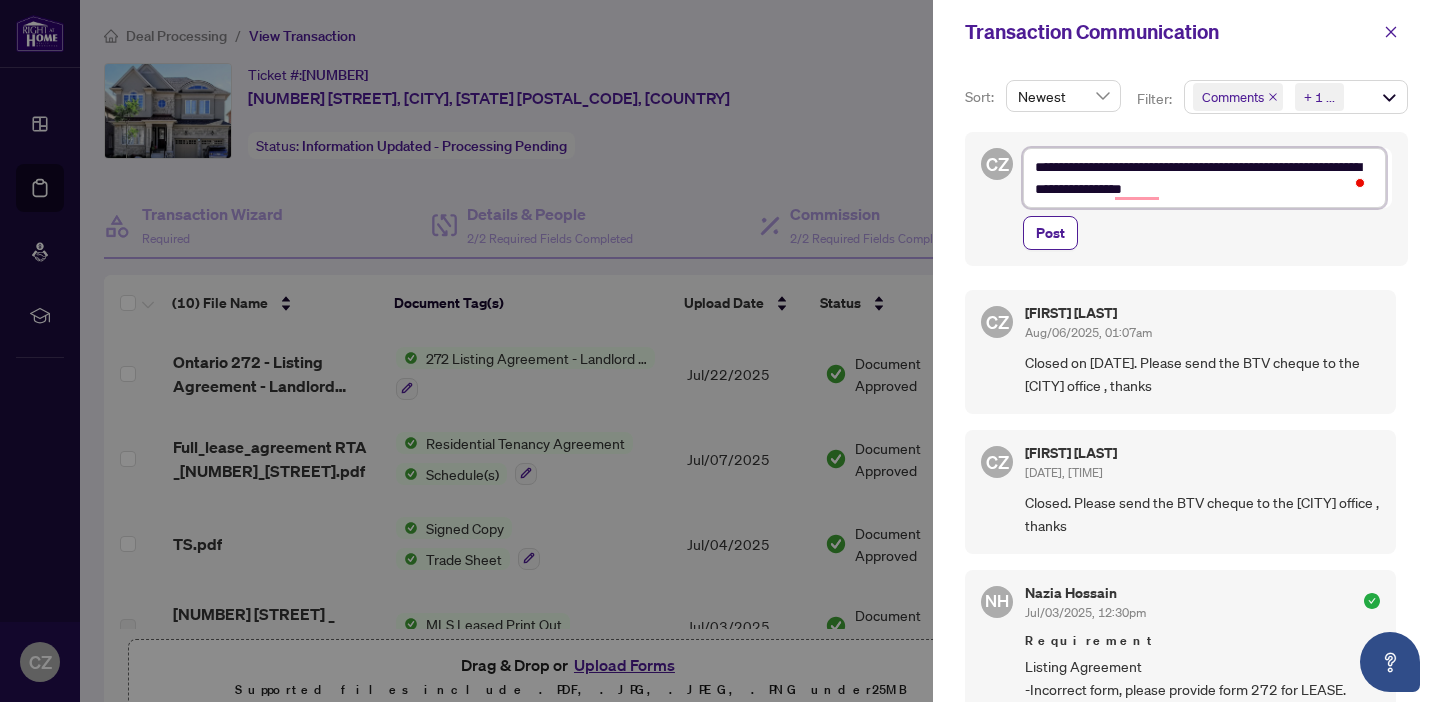 type on "**********" 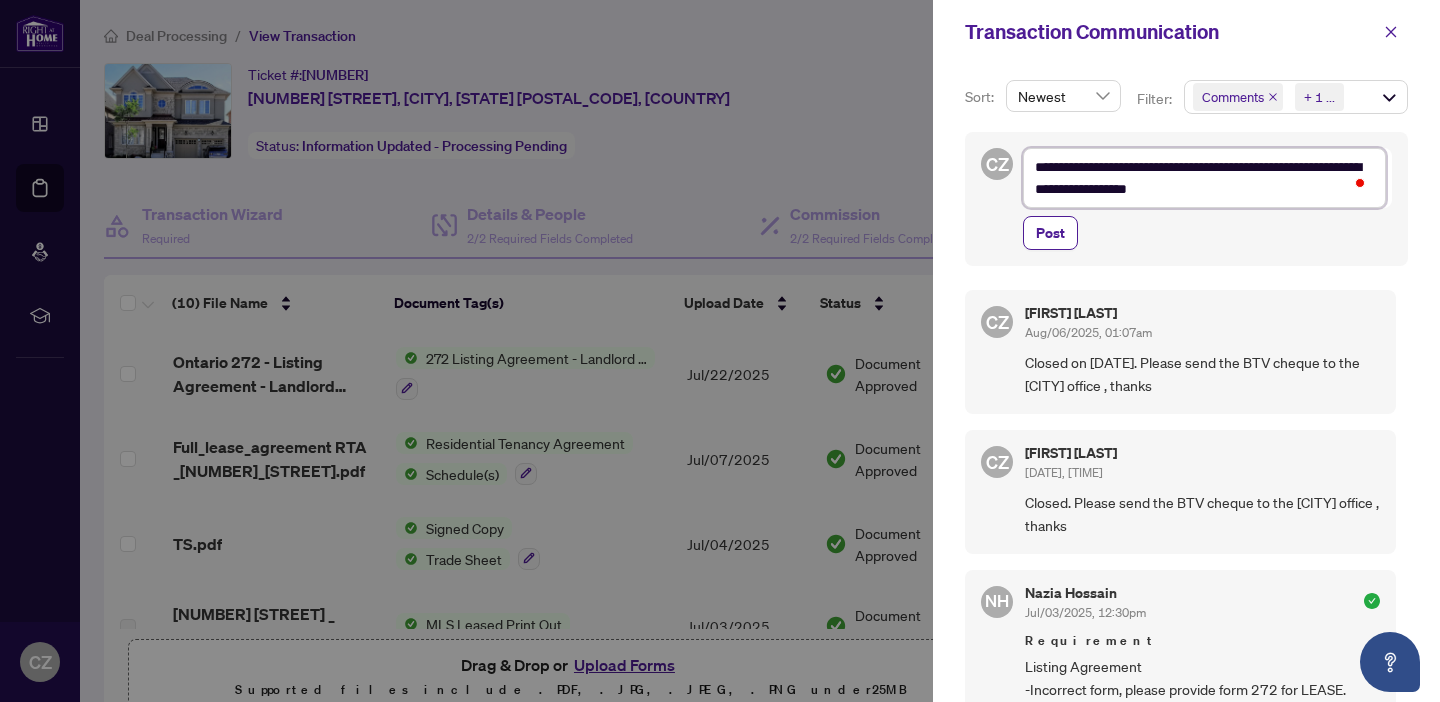 type on "**********" 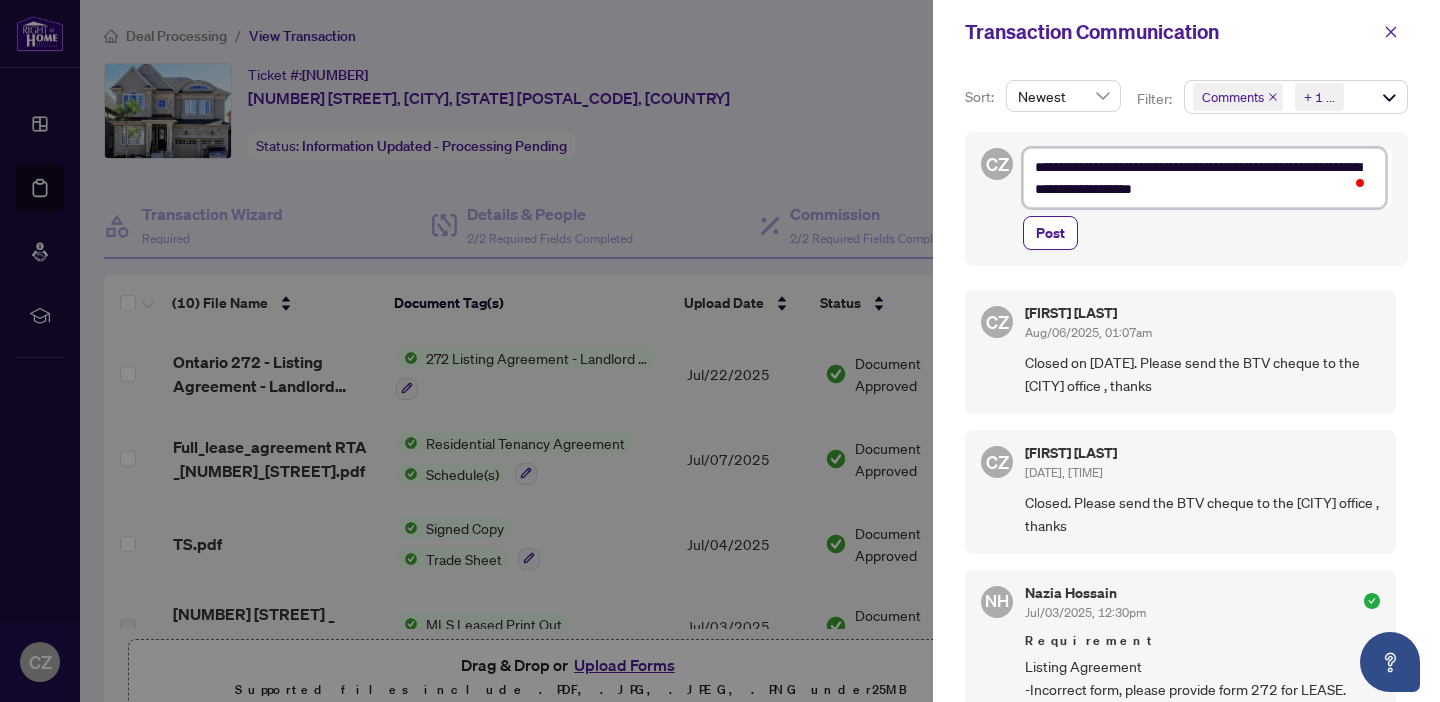 type on "**********" 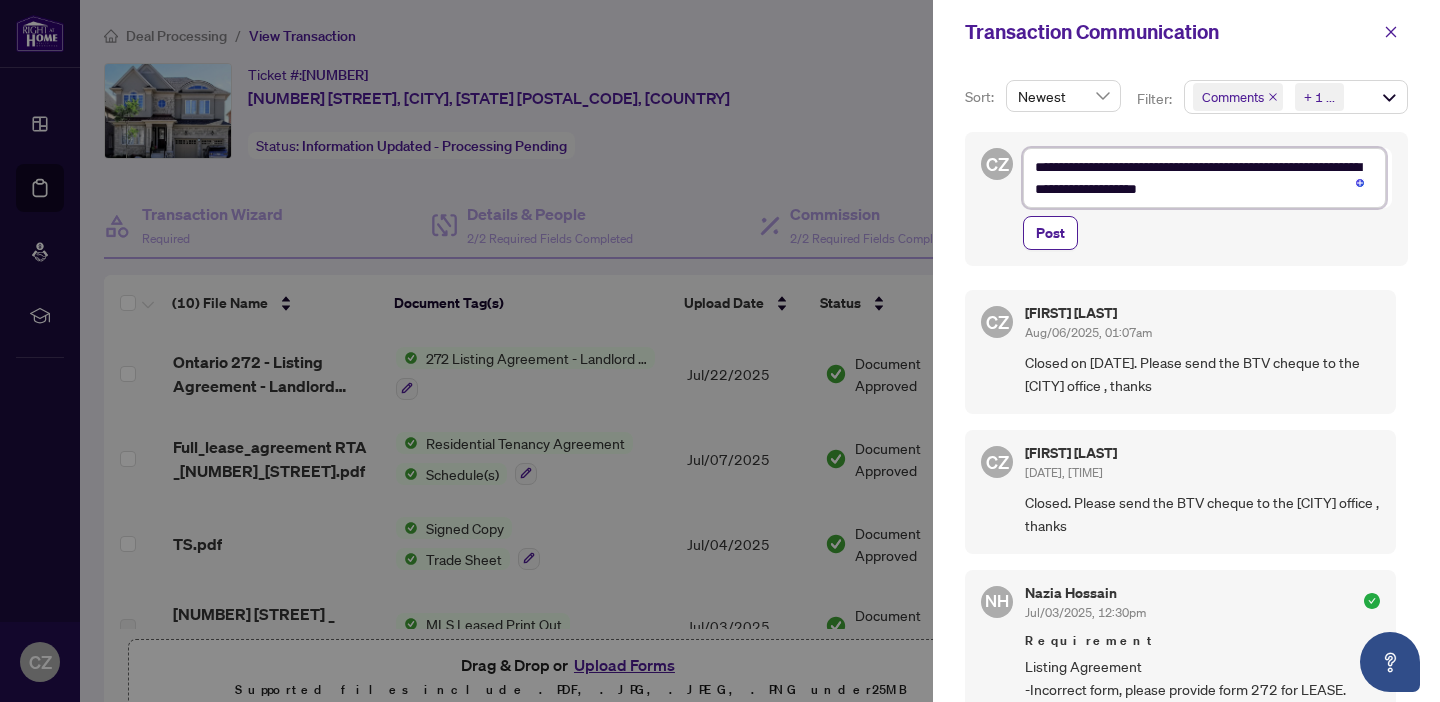 click on "**********" at bounding box center (1204, 178) 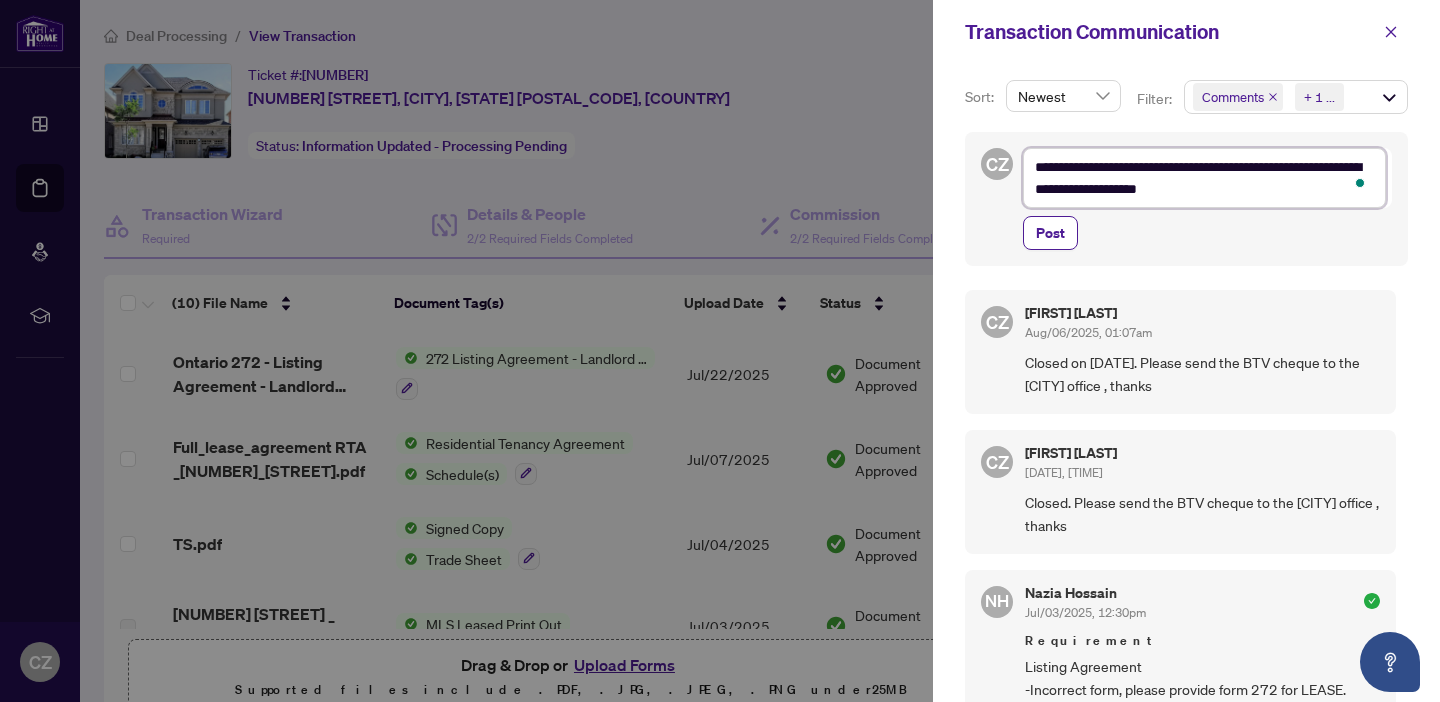 type on "**********" 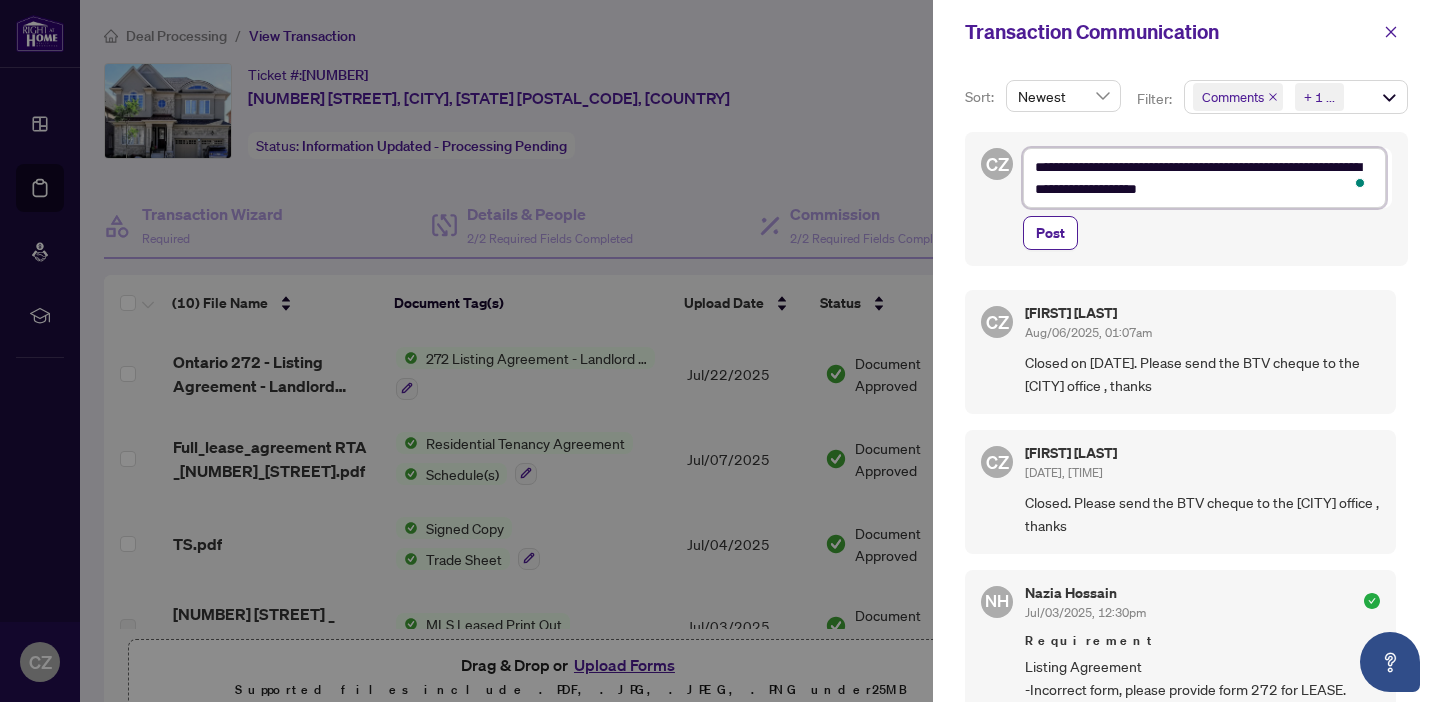 type on "**********" 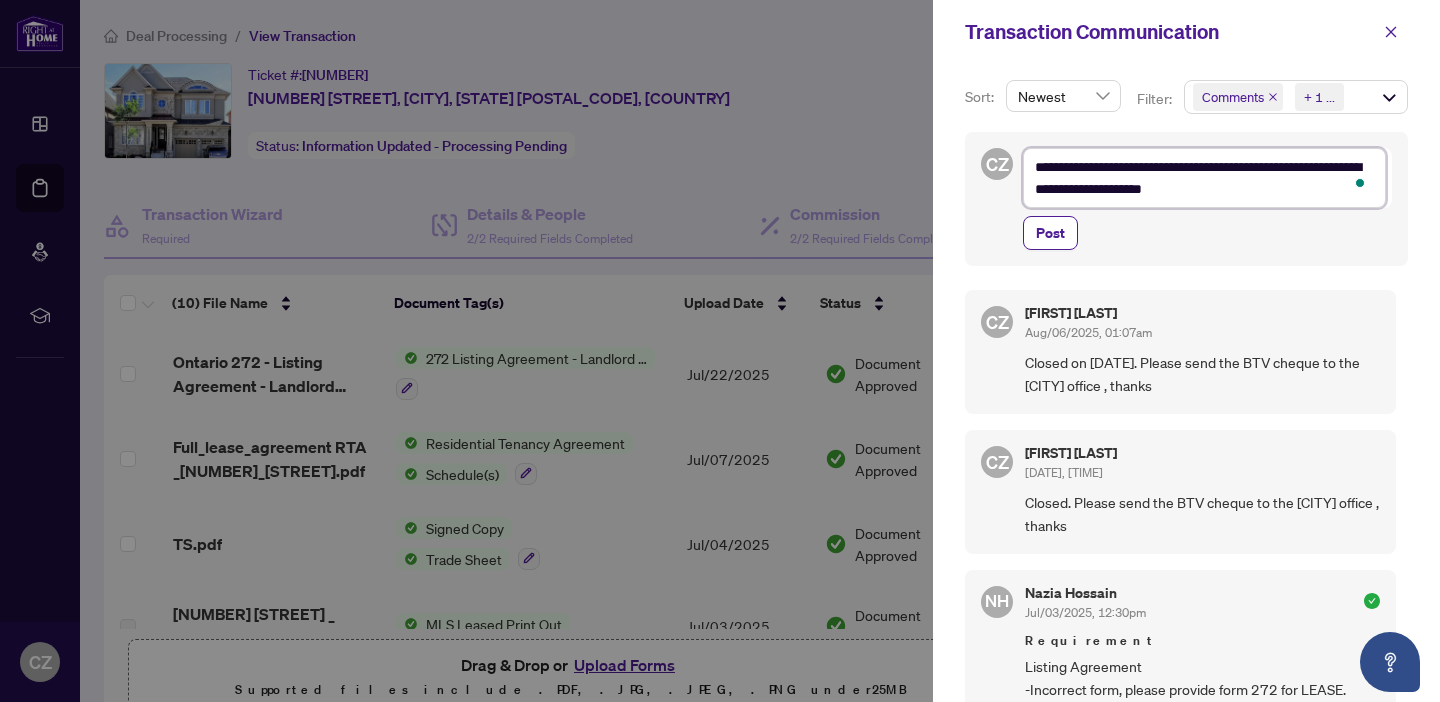 type on "**********" 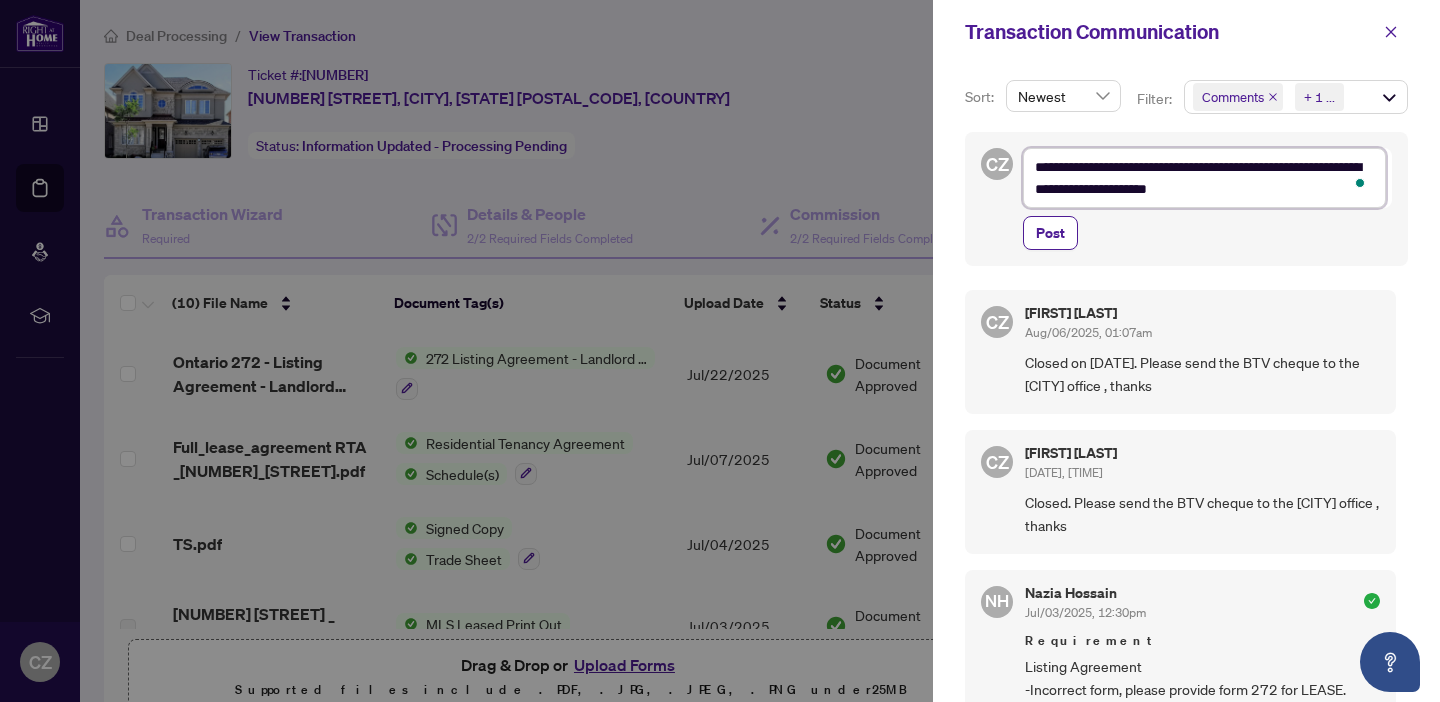 type on "**********" 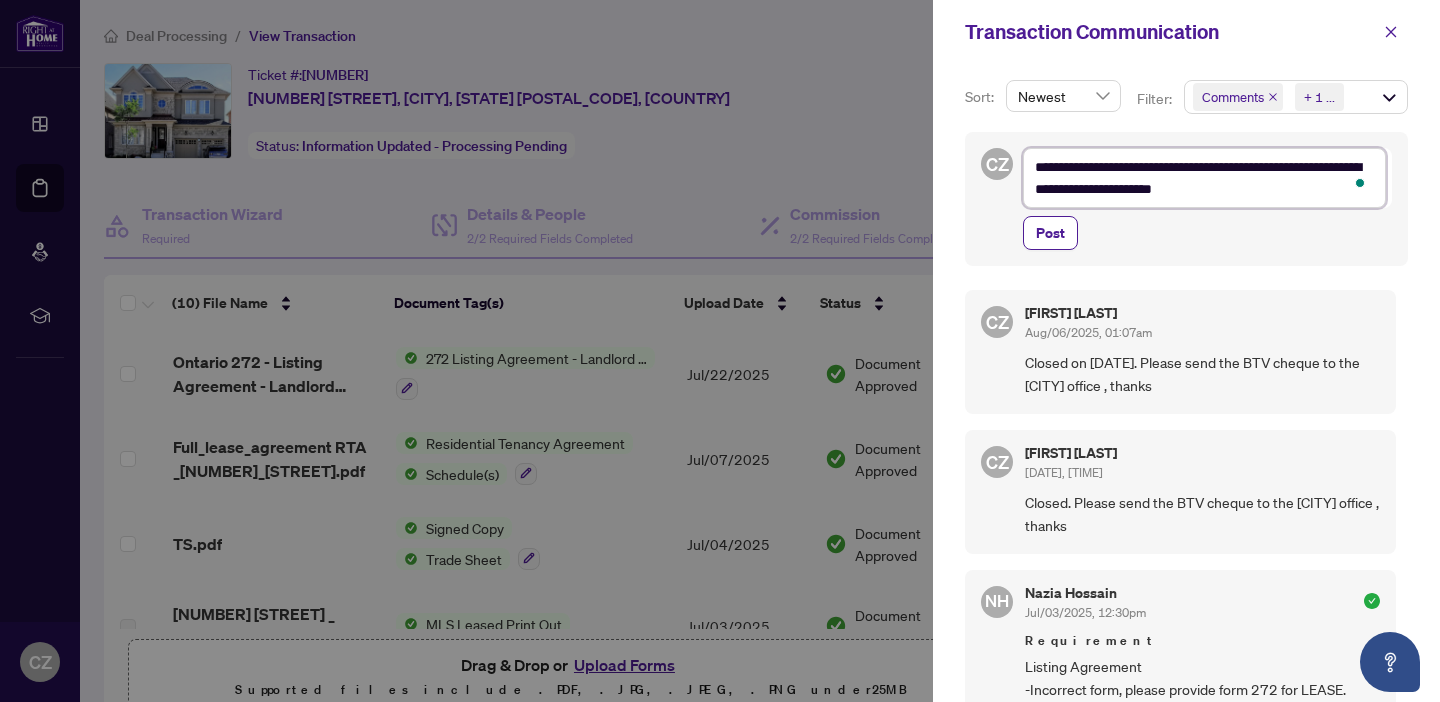 type on "**********" 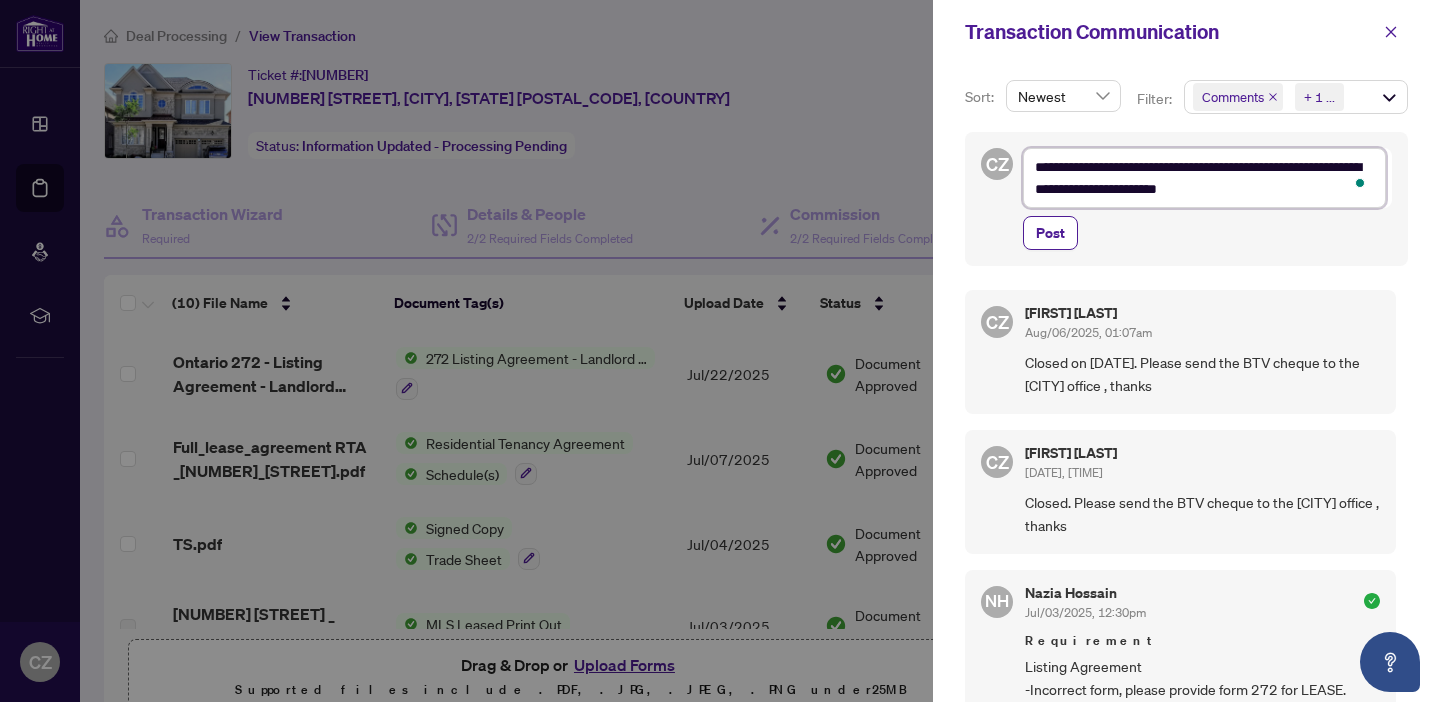 type on "**********" 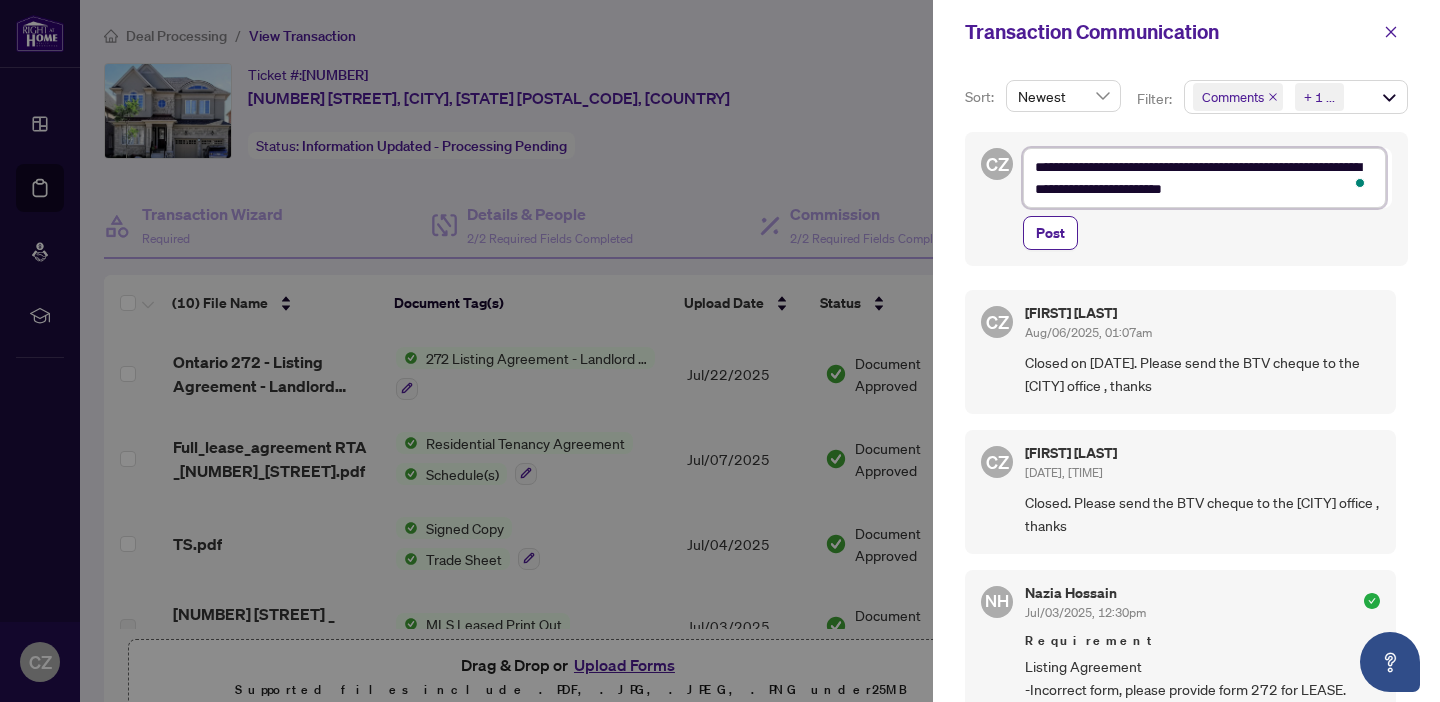 type on "**********" 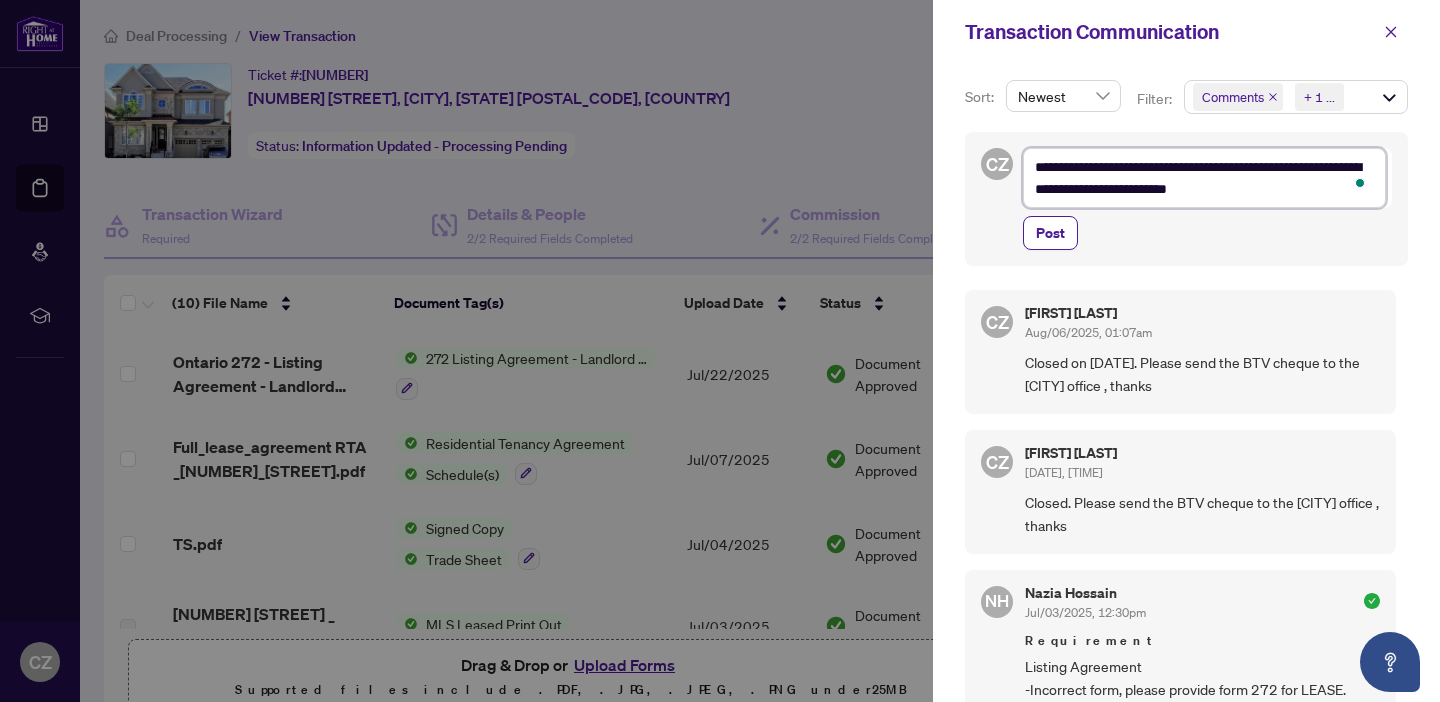 type on "**********" 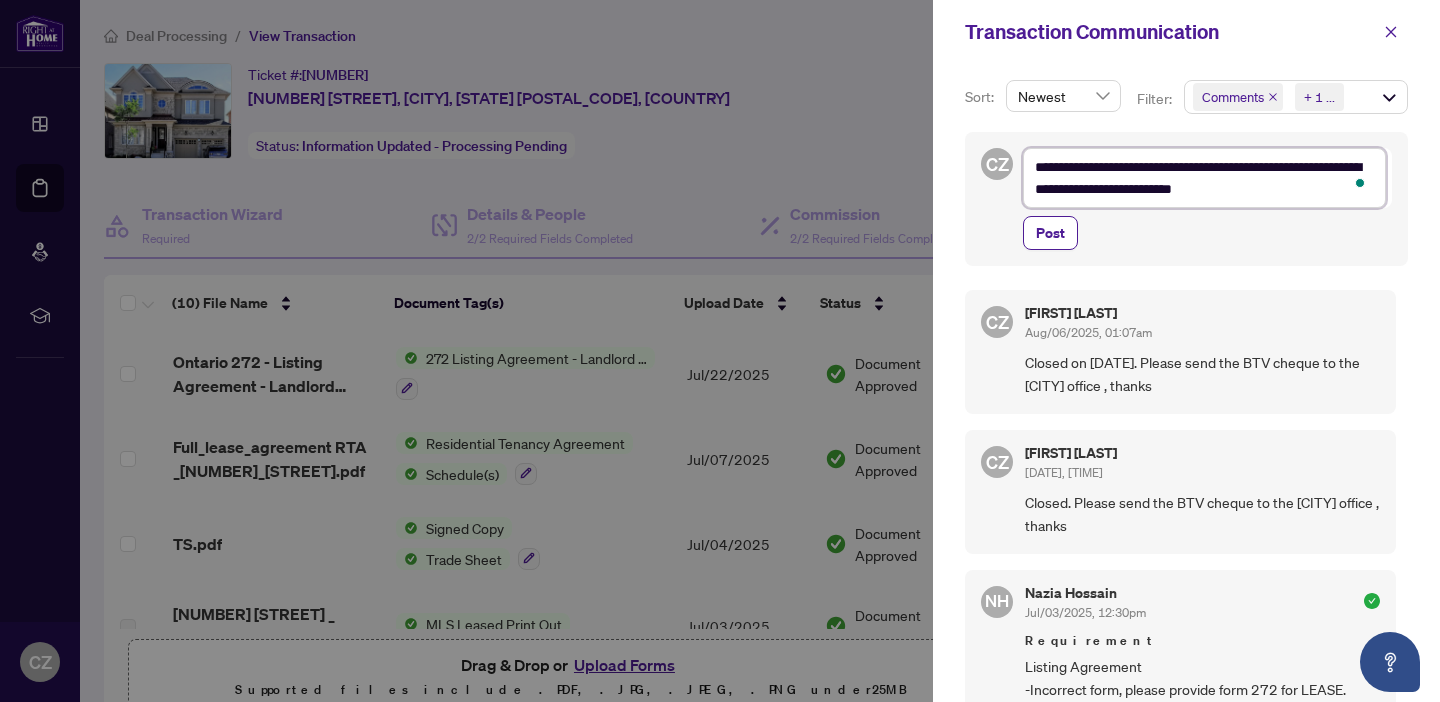 type on "**********" 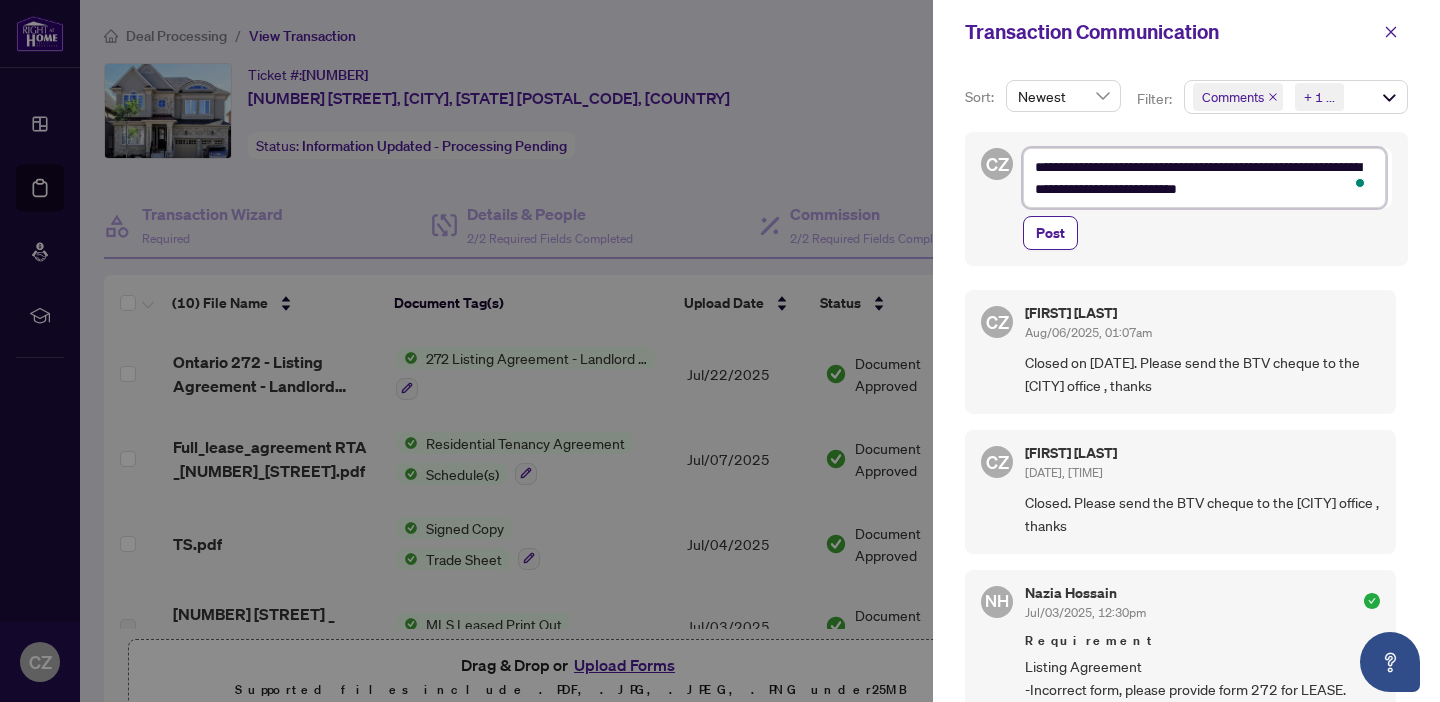 type on "**********" 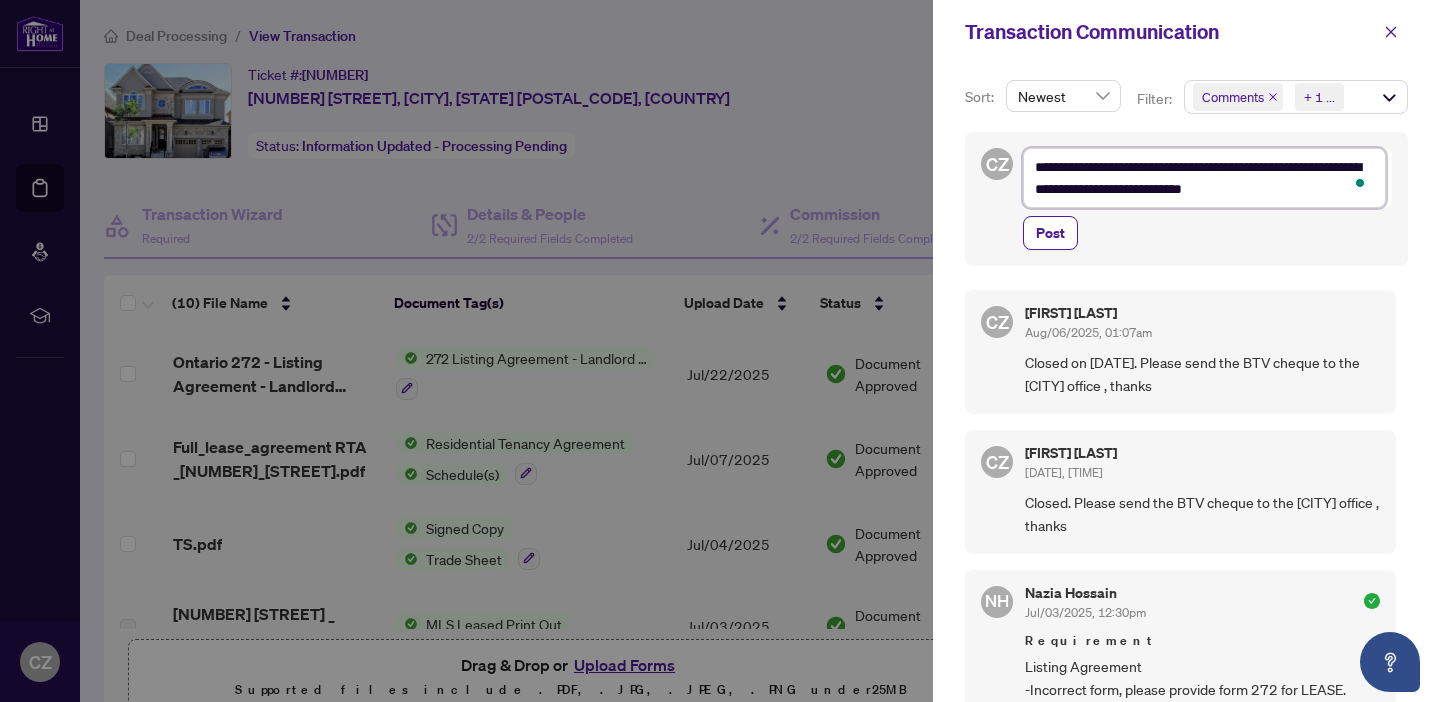 type on "**********" 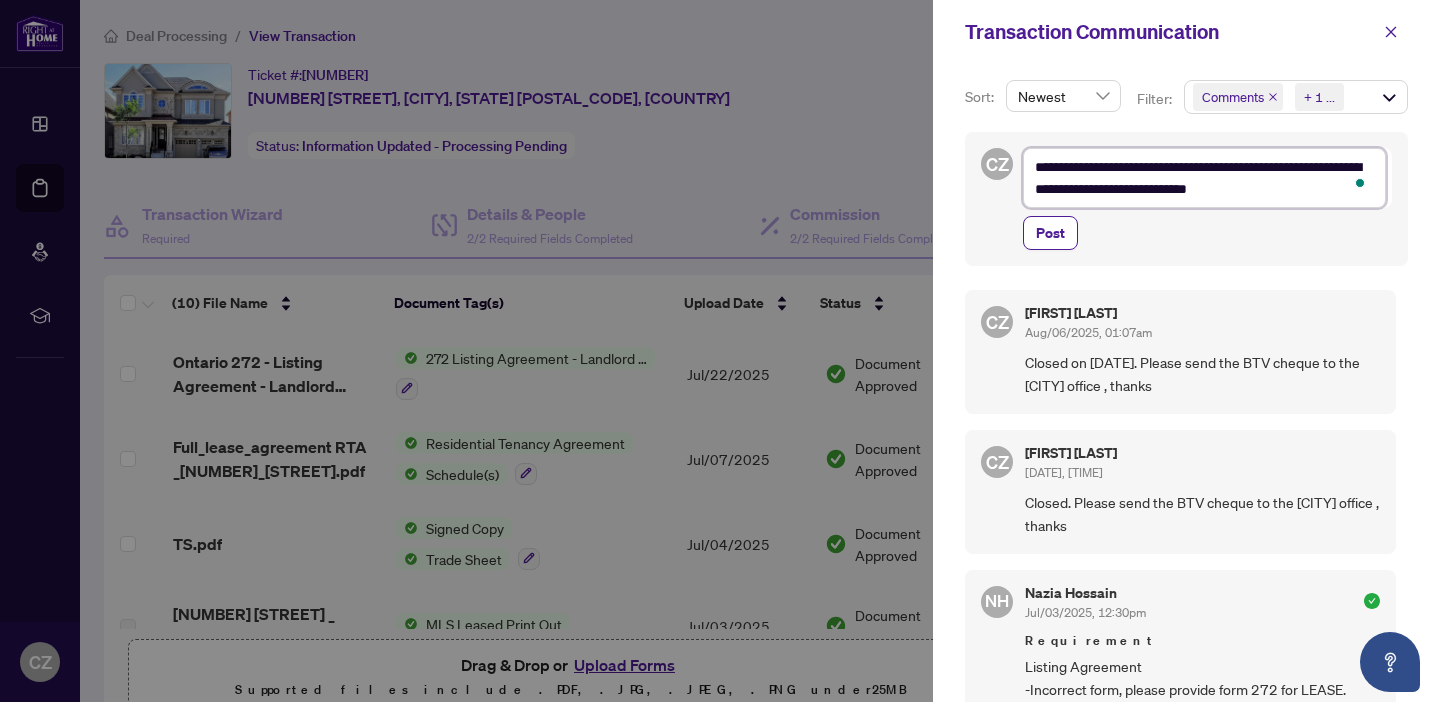 type on "**********" 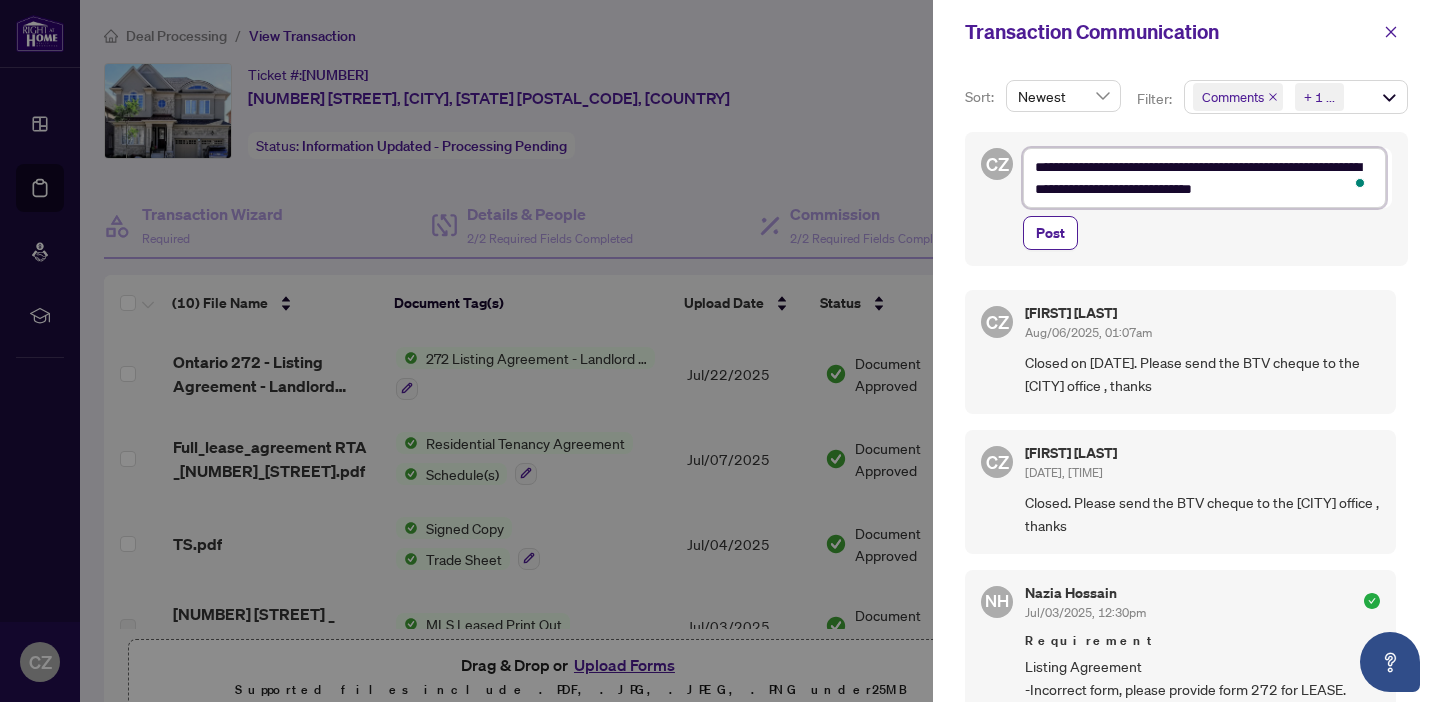 type on "**********" 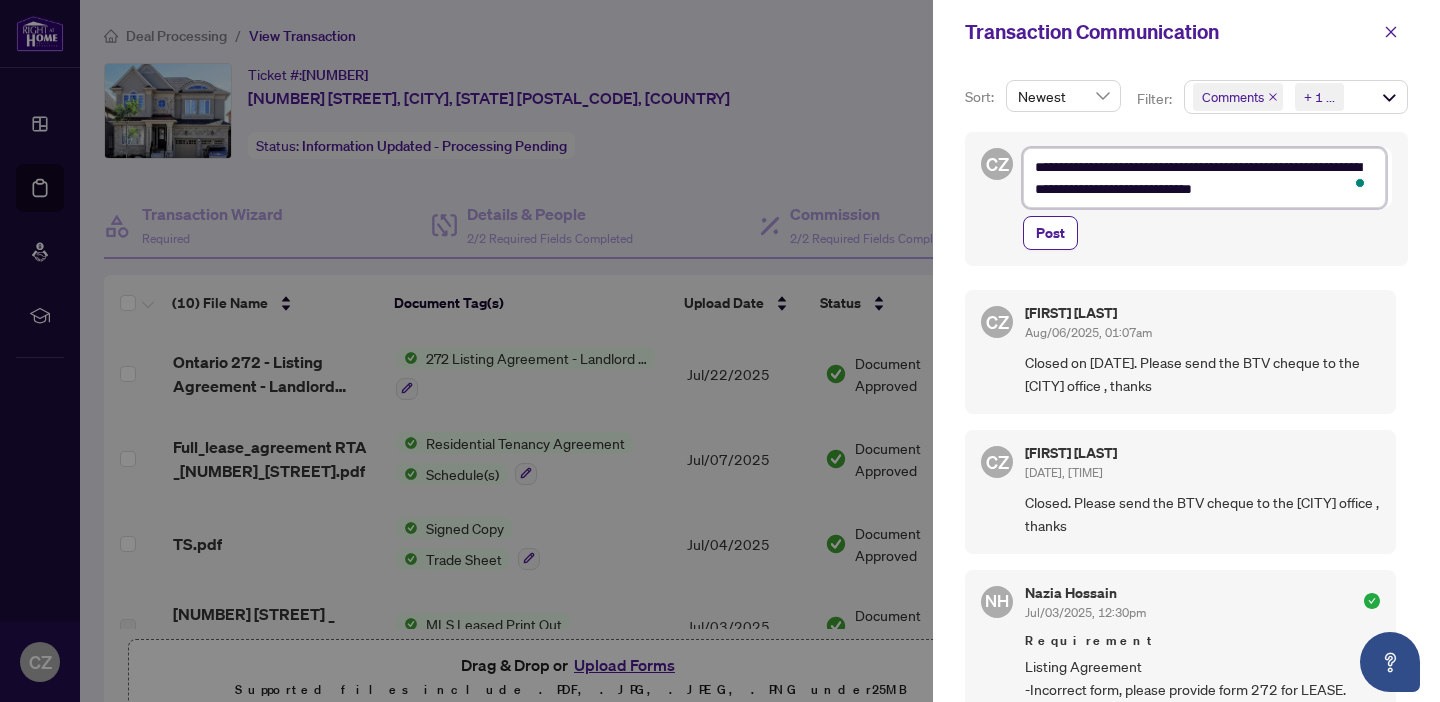type on "**********" 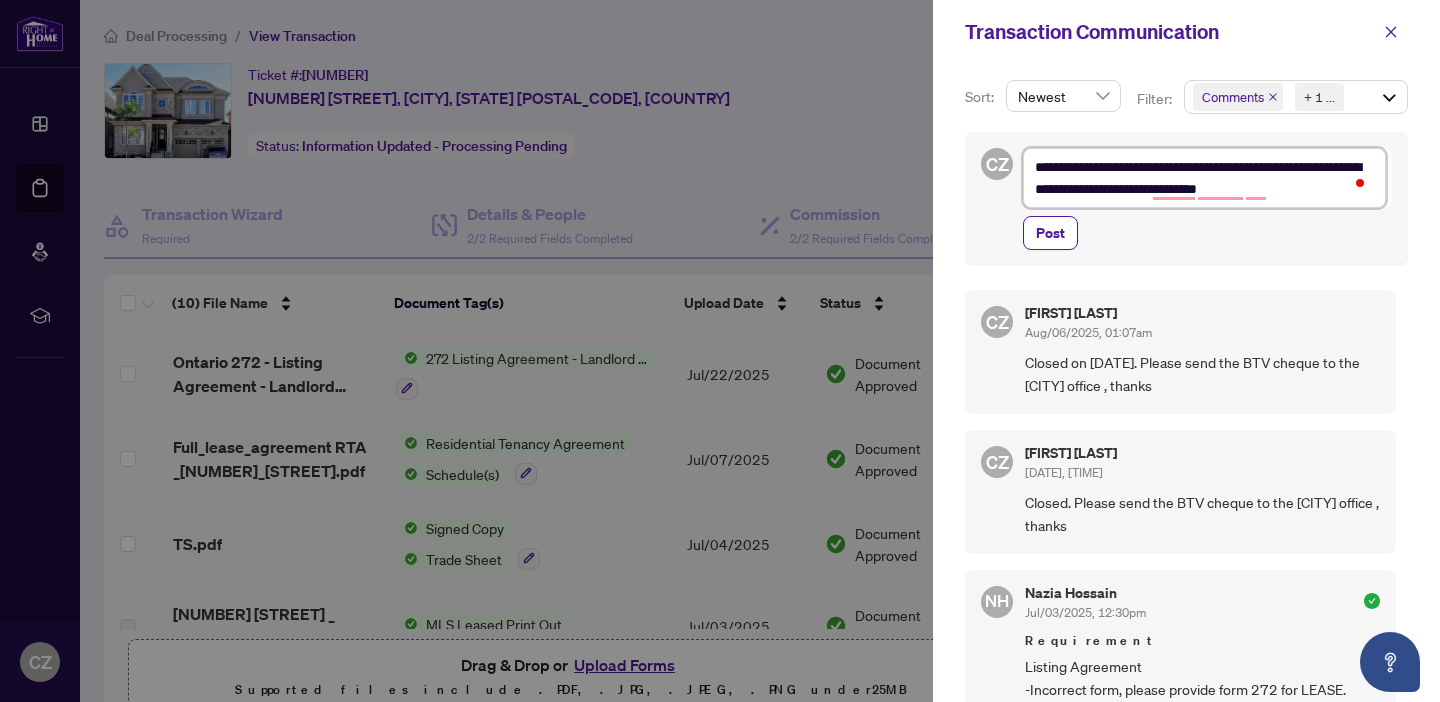 type on "**********" 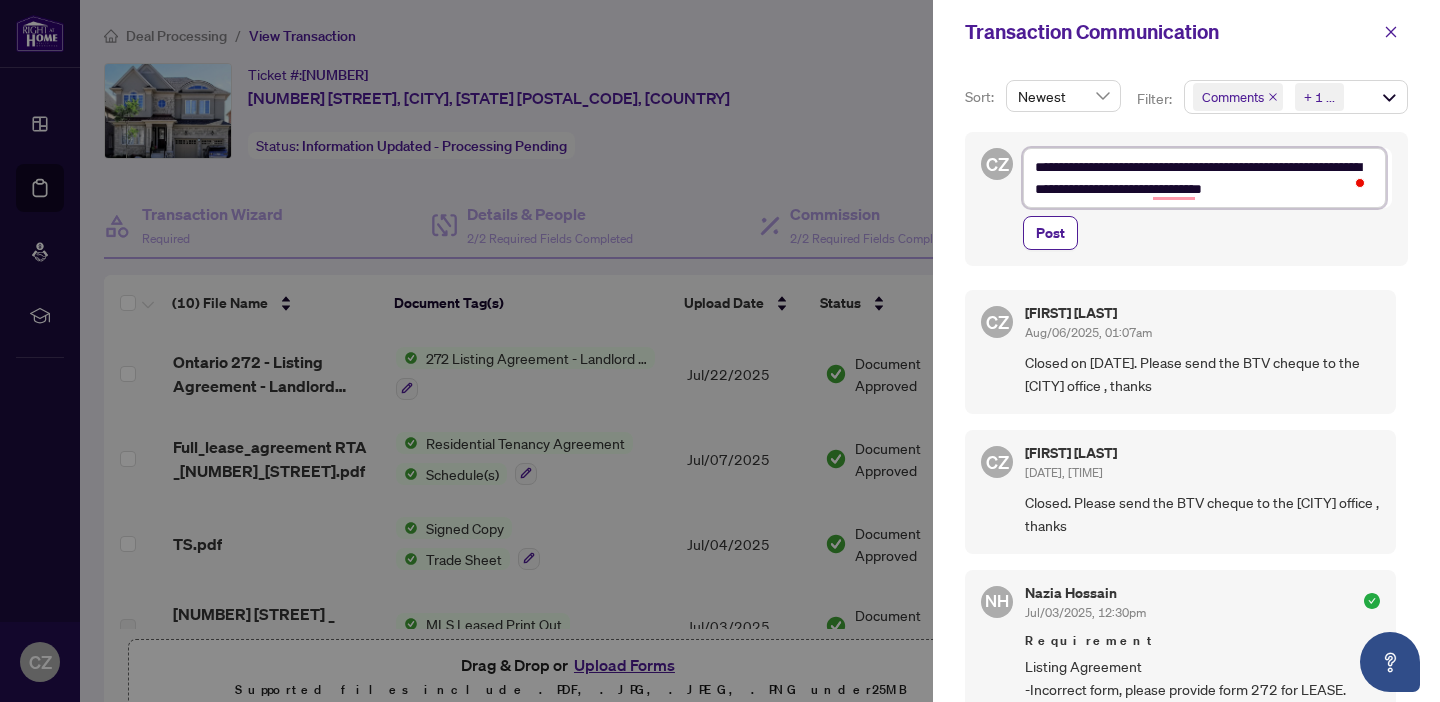 type on "**********" 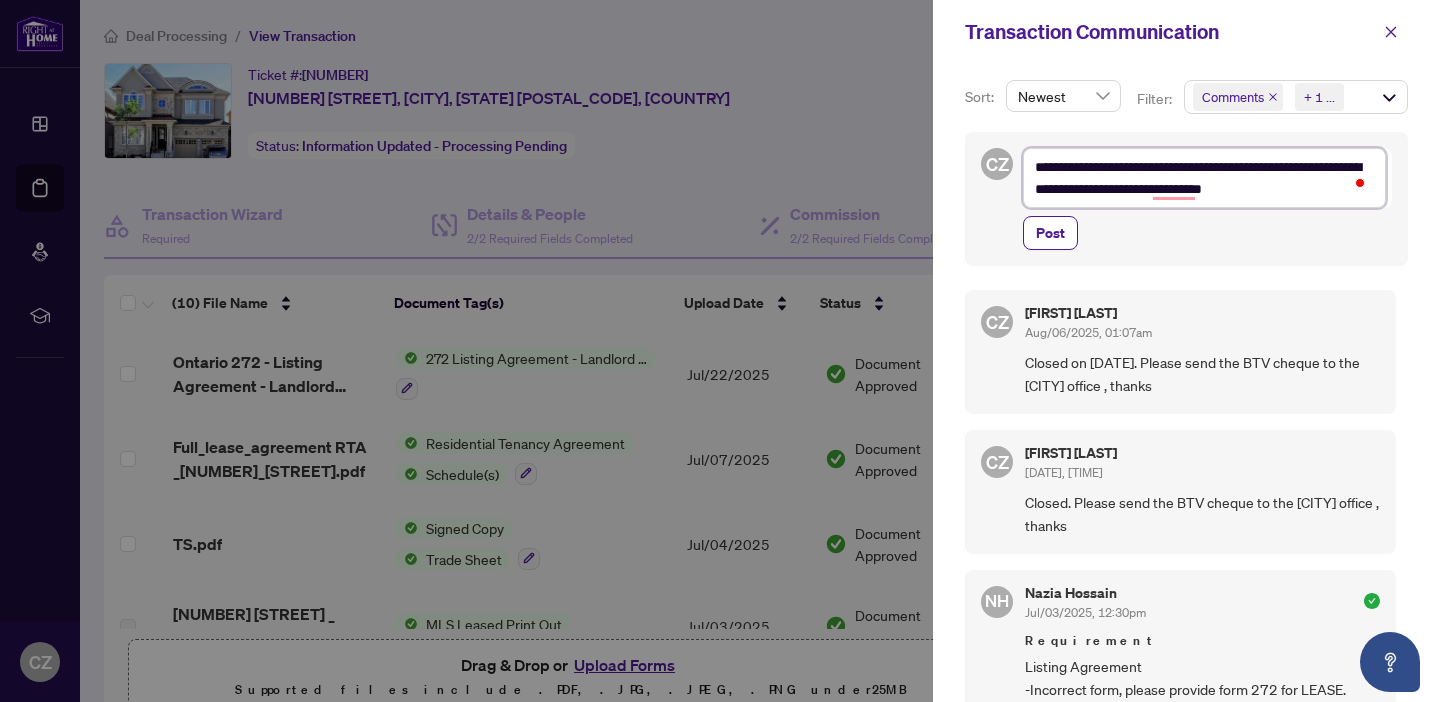 type on "**********" 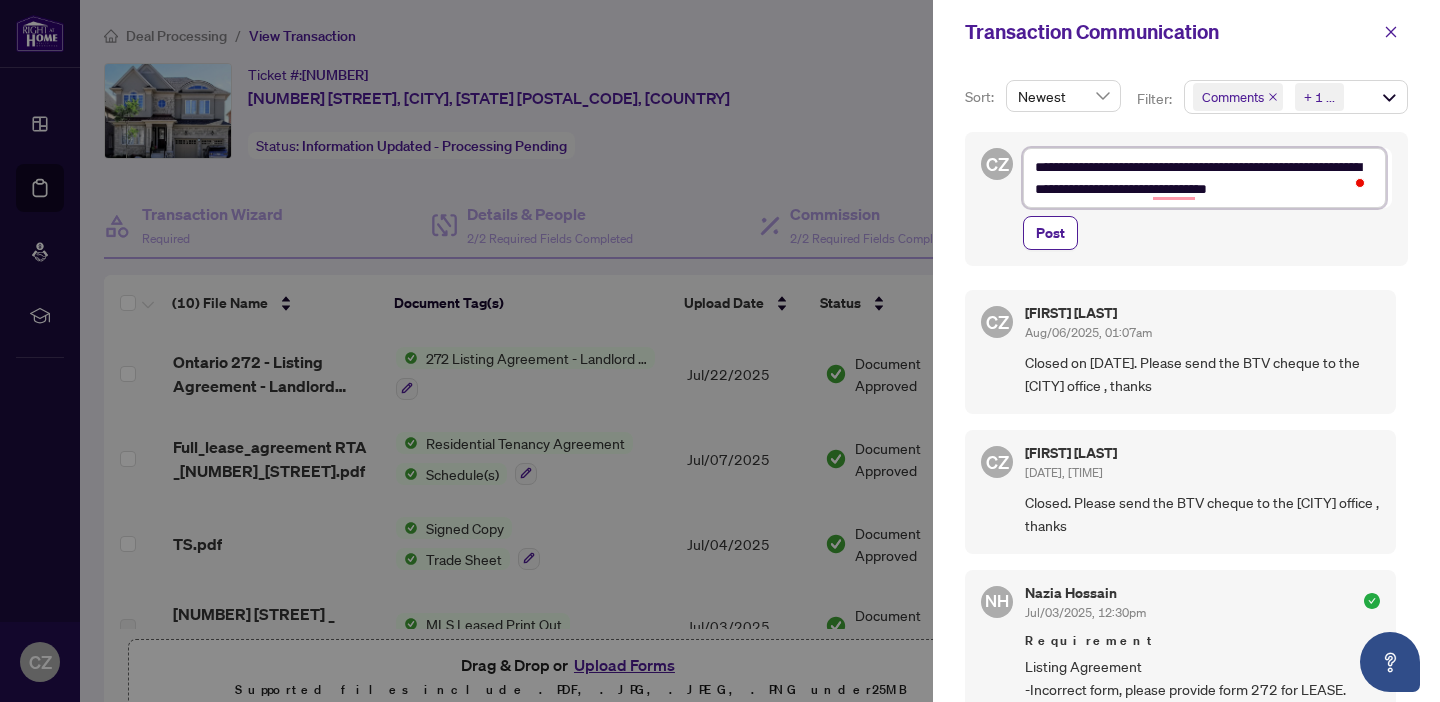 type on "**********" 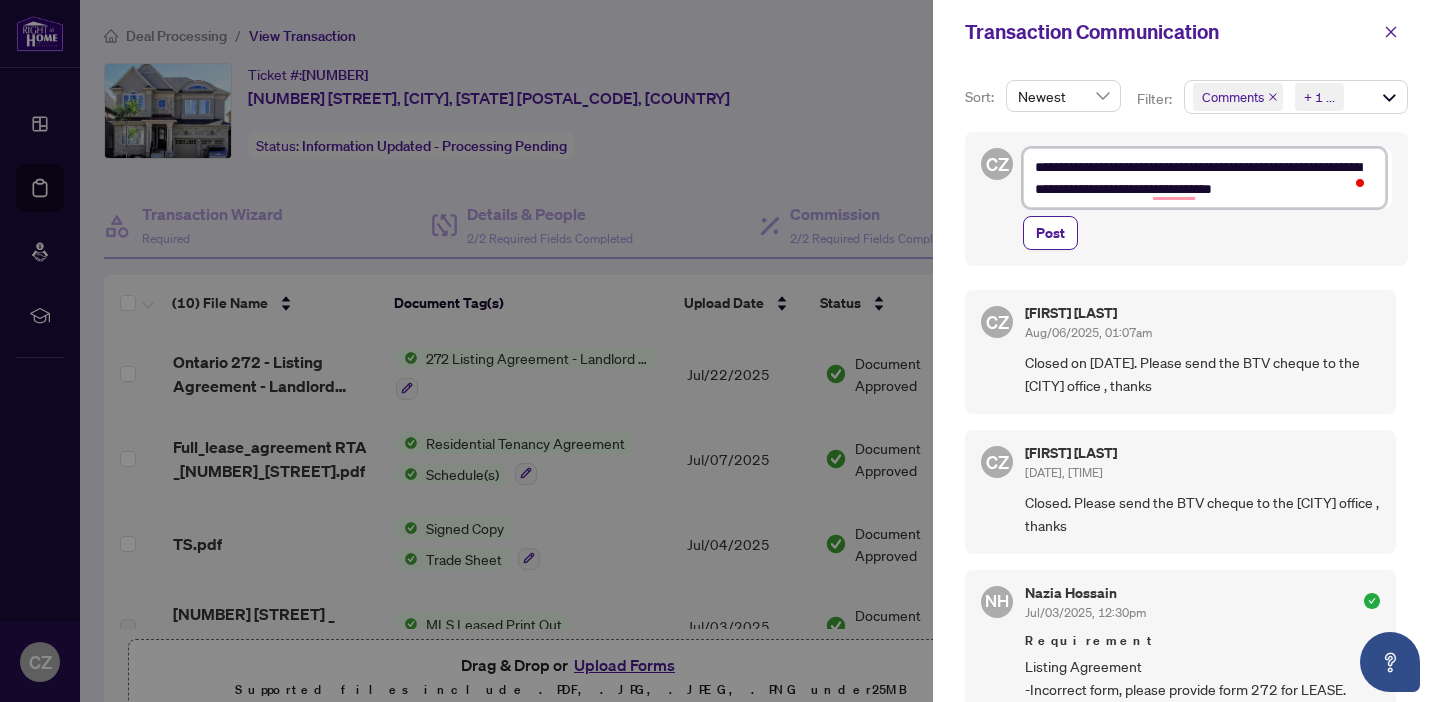 type on "**********" 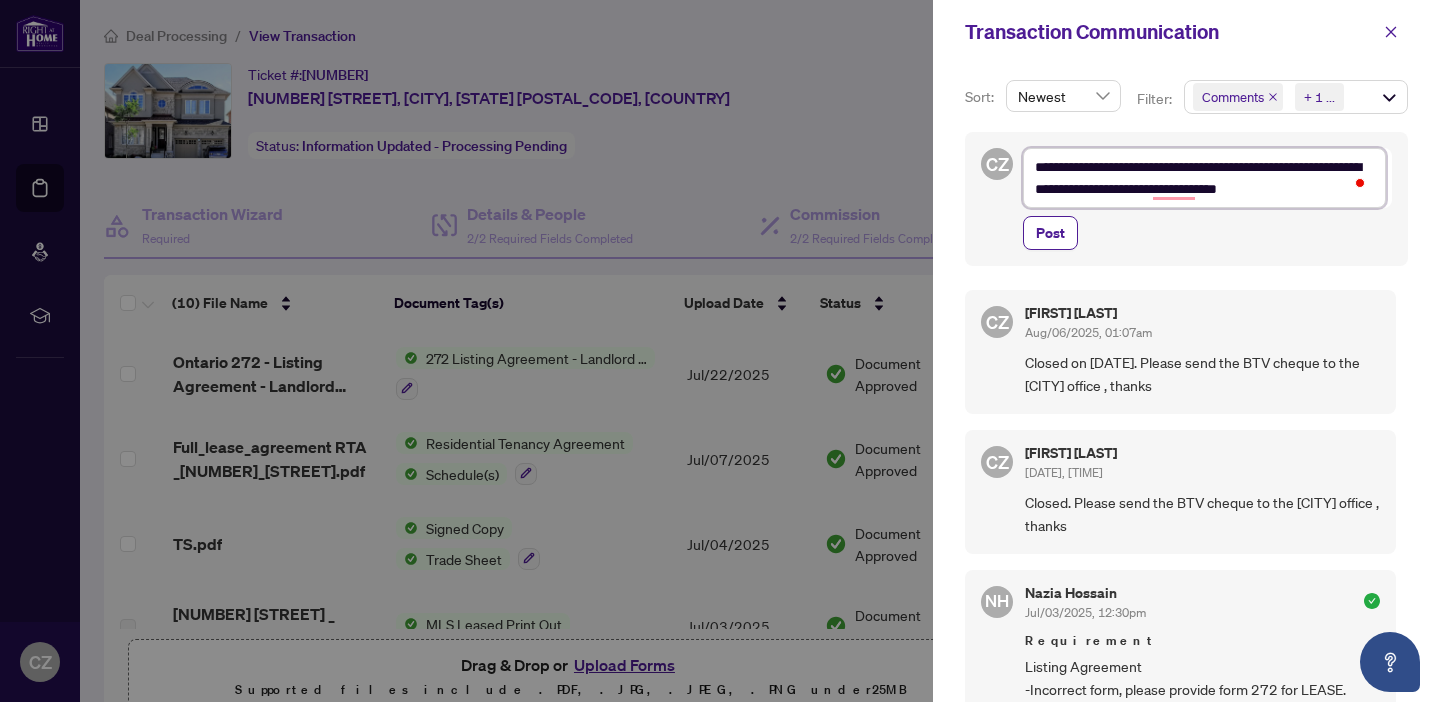 type on "**********" 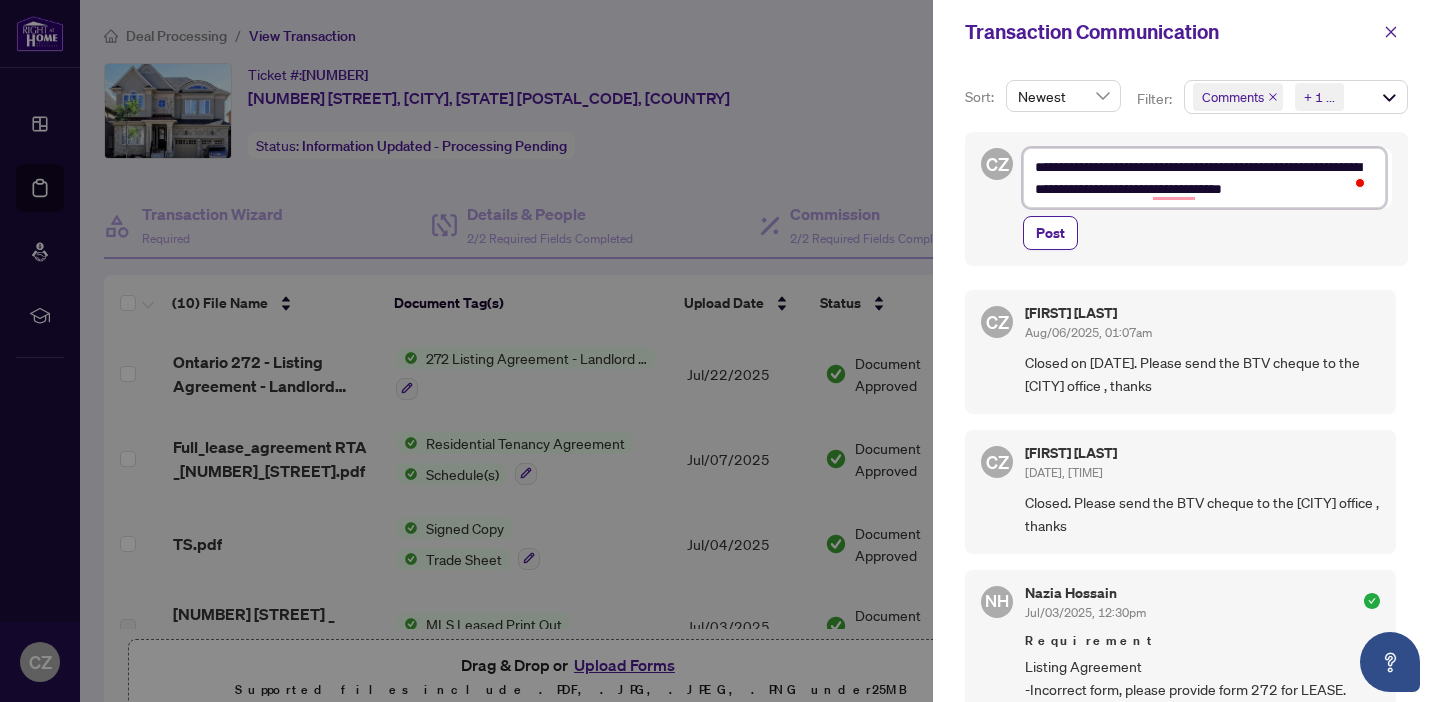 type on "**********" 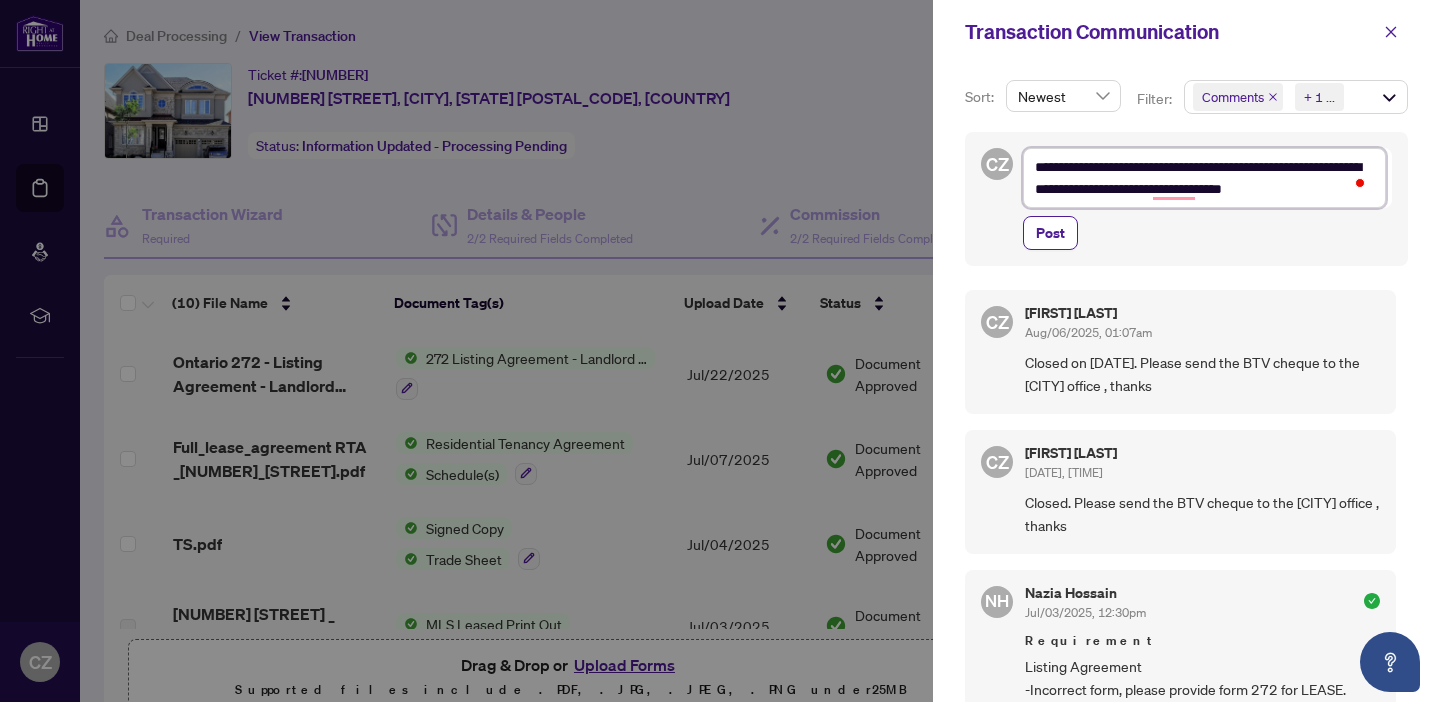 type on "**********" 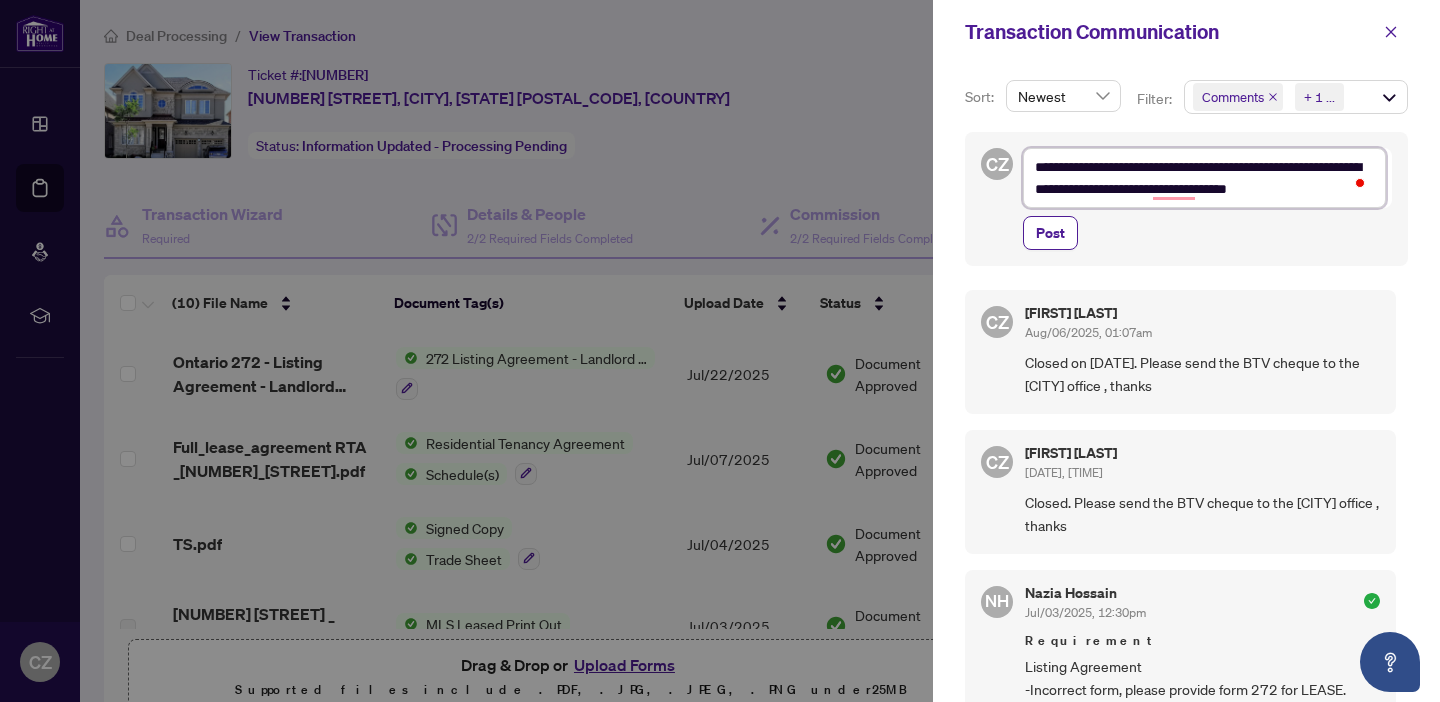 type on "**********" 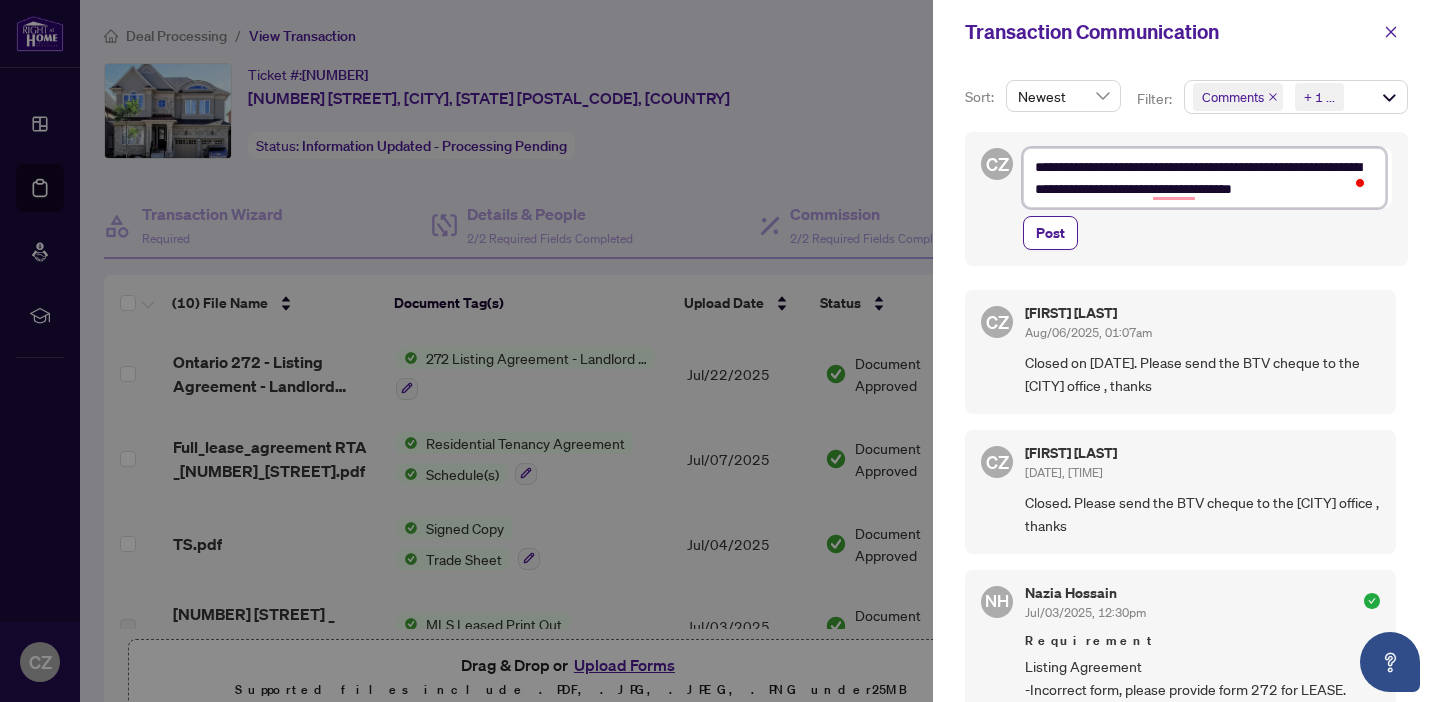 type on "**********" 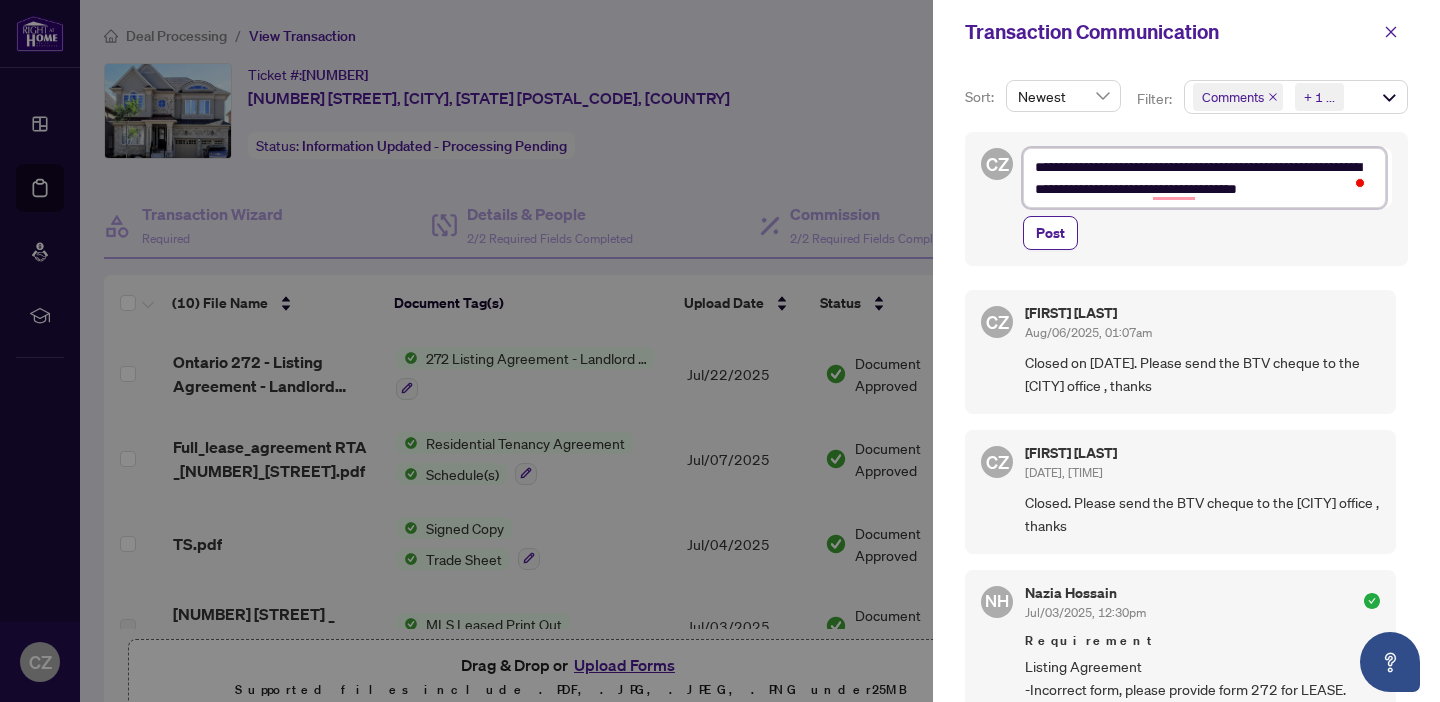 type on "**********" 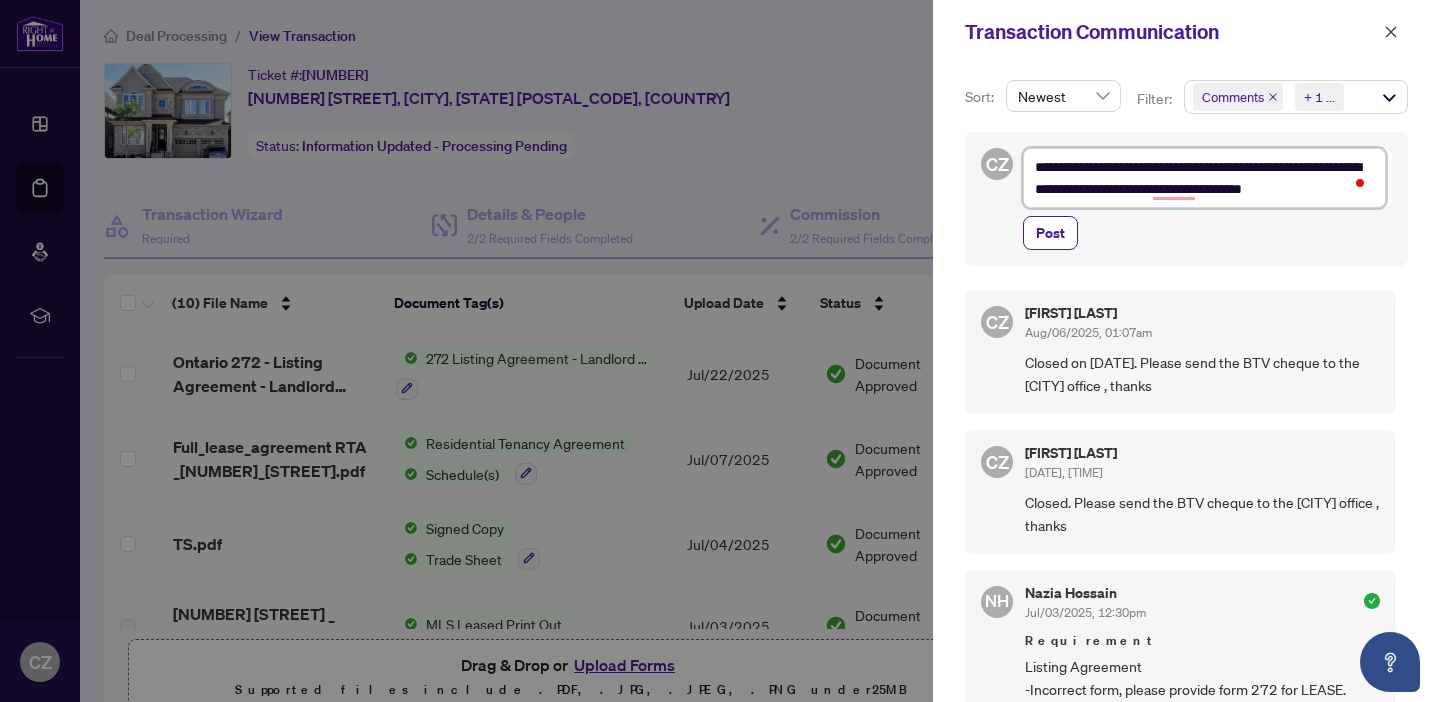 type on "**********" 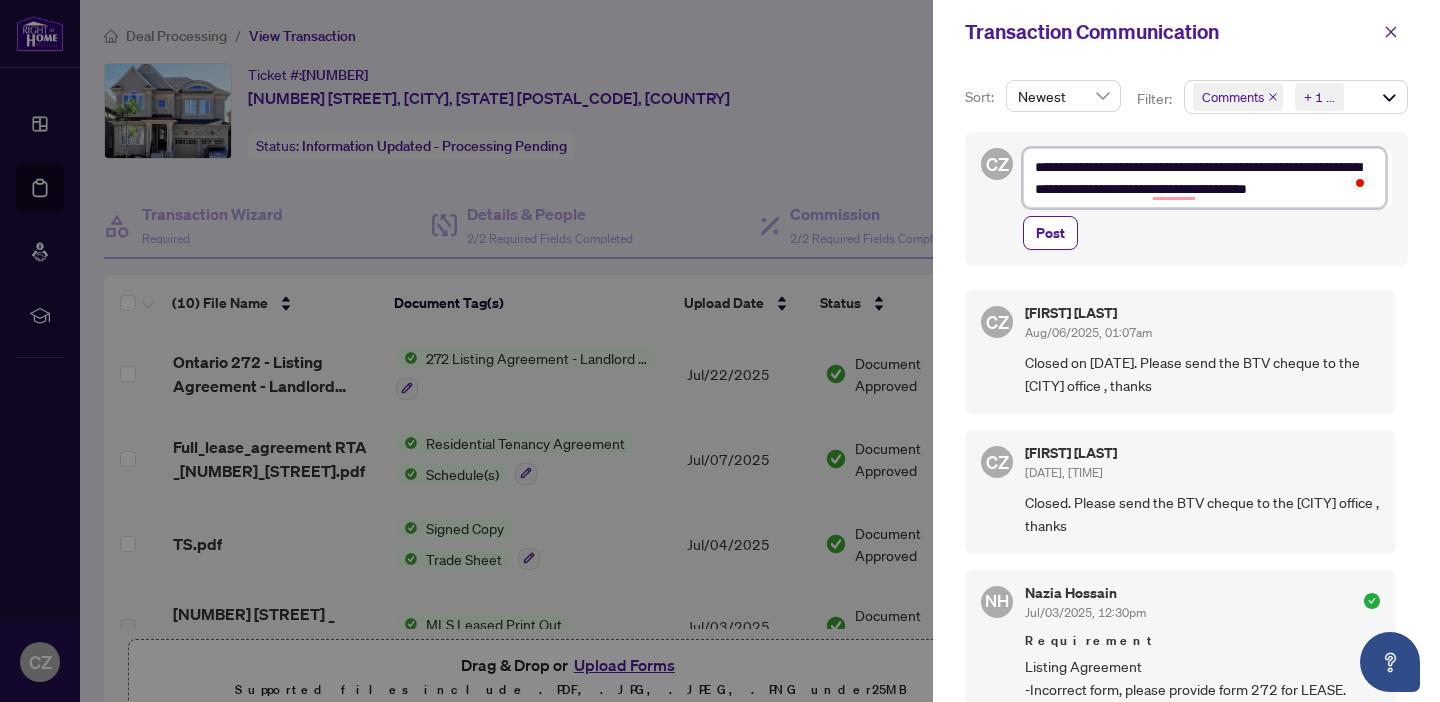 type on "**********" 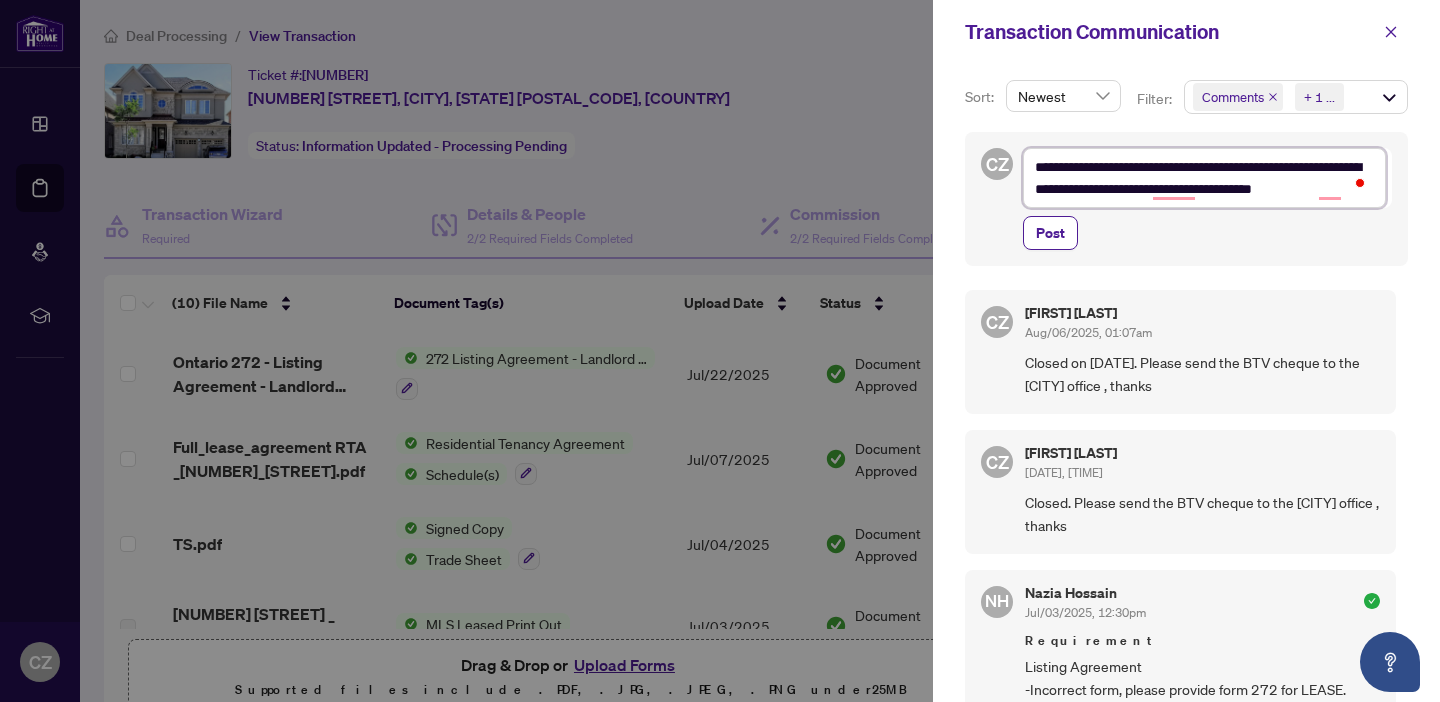type on "**********" 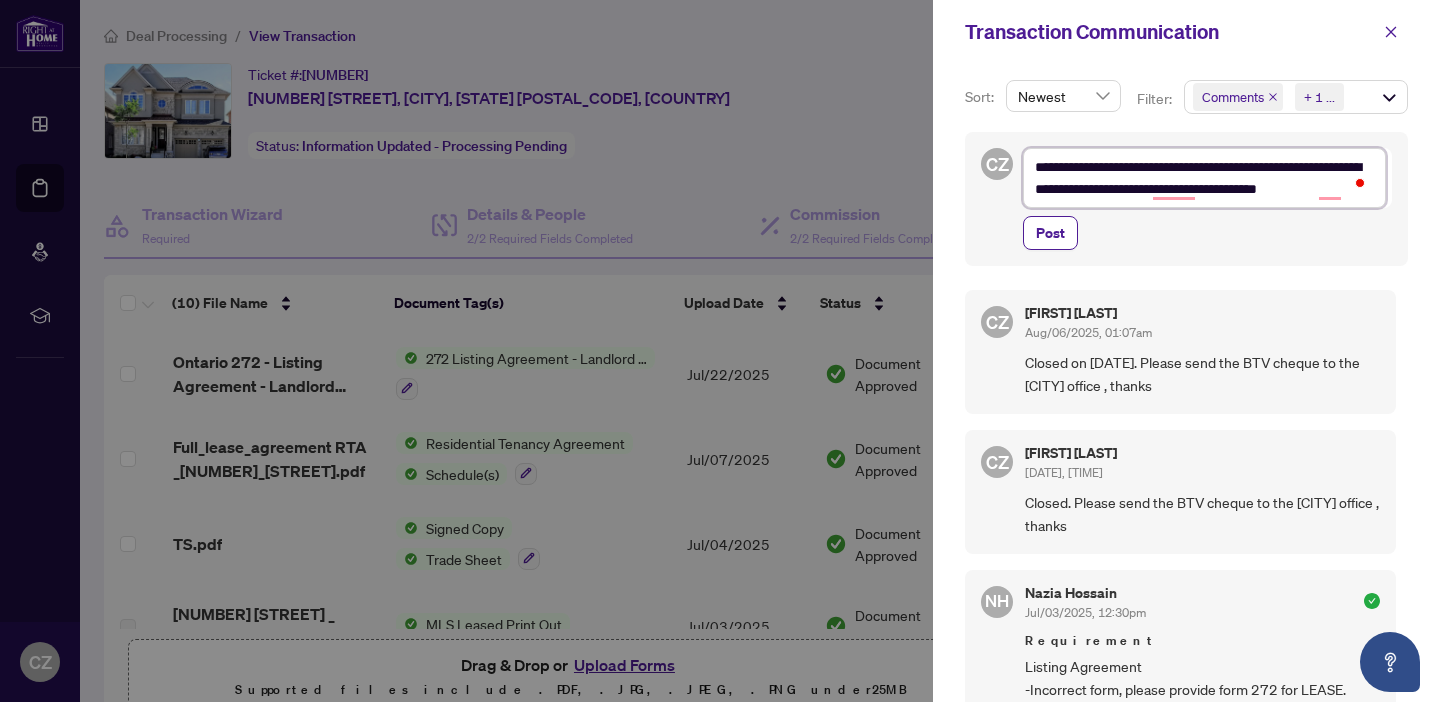 type on "**********" 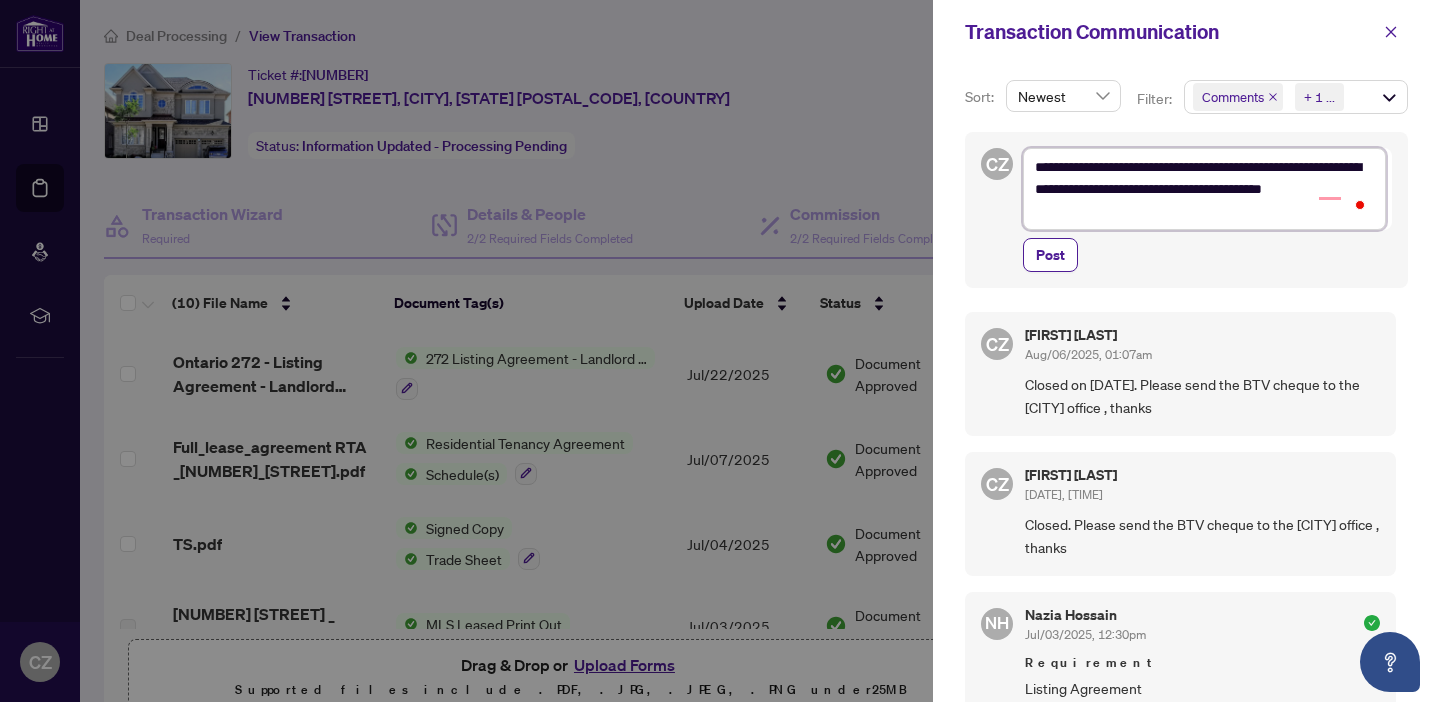 type on "**********" 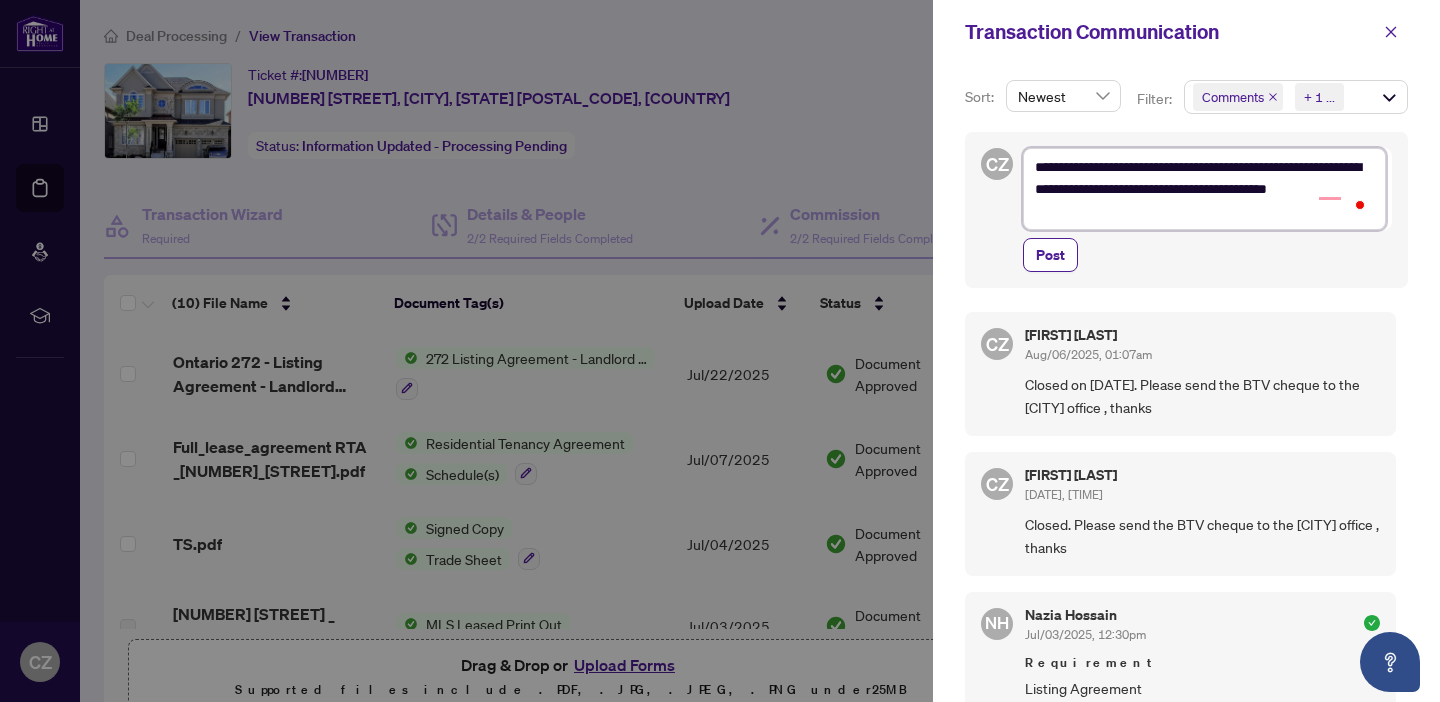 type on "**********" 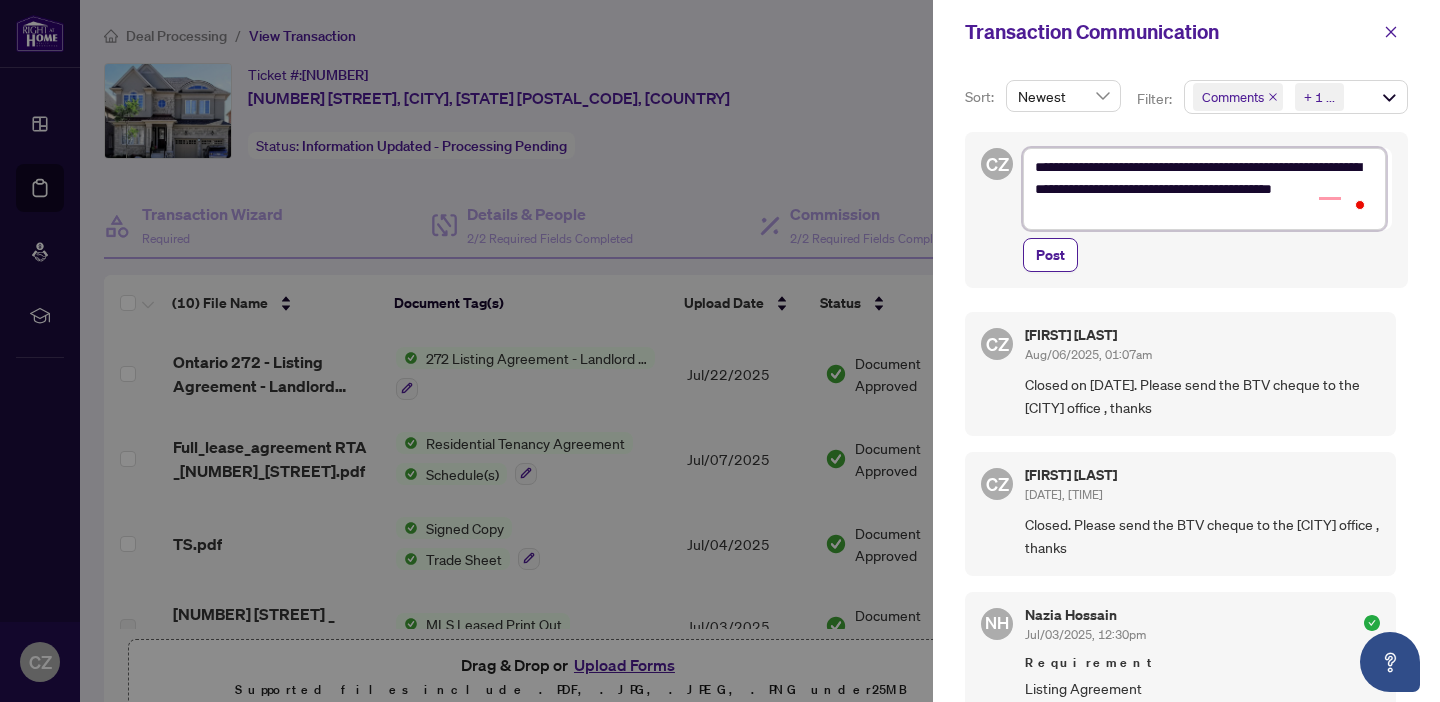 type on "**********" 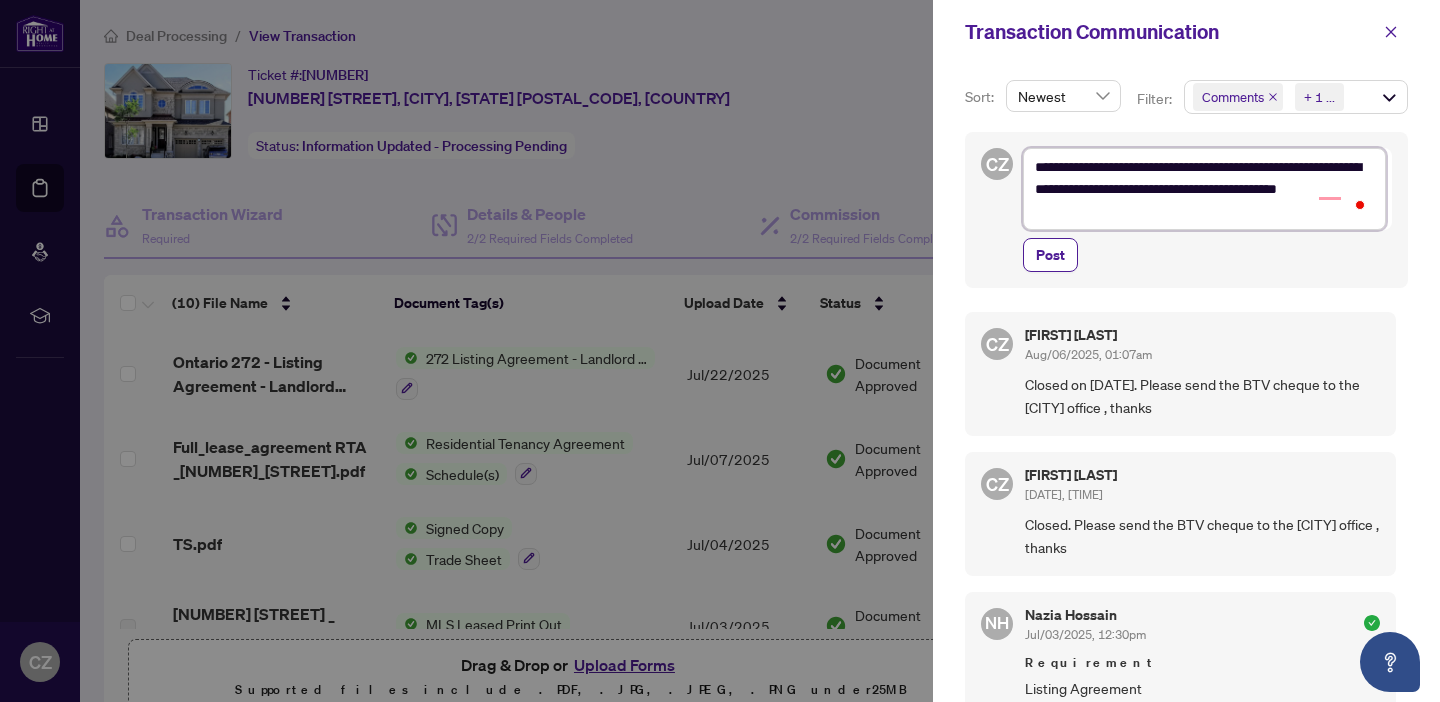 type on "**********" 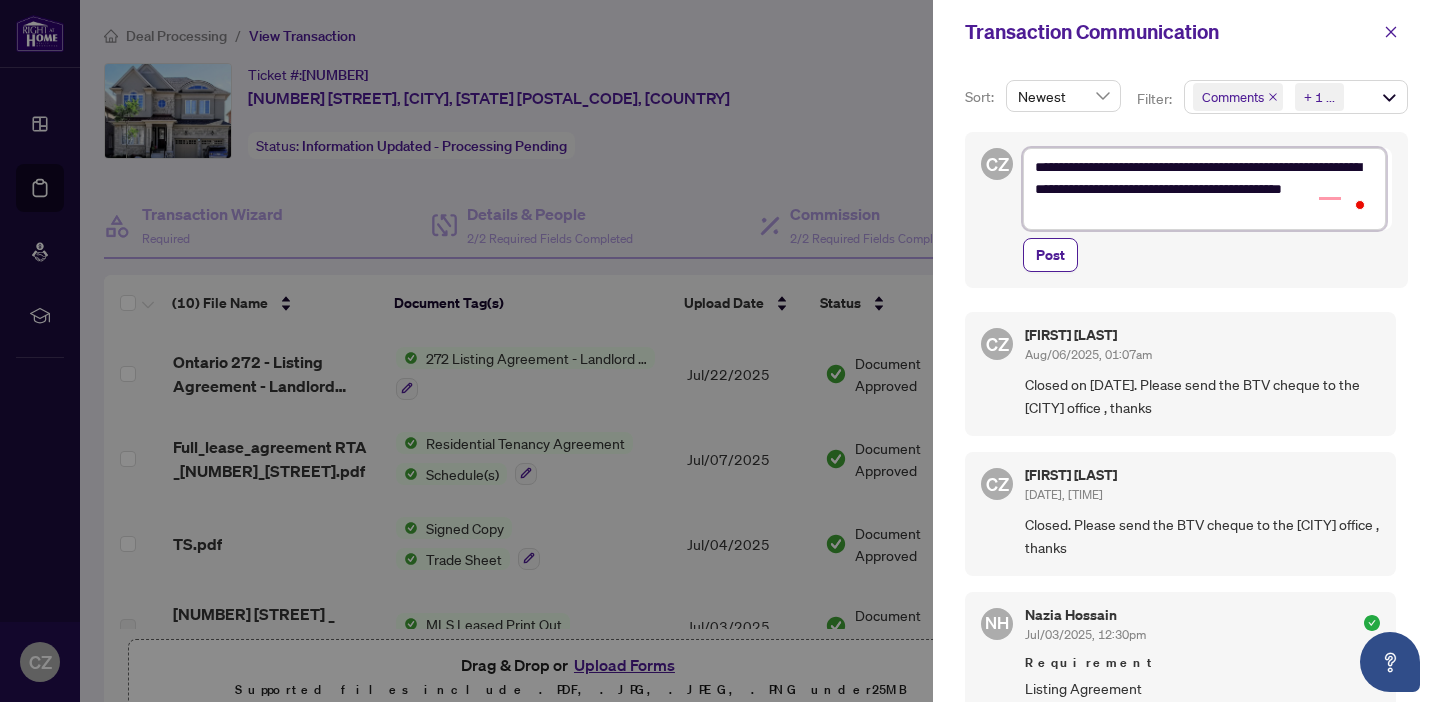 type on "**********" 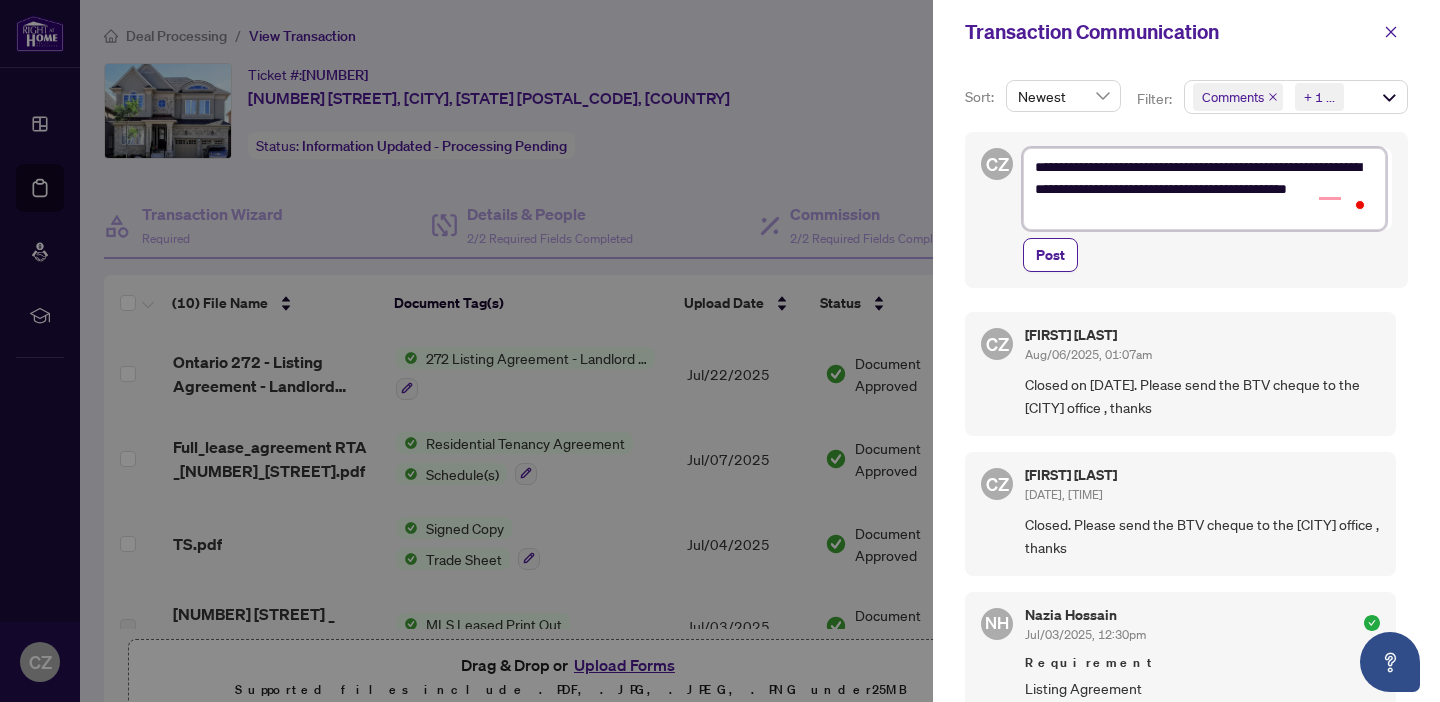 type on "**********" 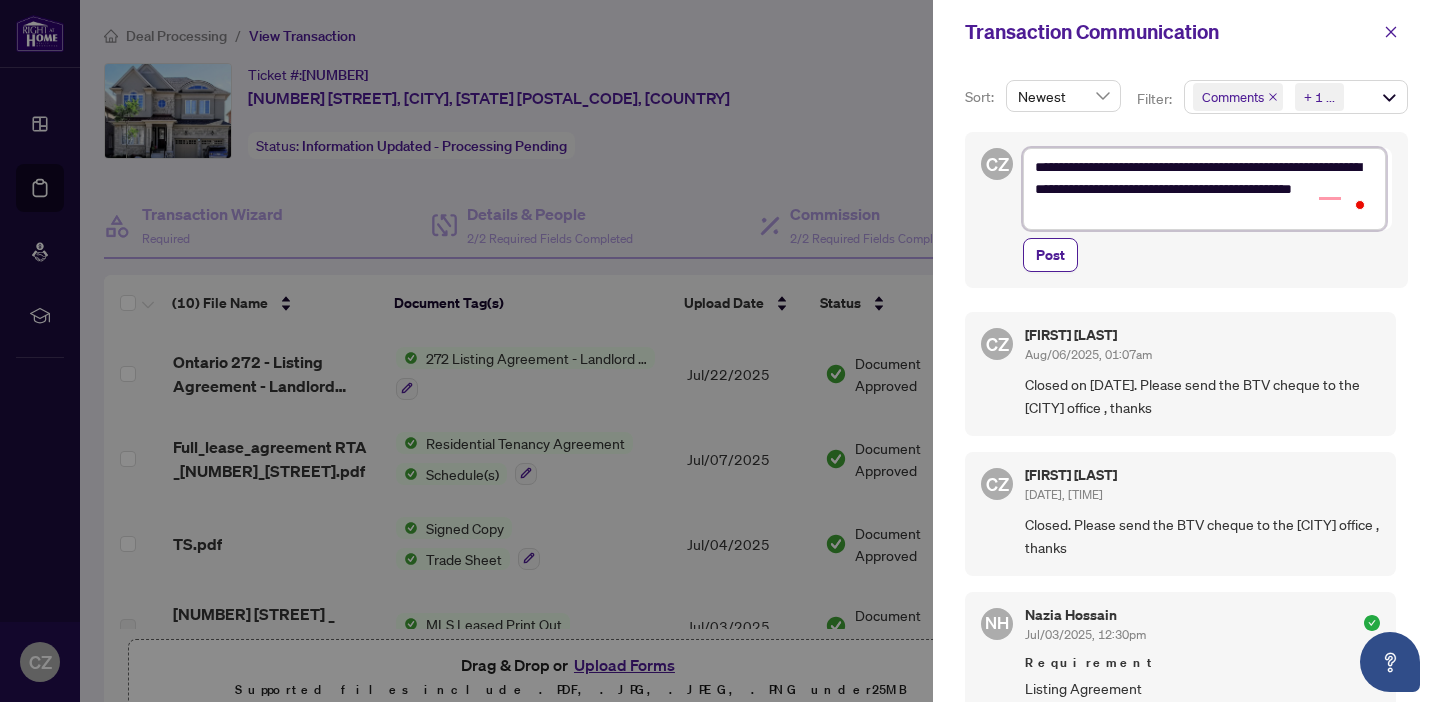type on "**********" 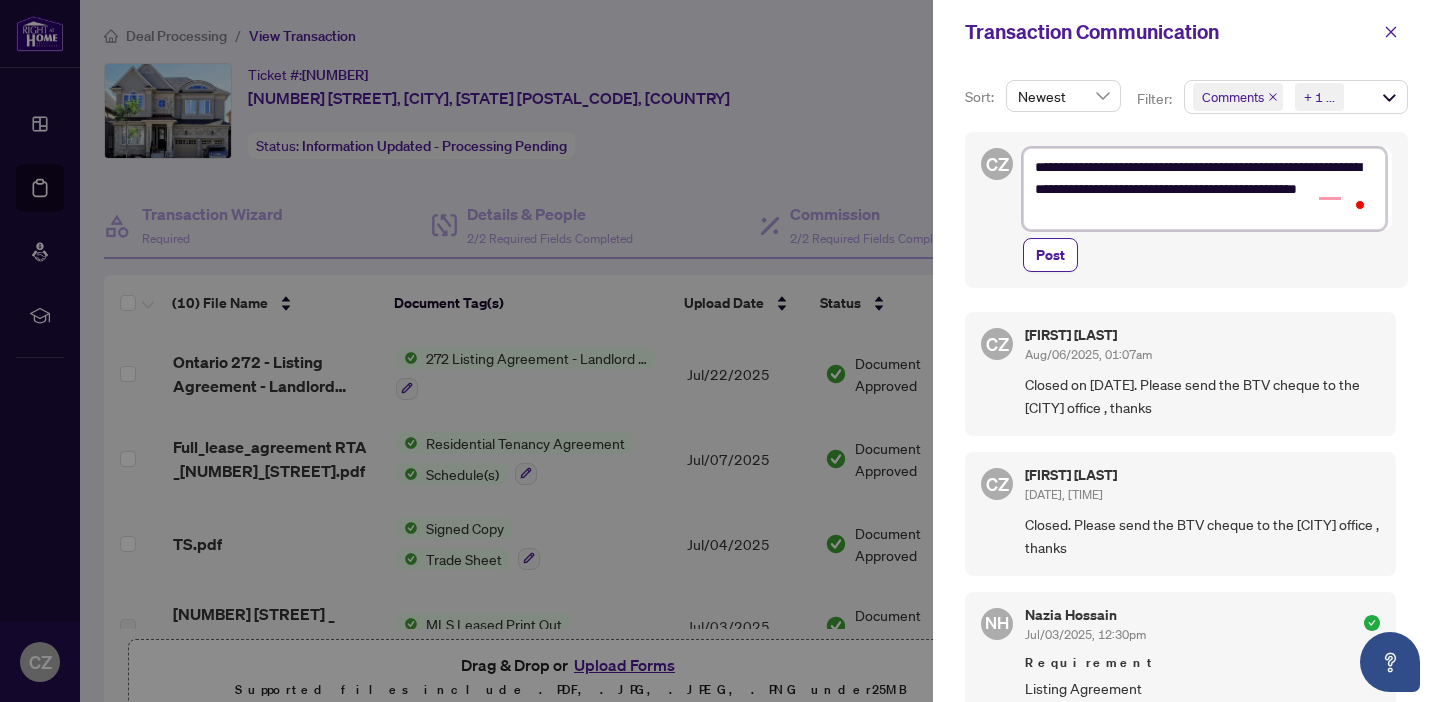 type on "**********" 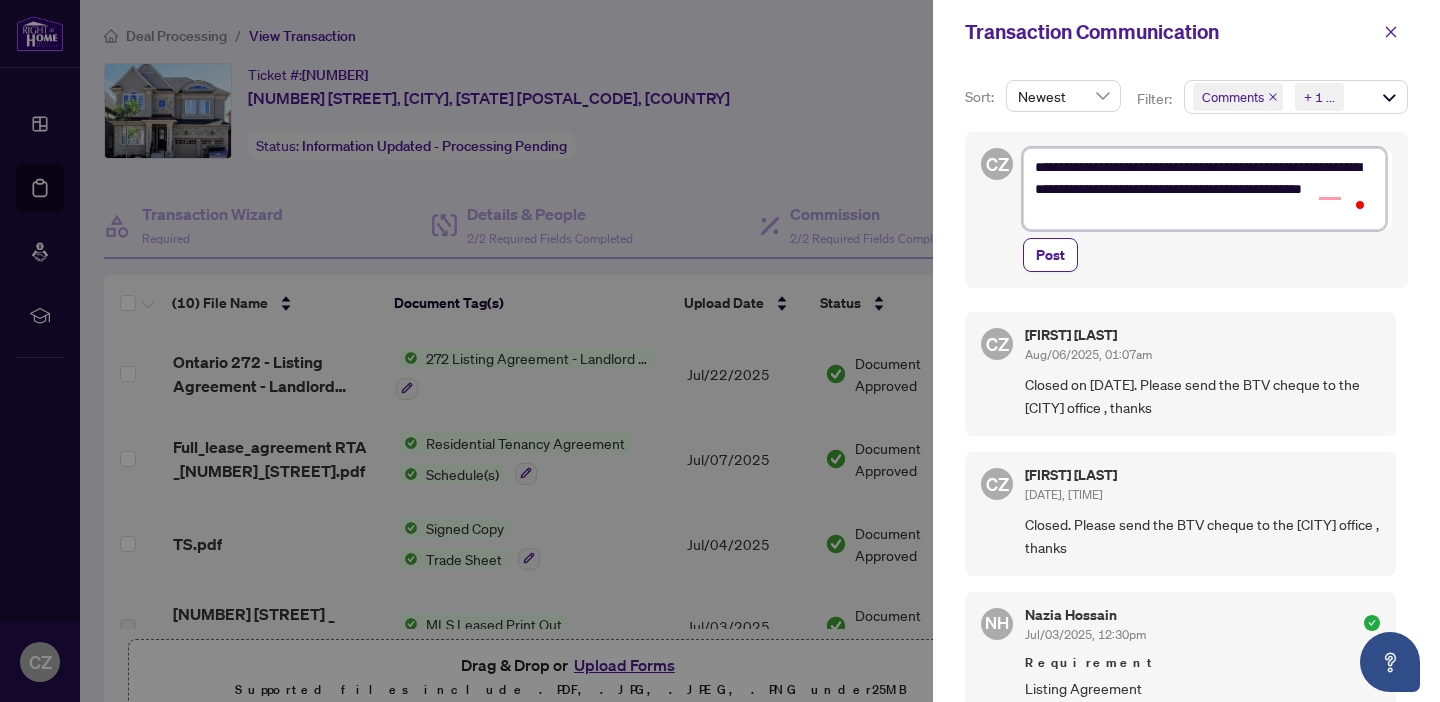type on "**********" 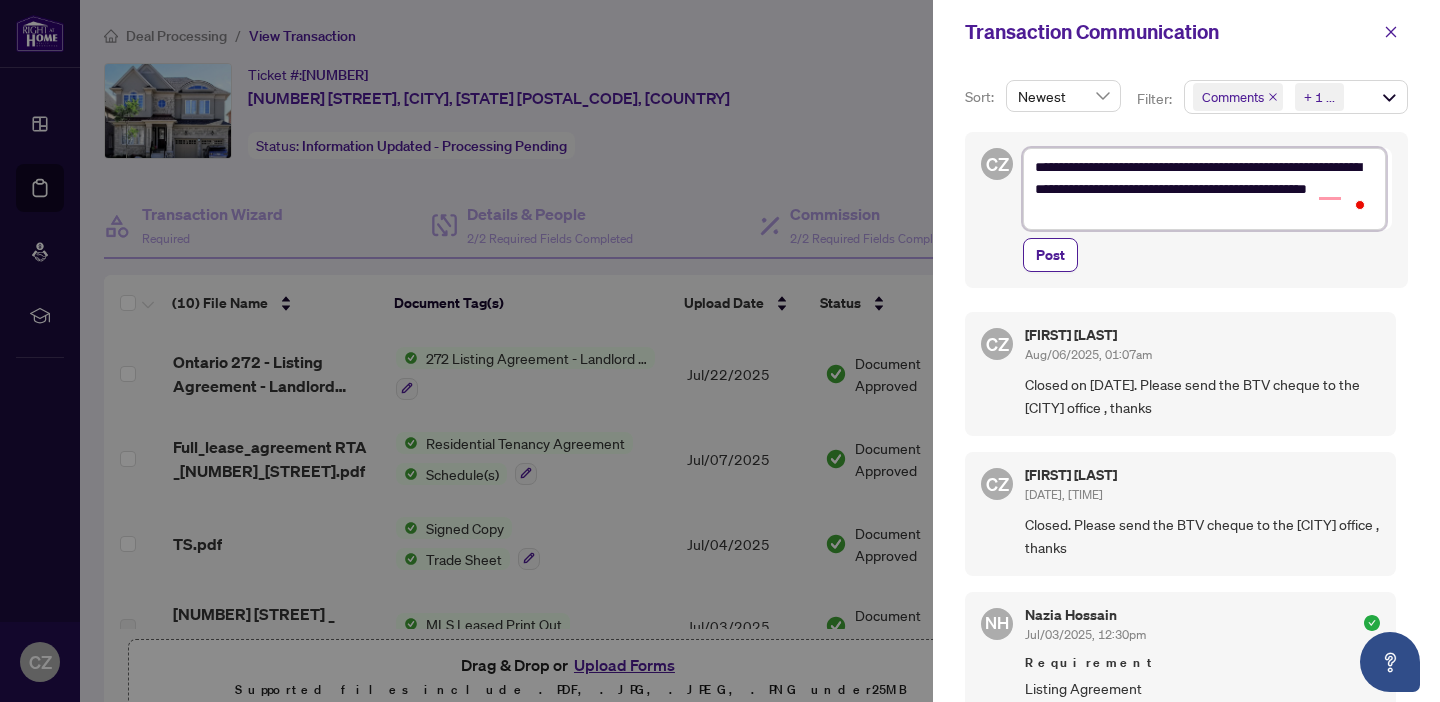 type on "**********" 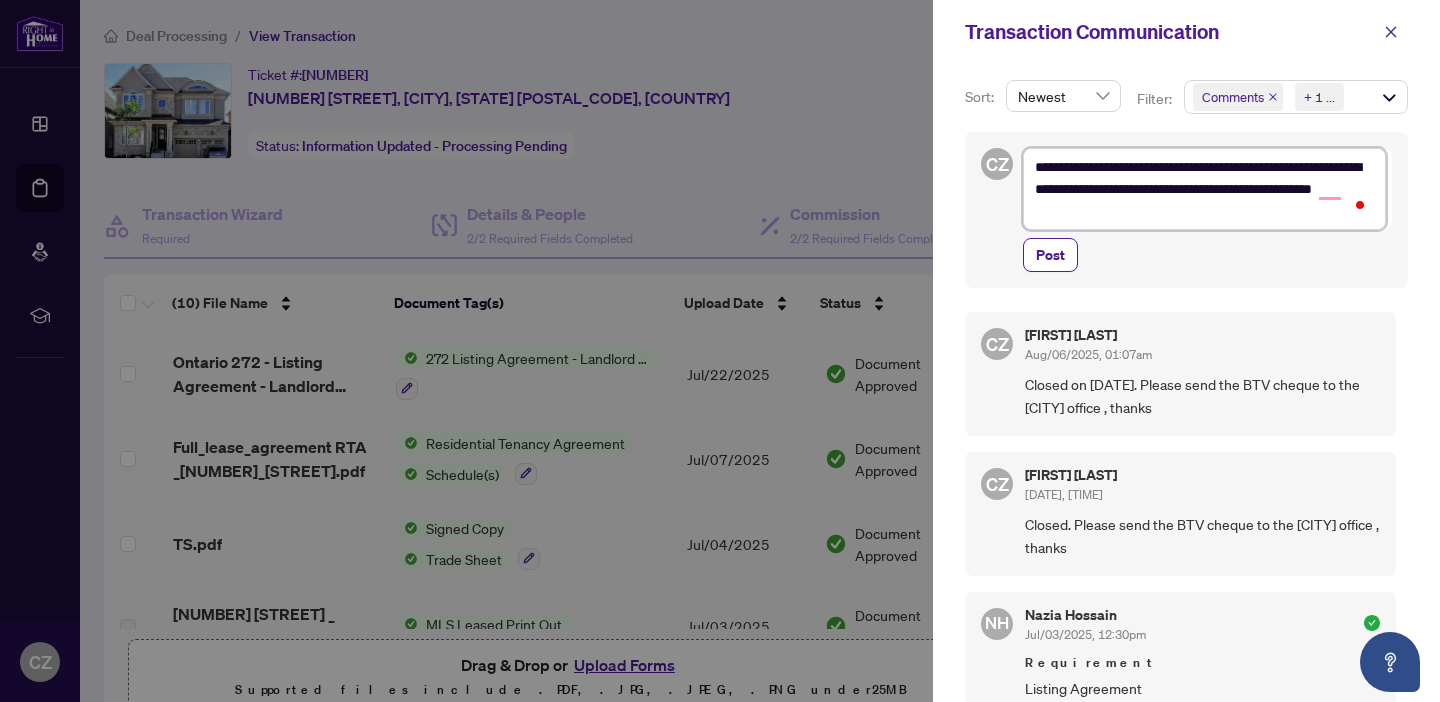 type on "**********" 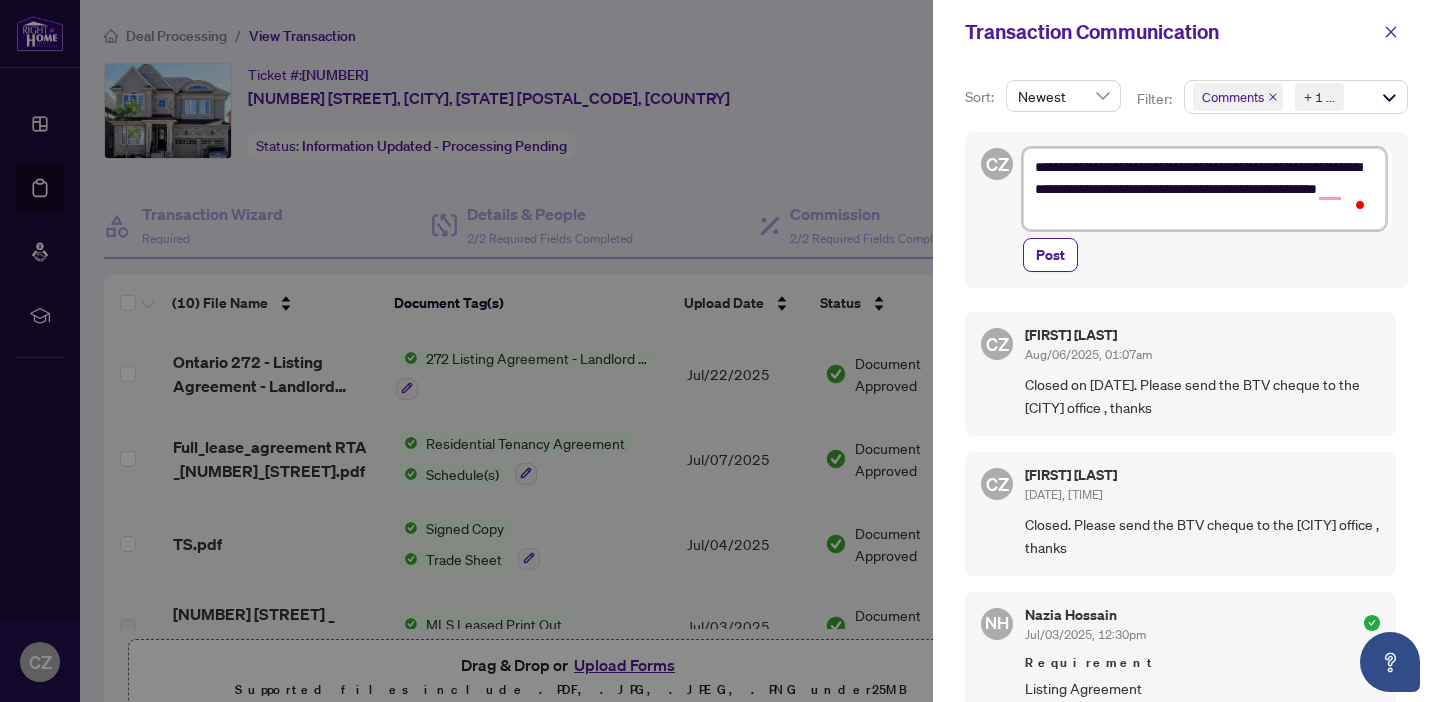 type on "**********" 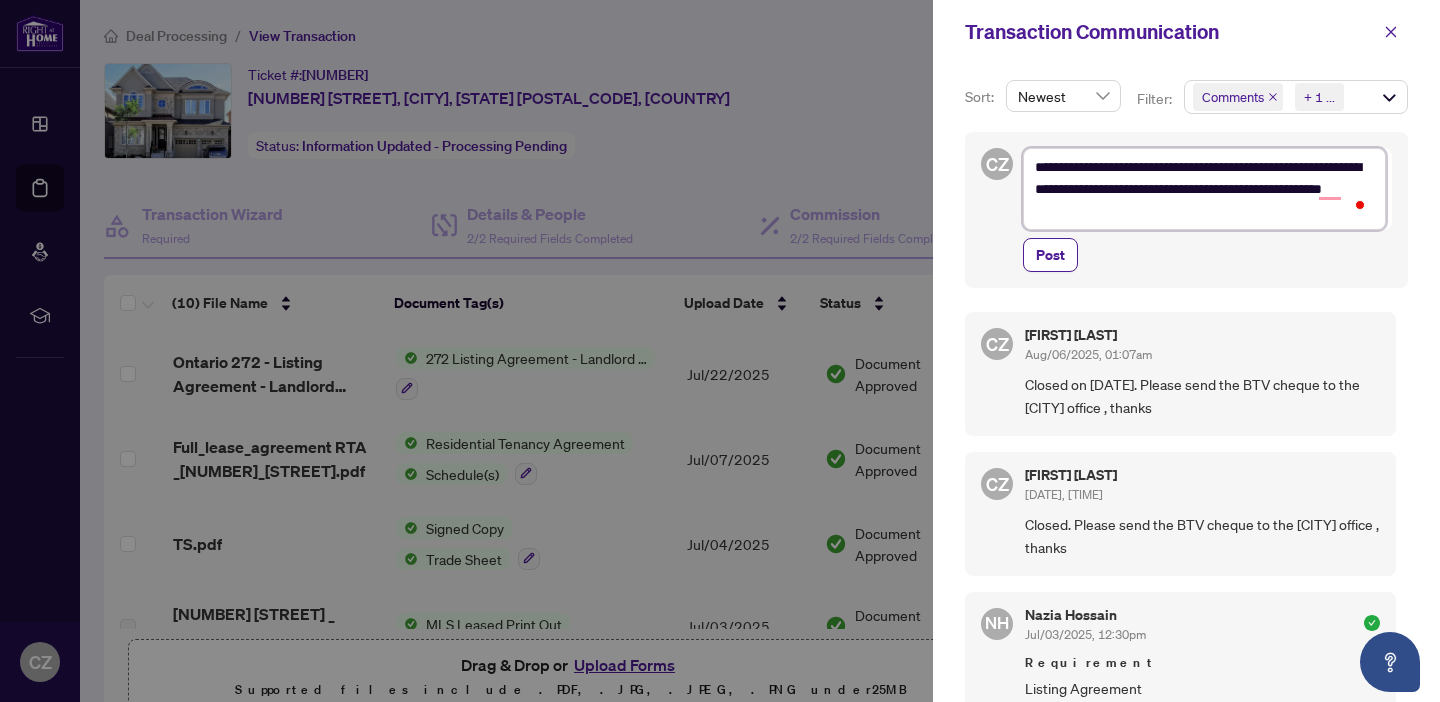 type on "**********" 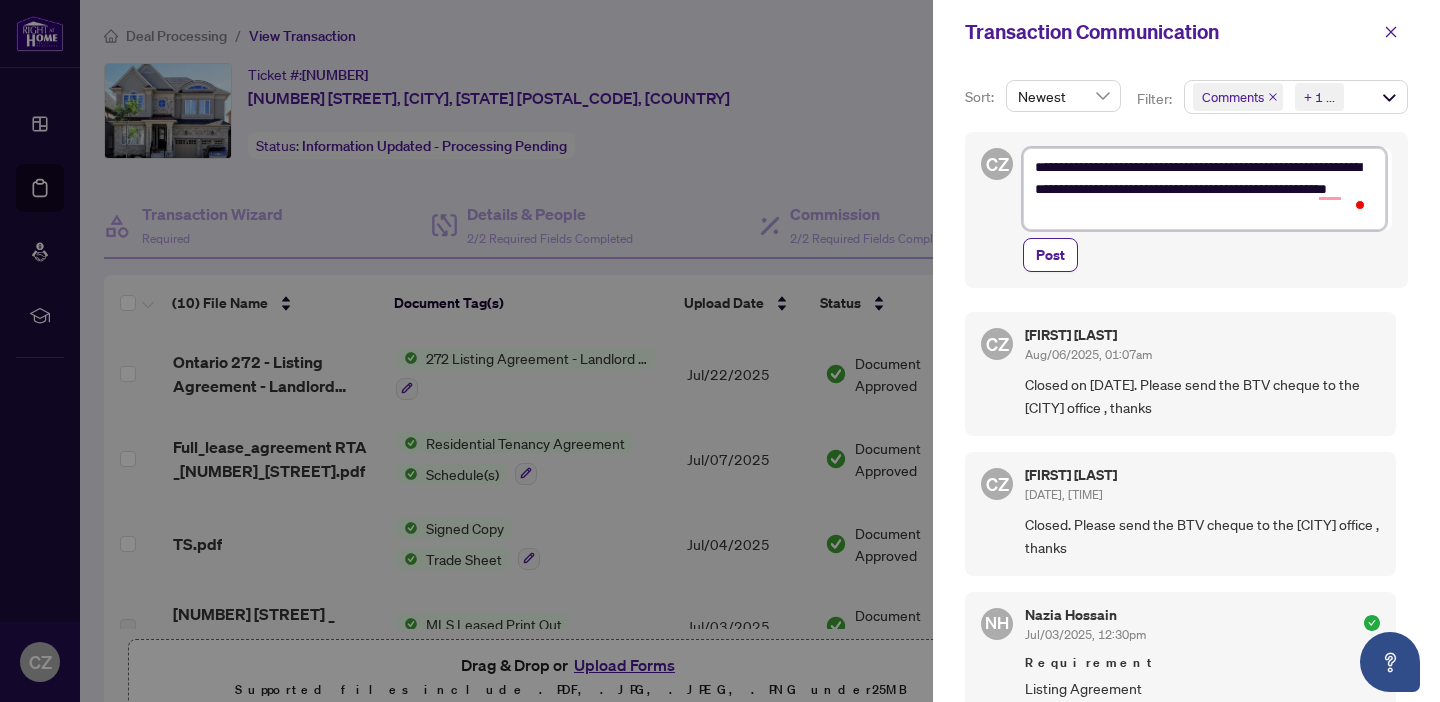 type on "**********" 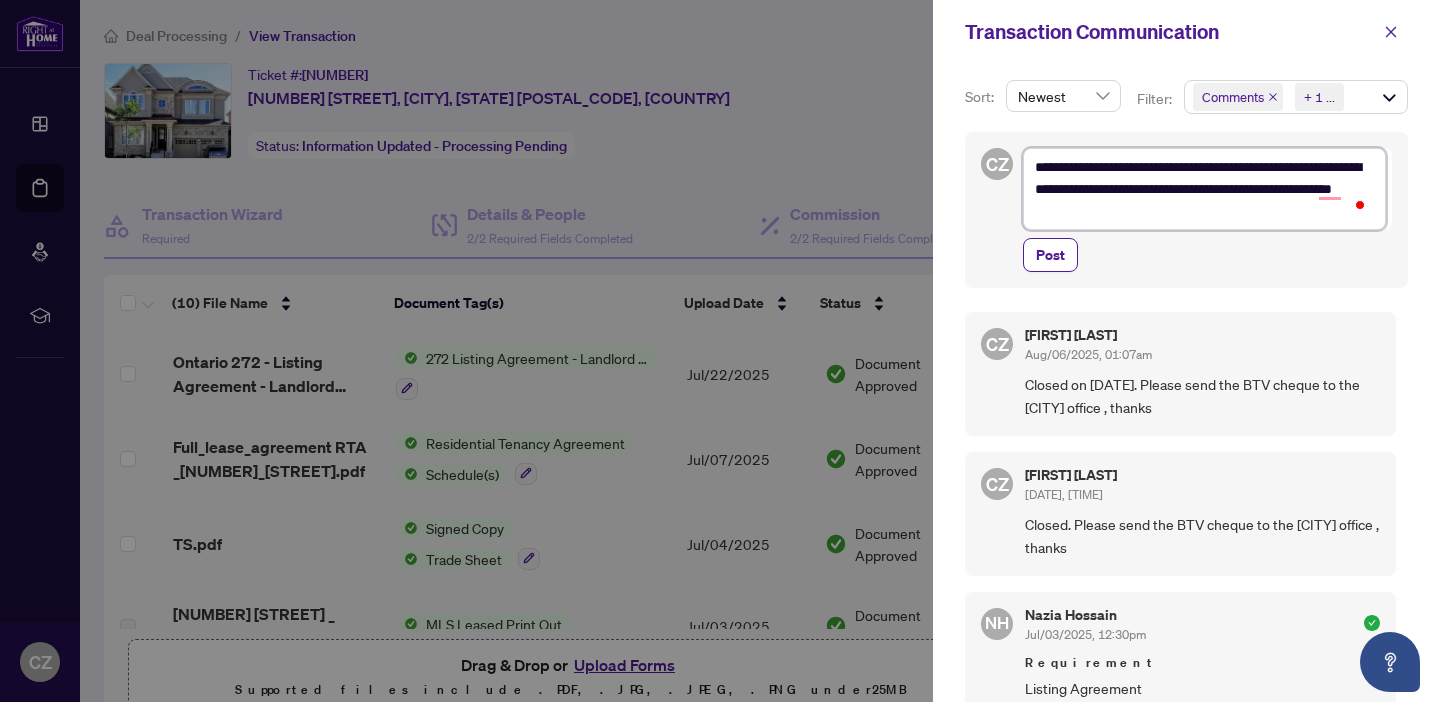 type on "**********" 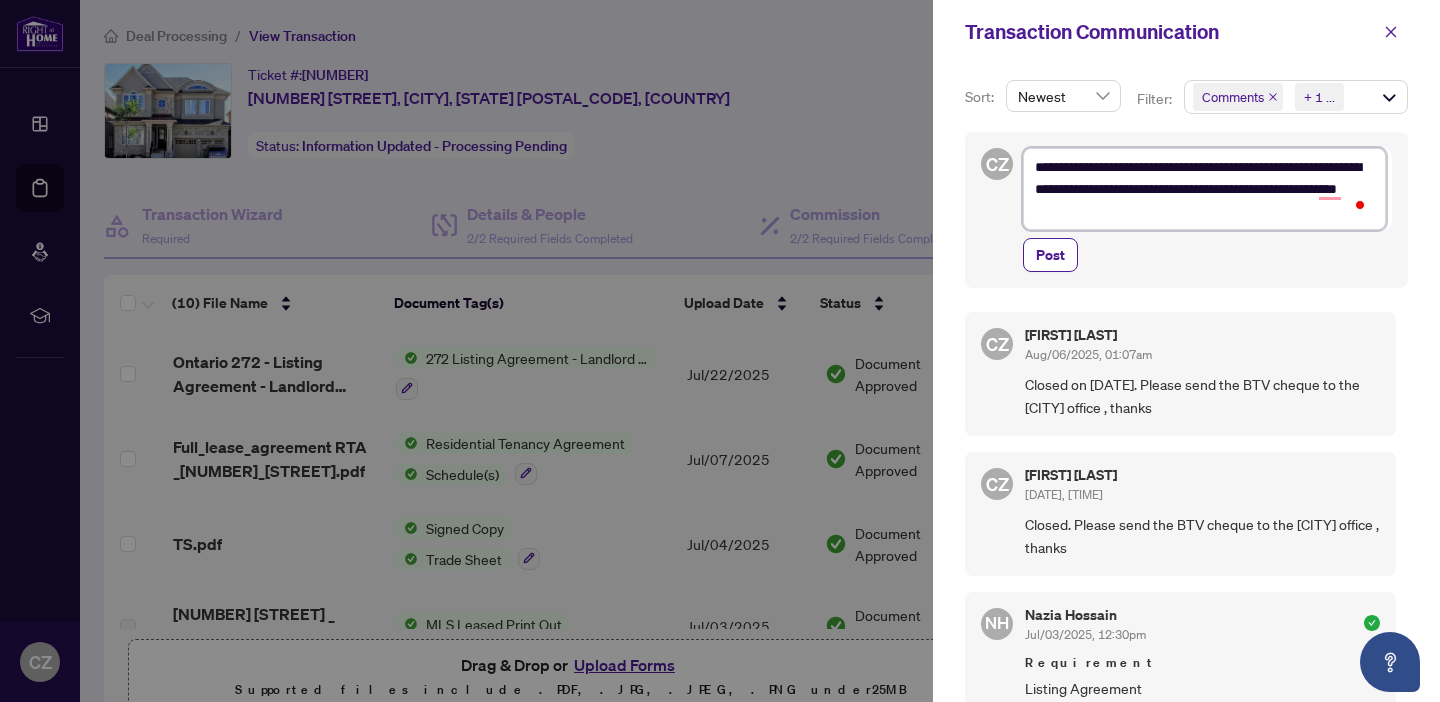 type on "**********" 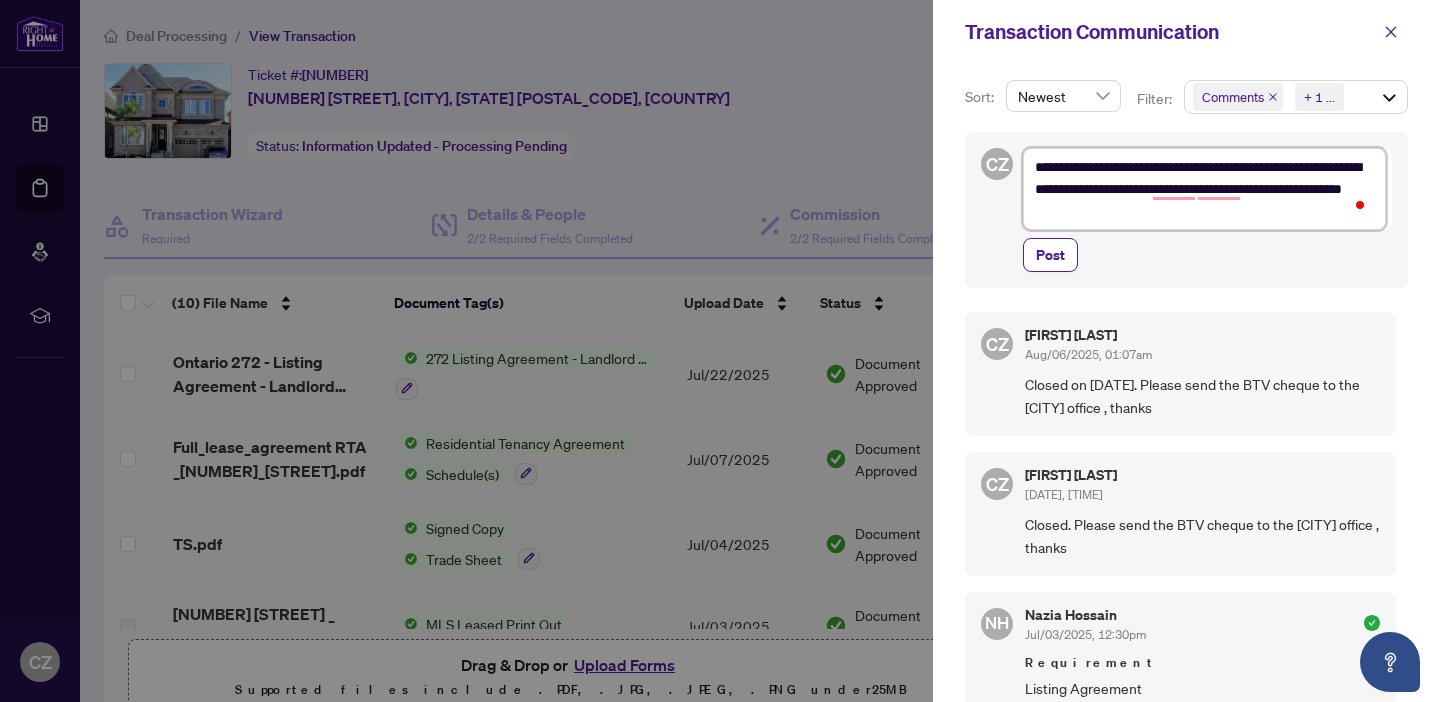type on "**********" 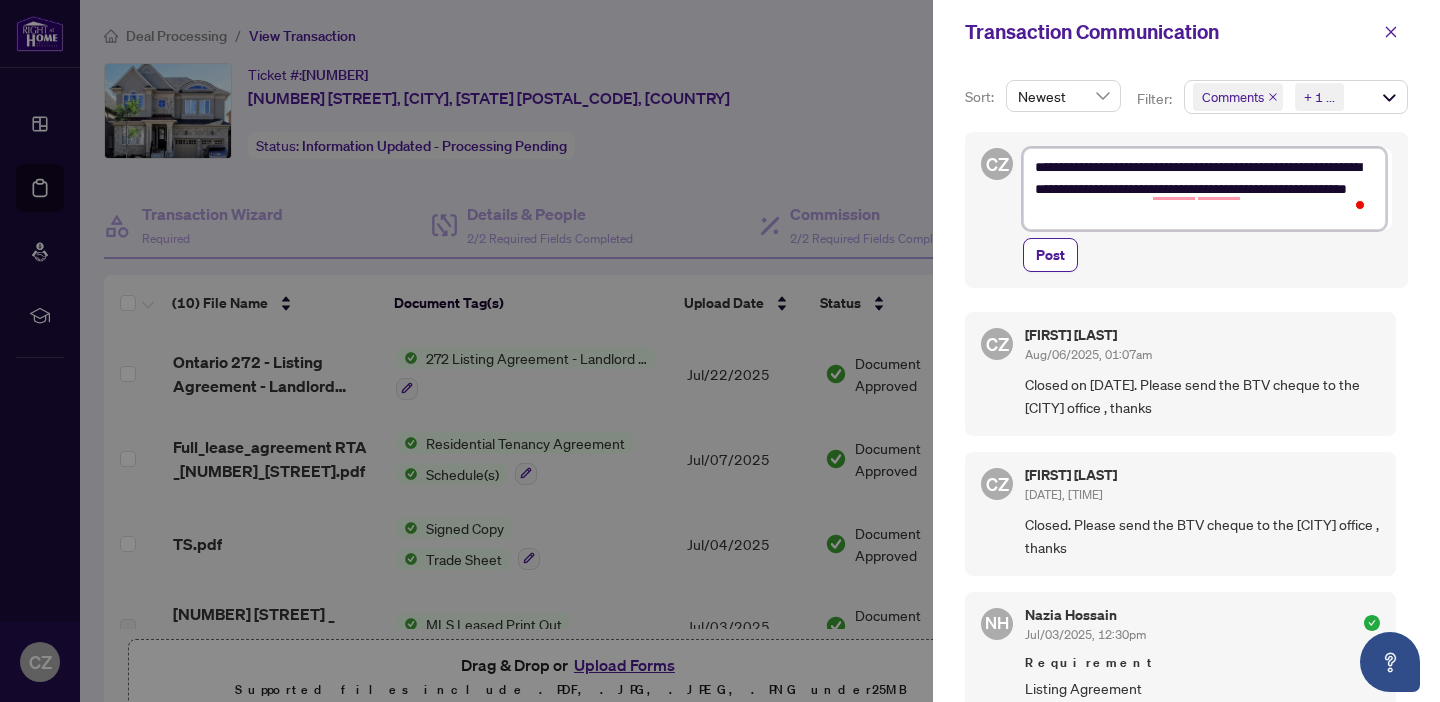 type on "**********" 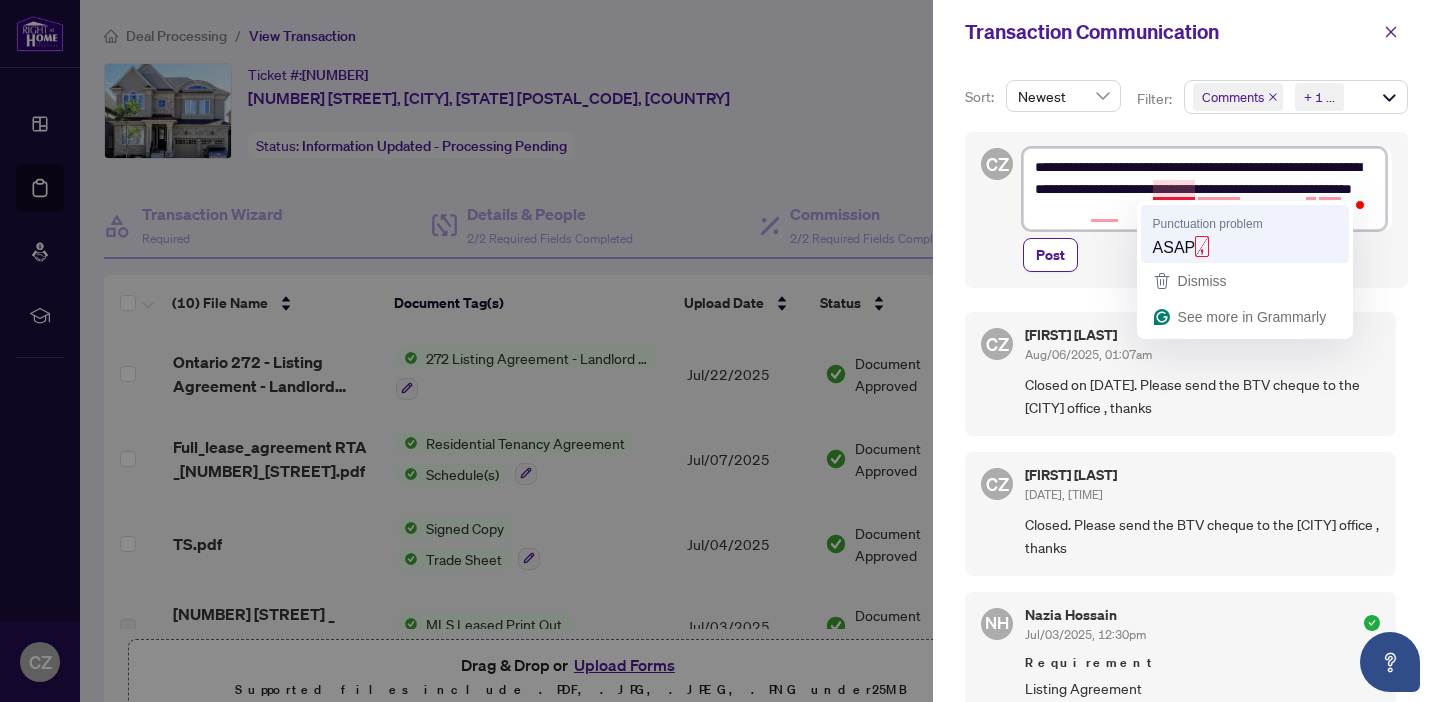 type on "**********" 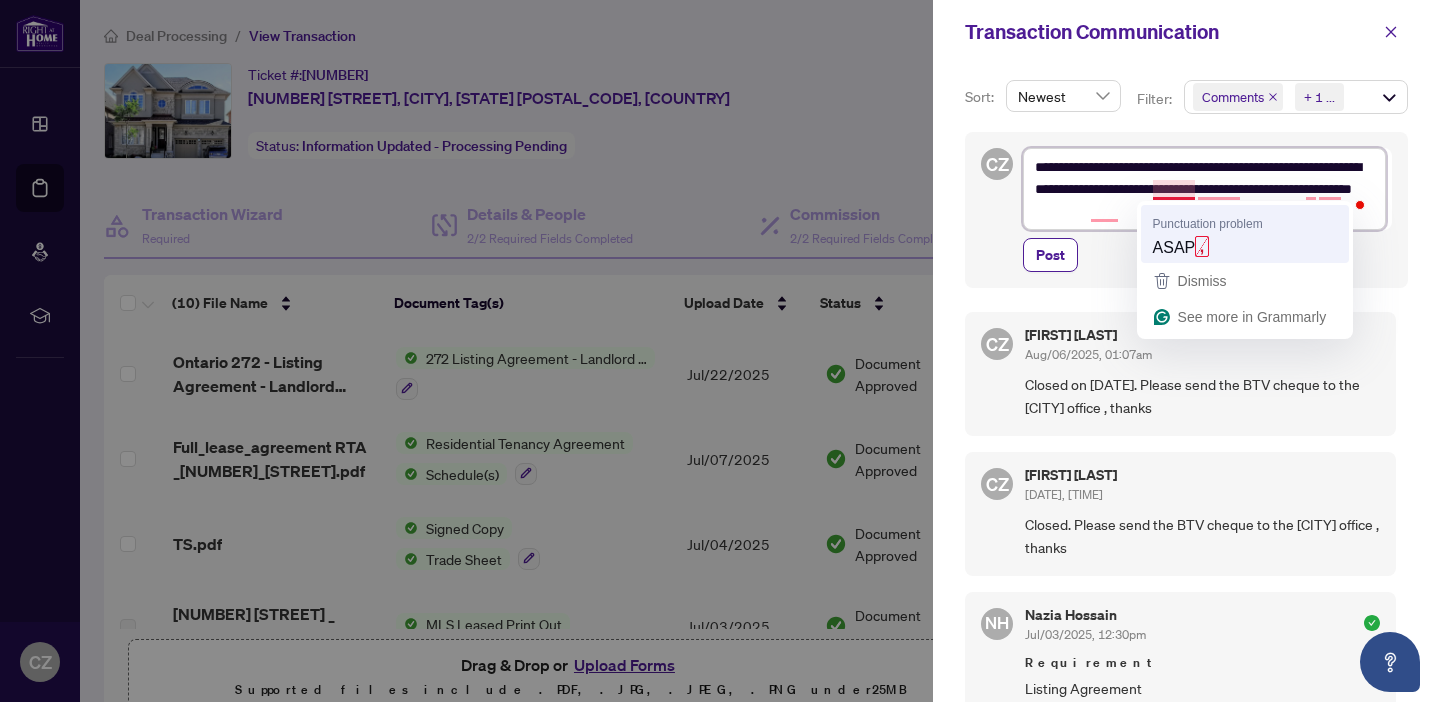 type on "**********" 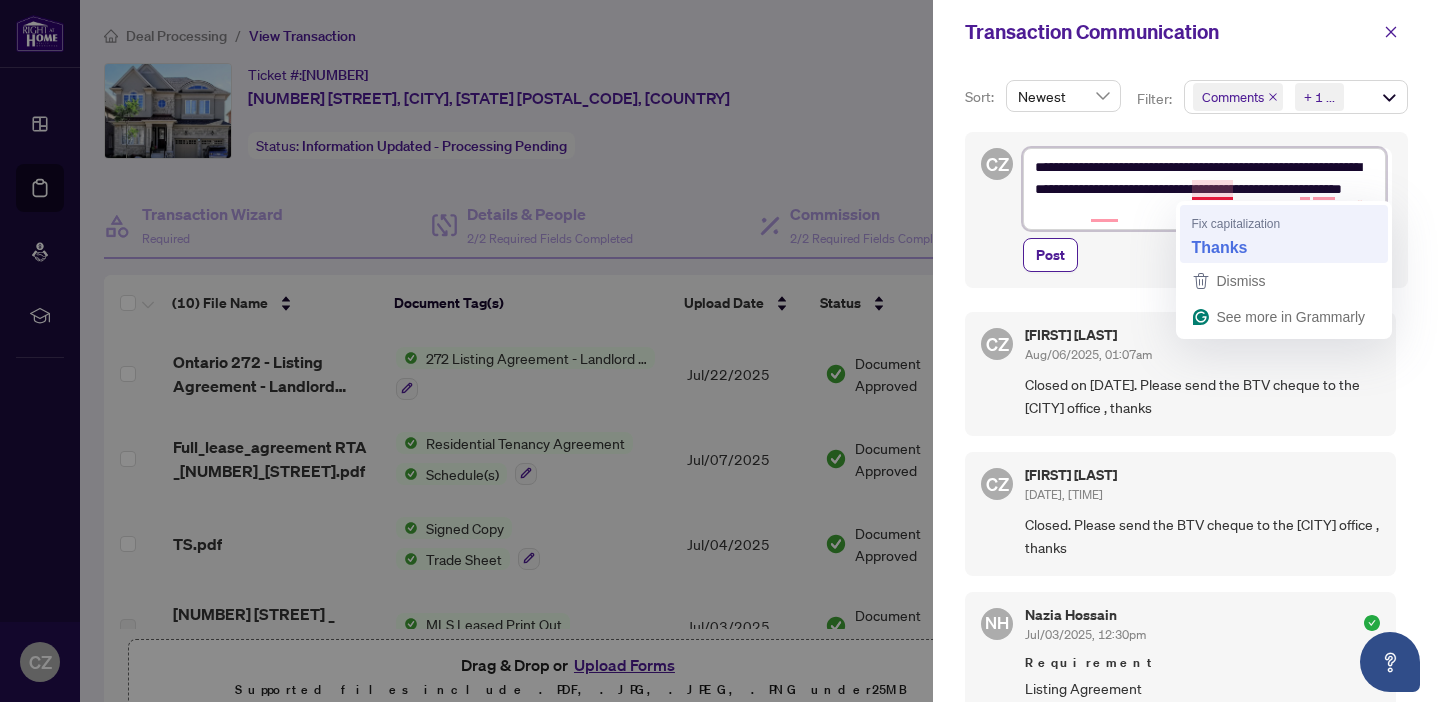 type on "**********" 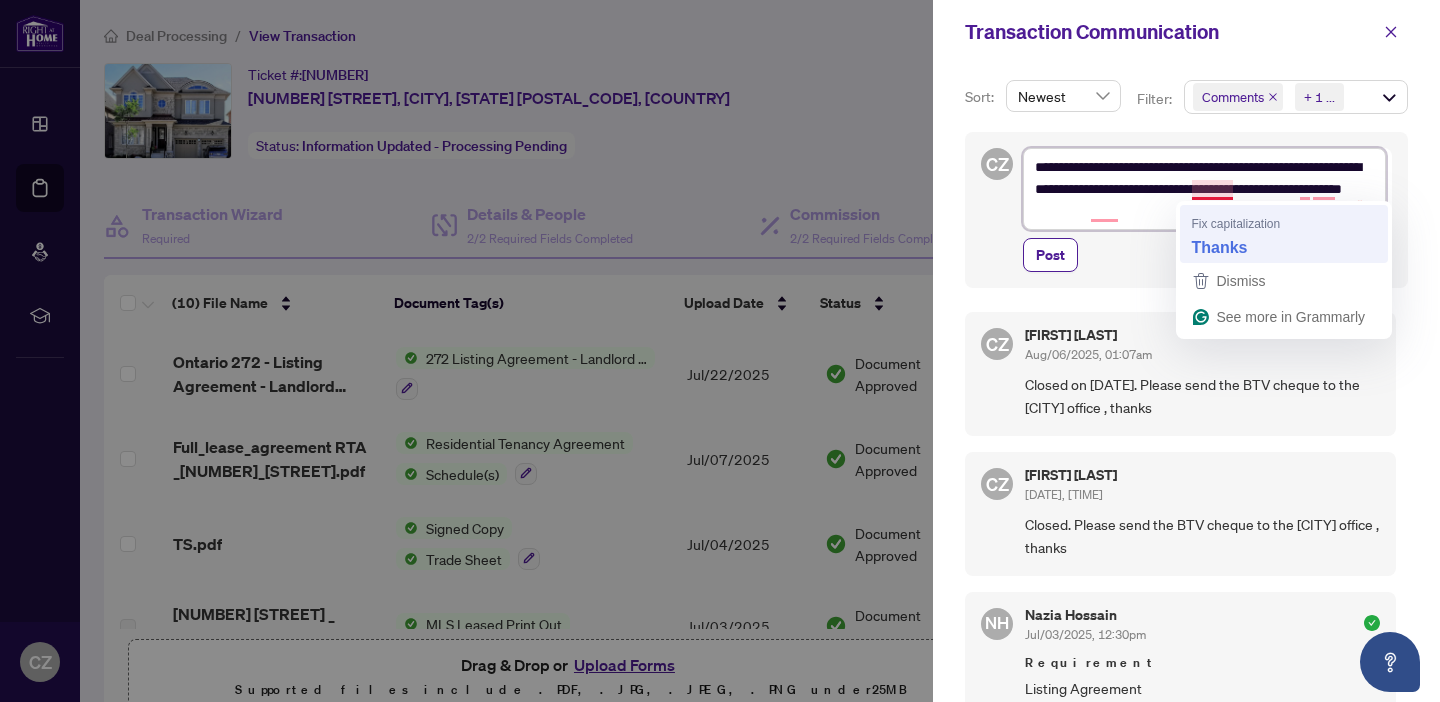 type on "**********" 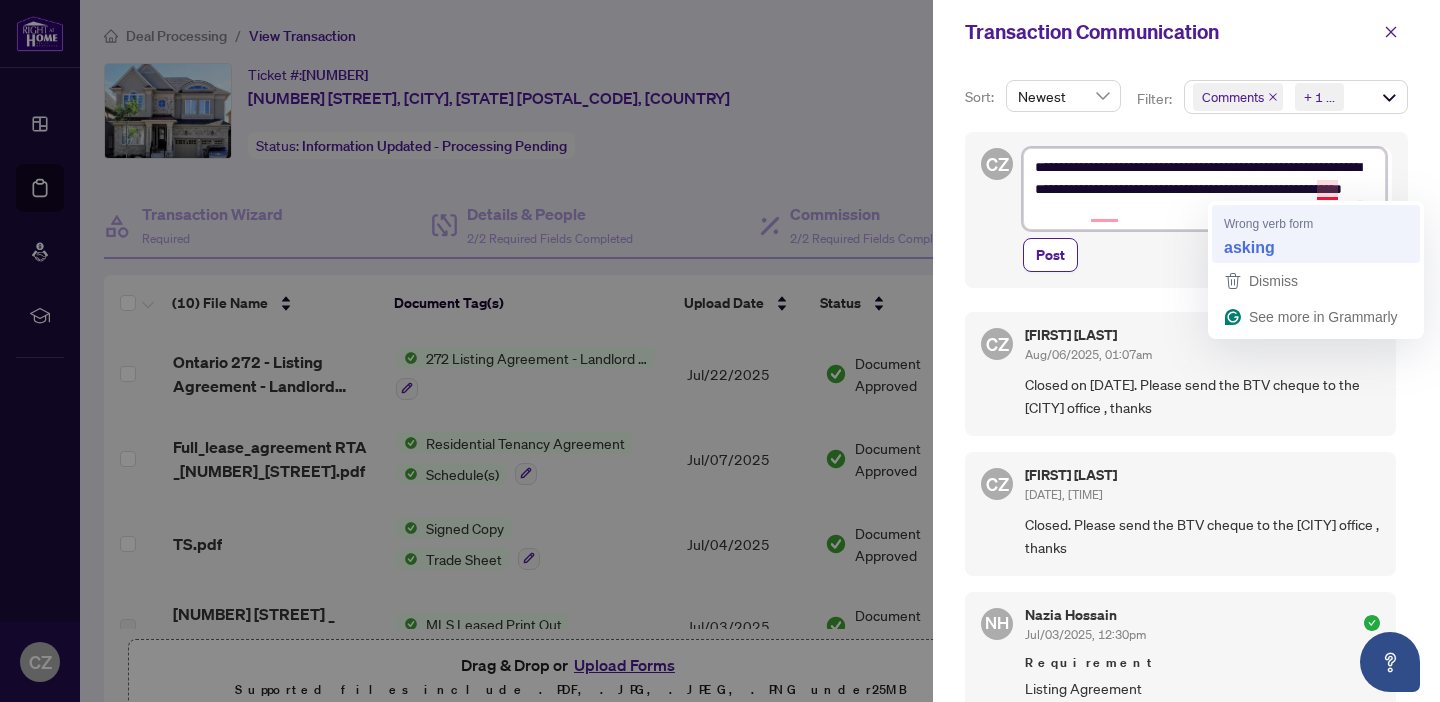 type on "**********" 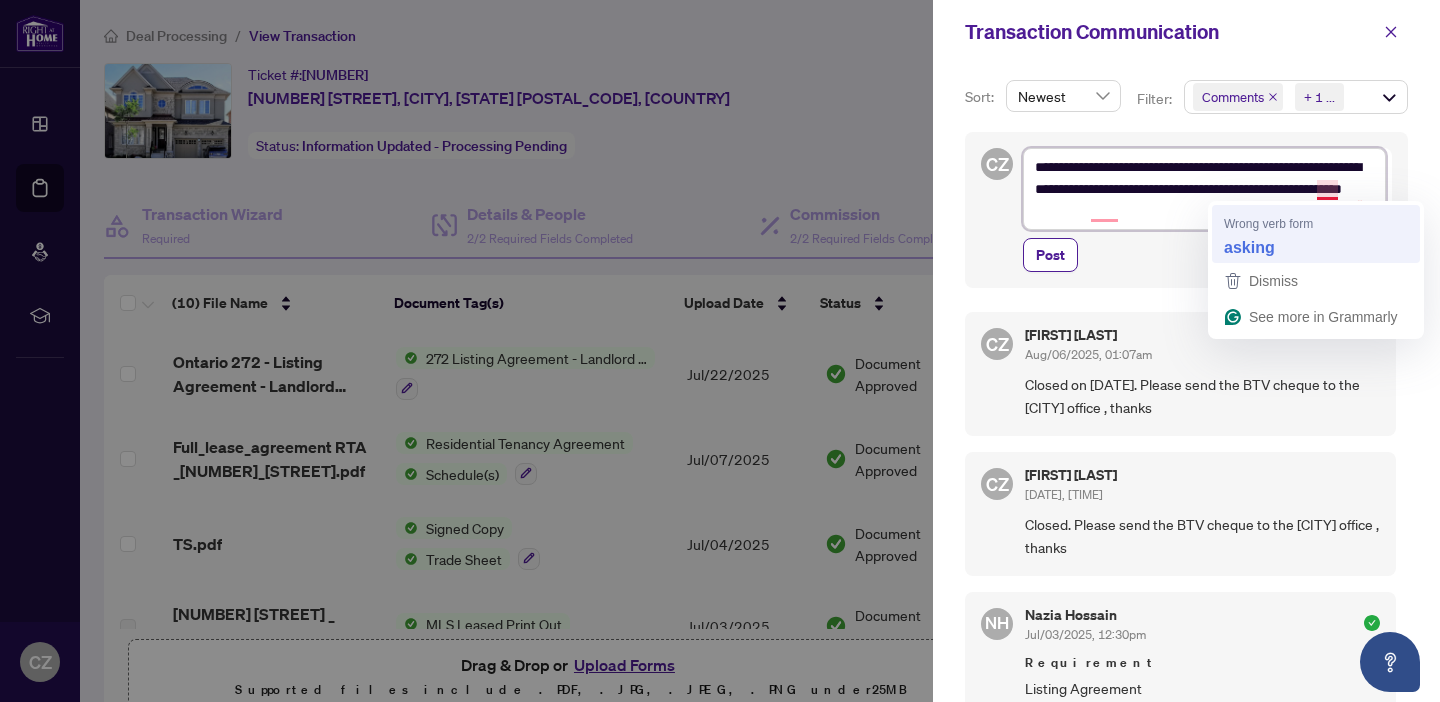 type on "**********" 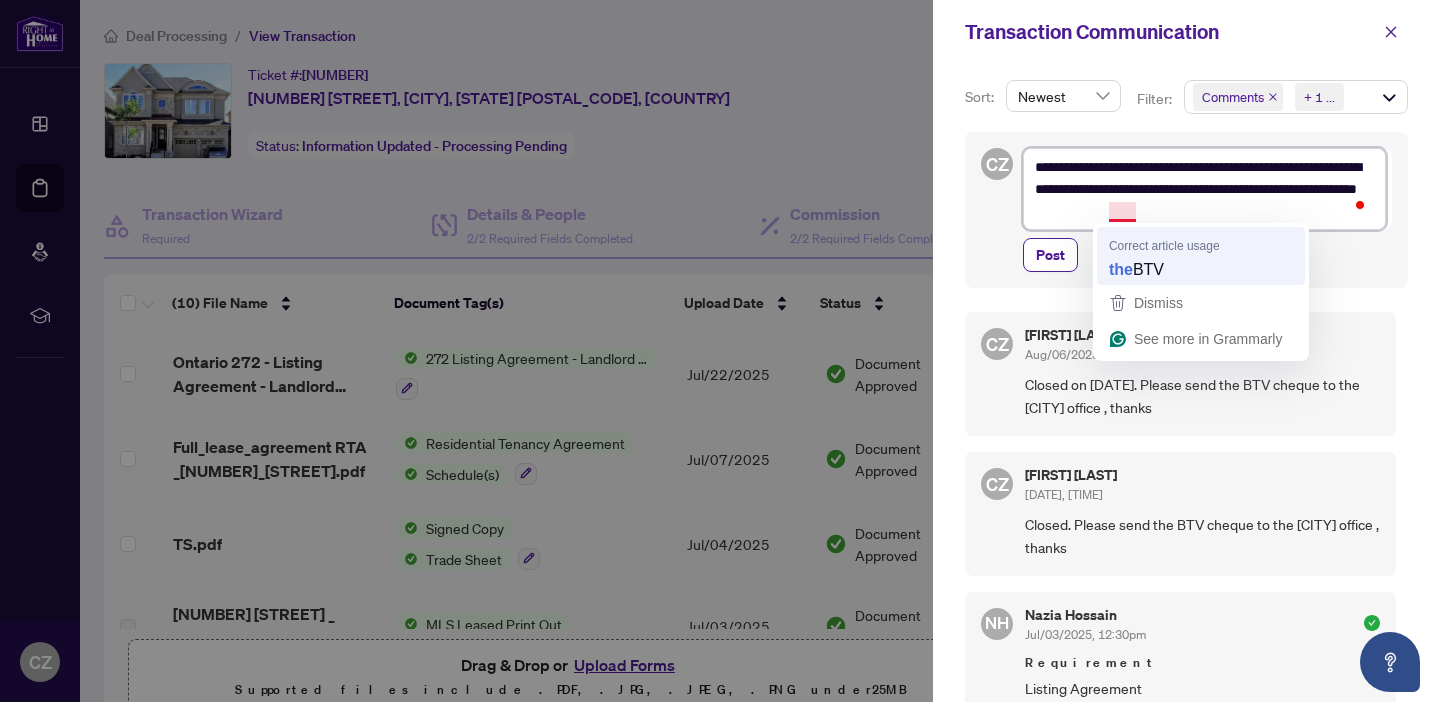 type on "**********" 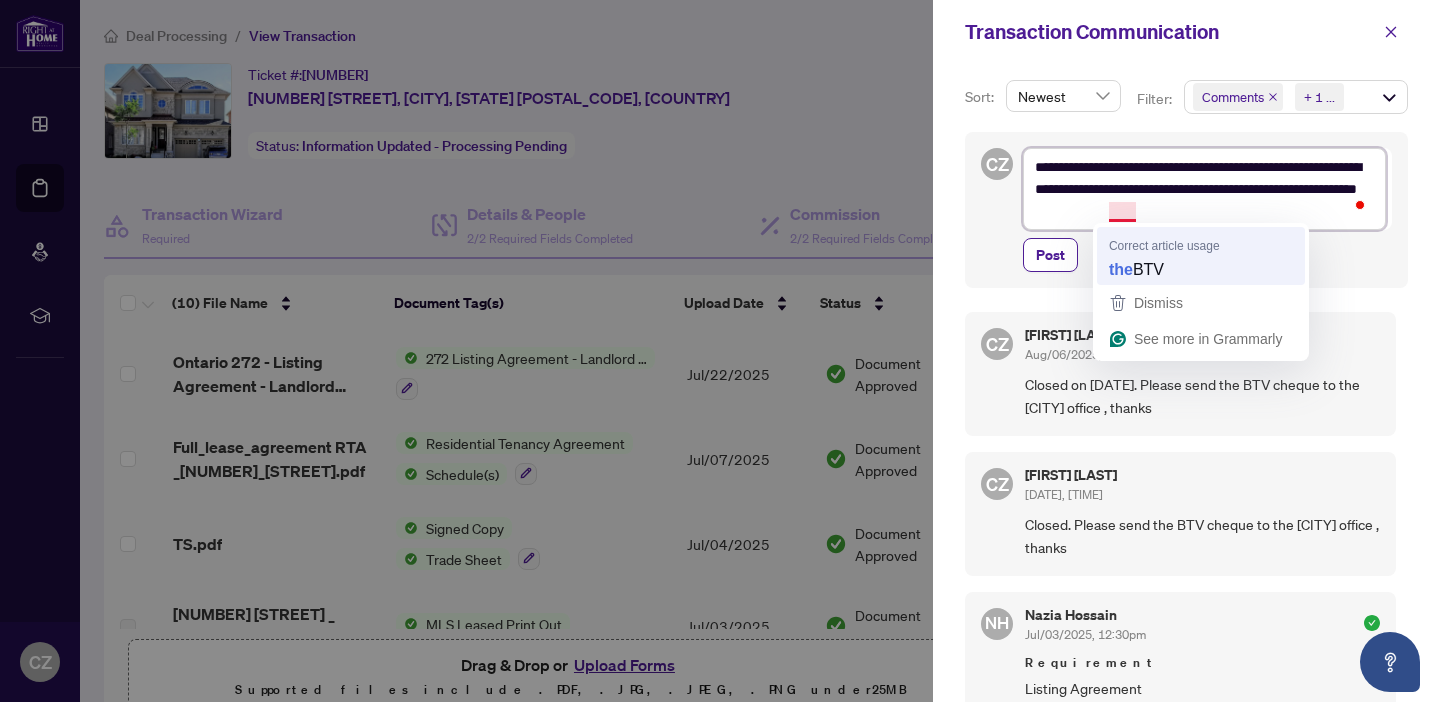 type on "**********" 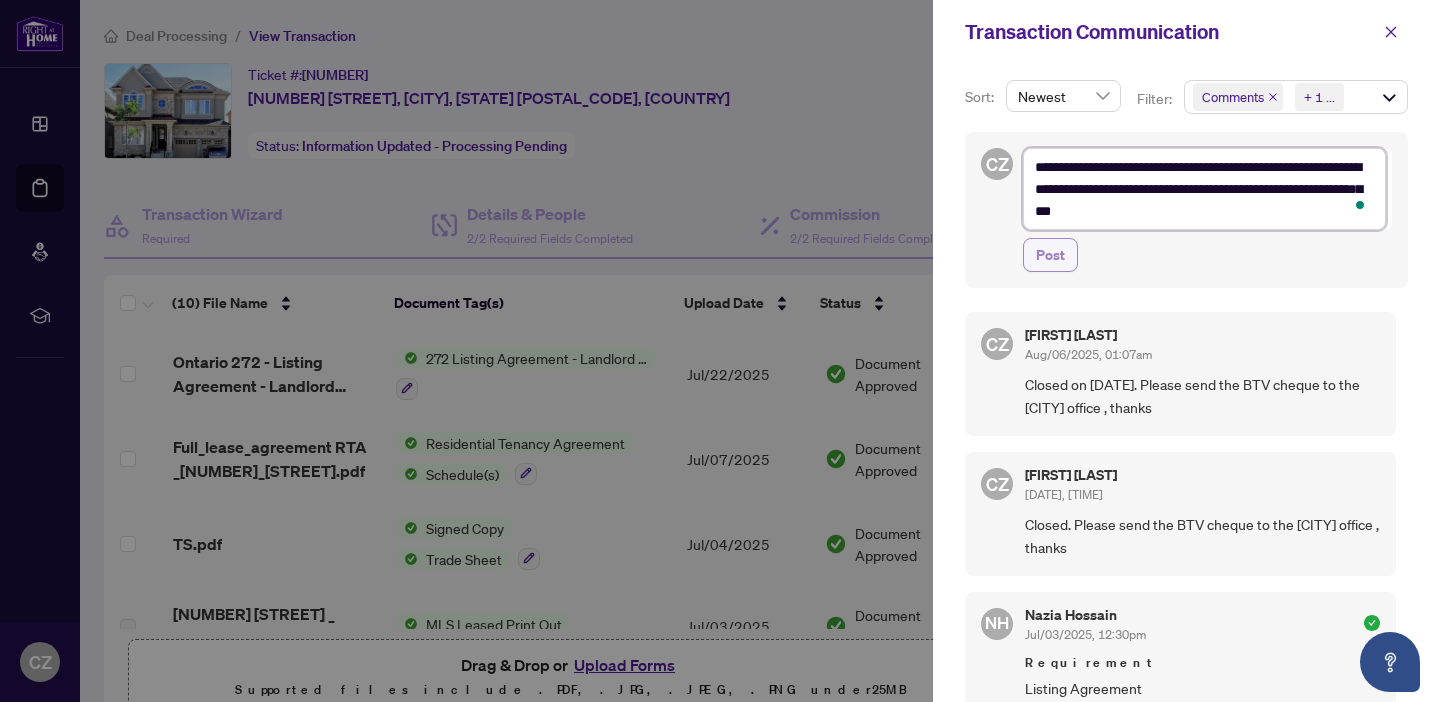 type on "**********" 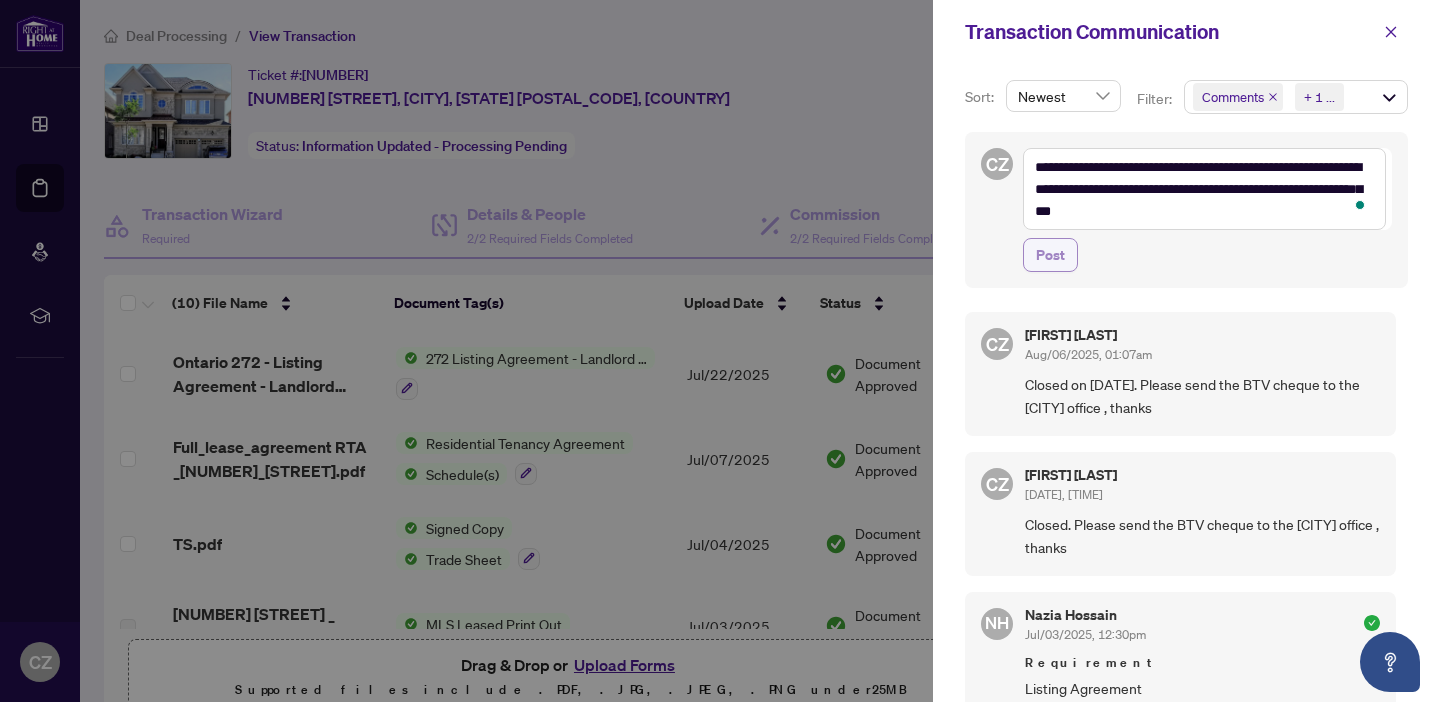 click on "Post" at bounding box center [1050, 255] 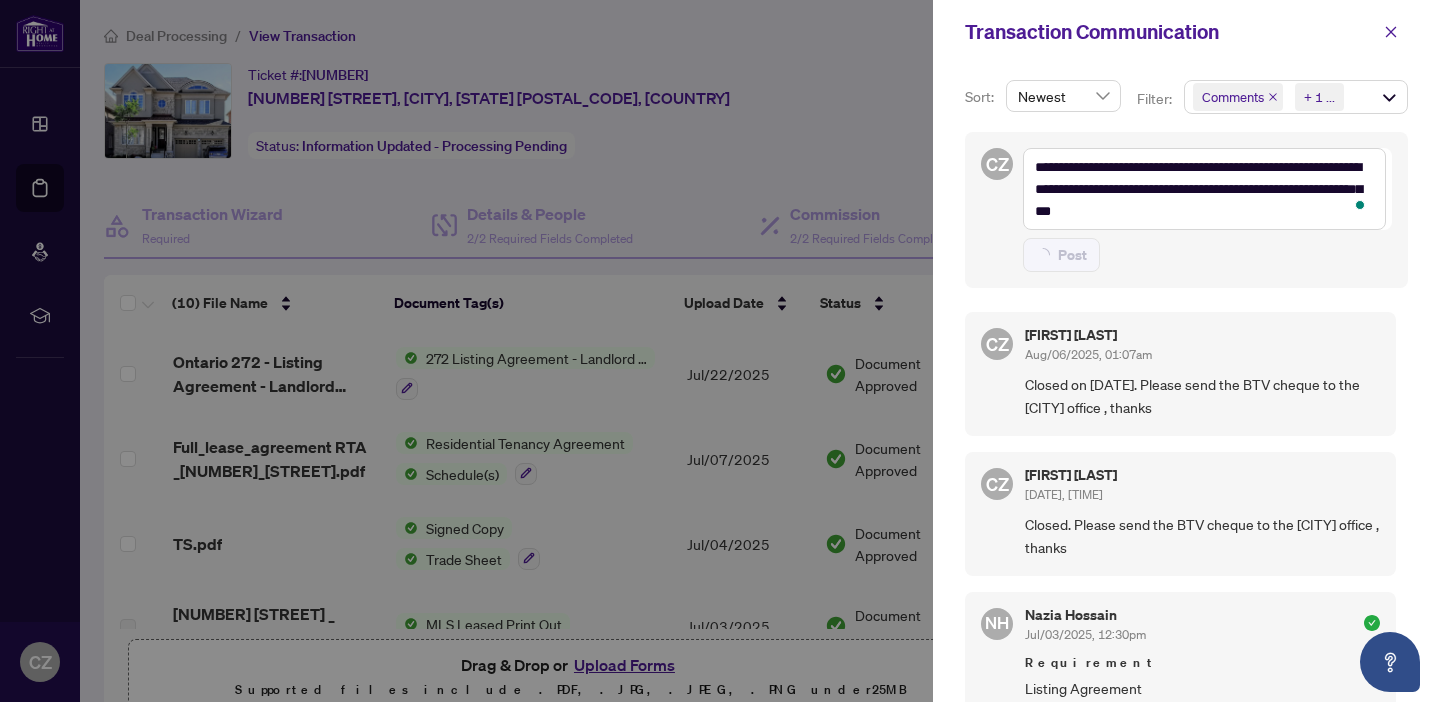 type on "**********" 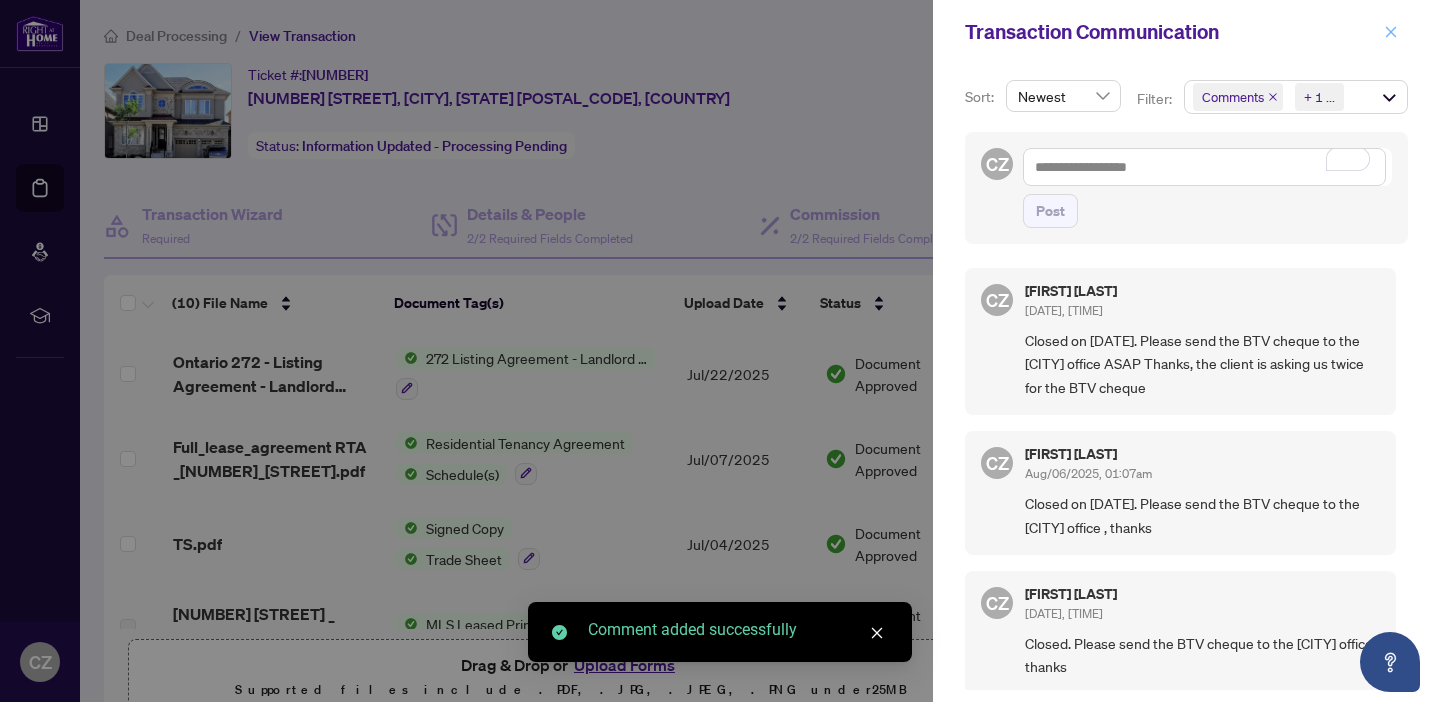 click 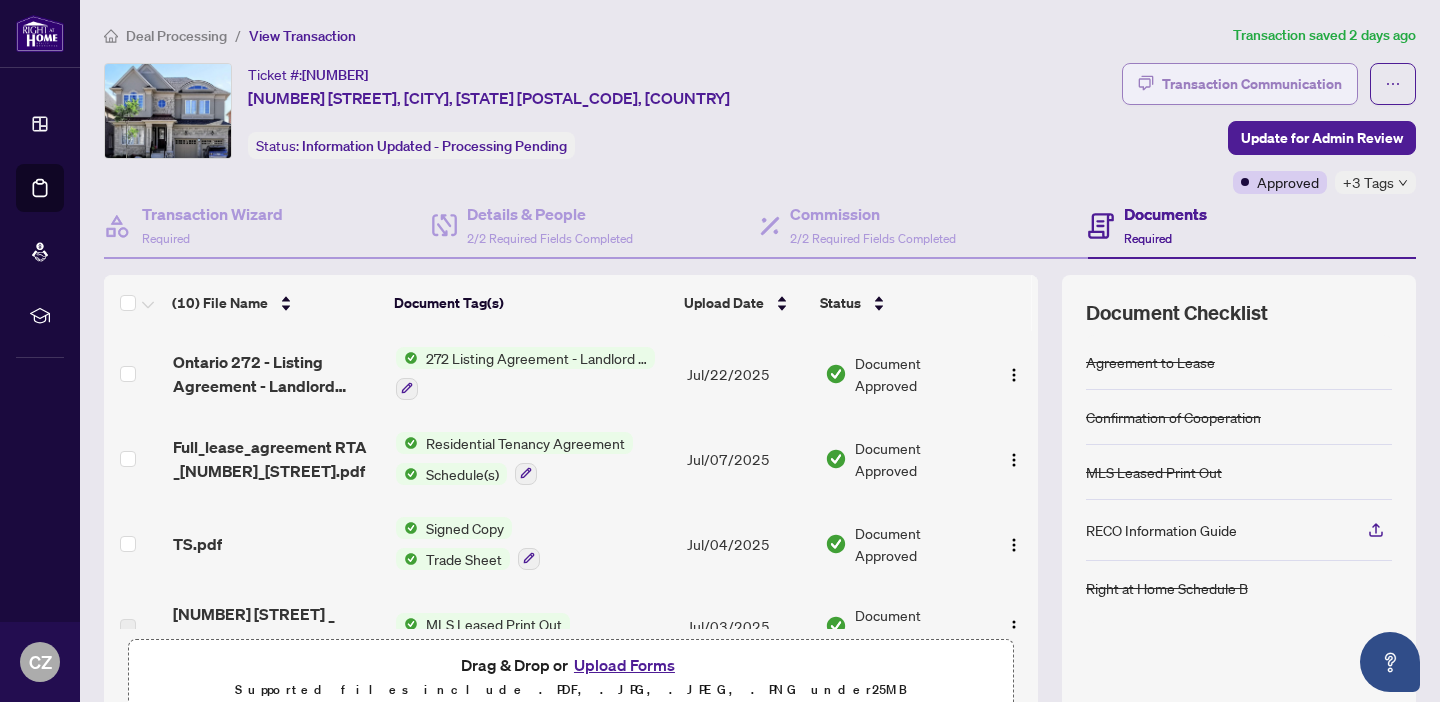 click on "Transaction Communication" at bounding box center (1252, 84) 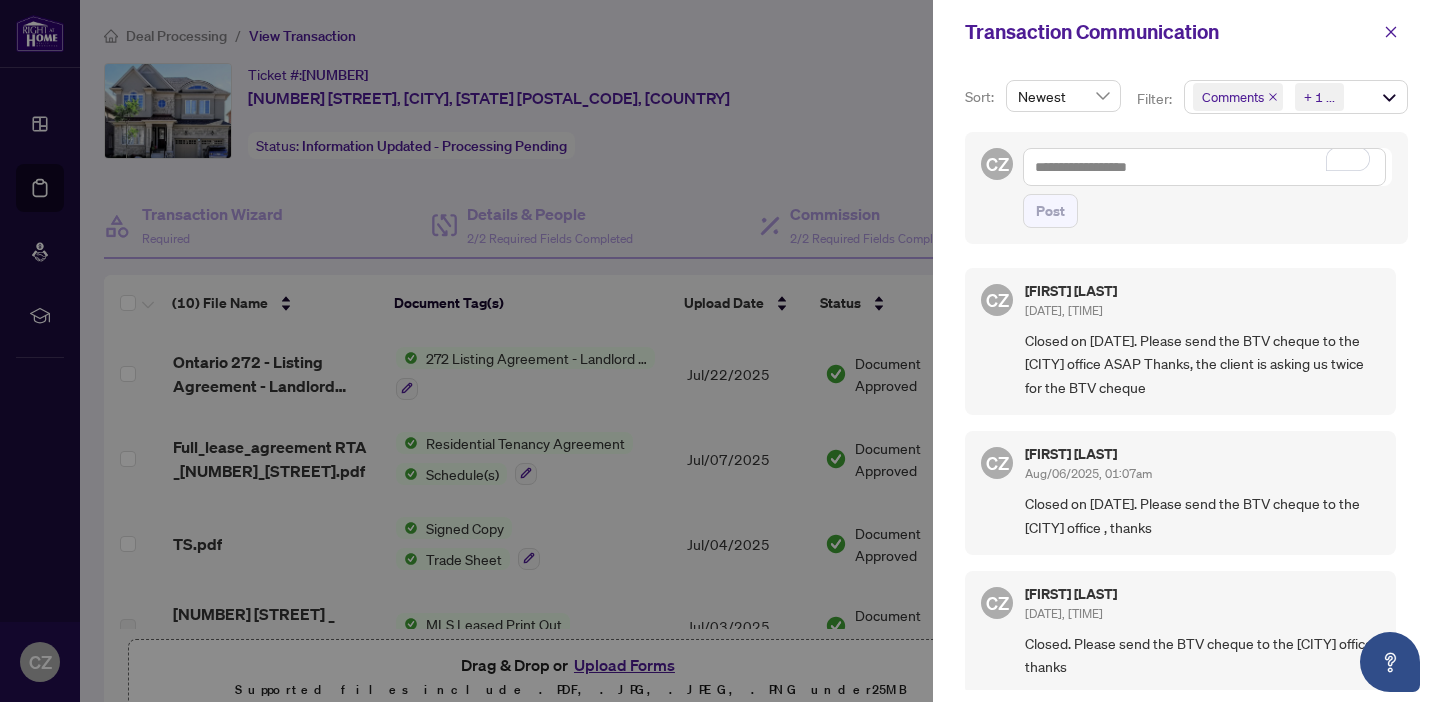 click at bounding box center [720, 351] 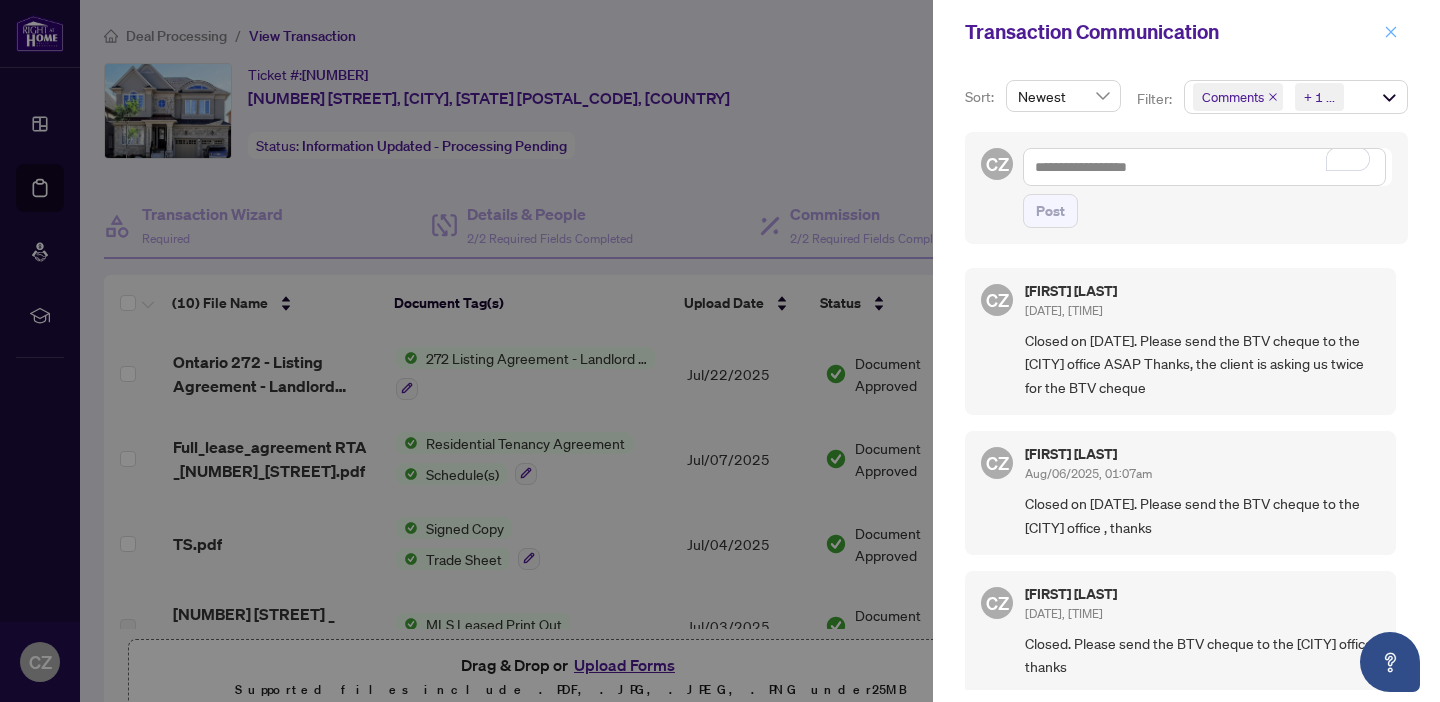 click 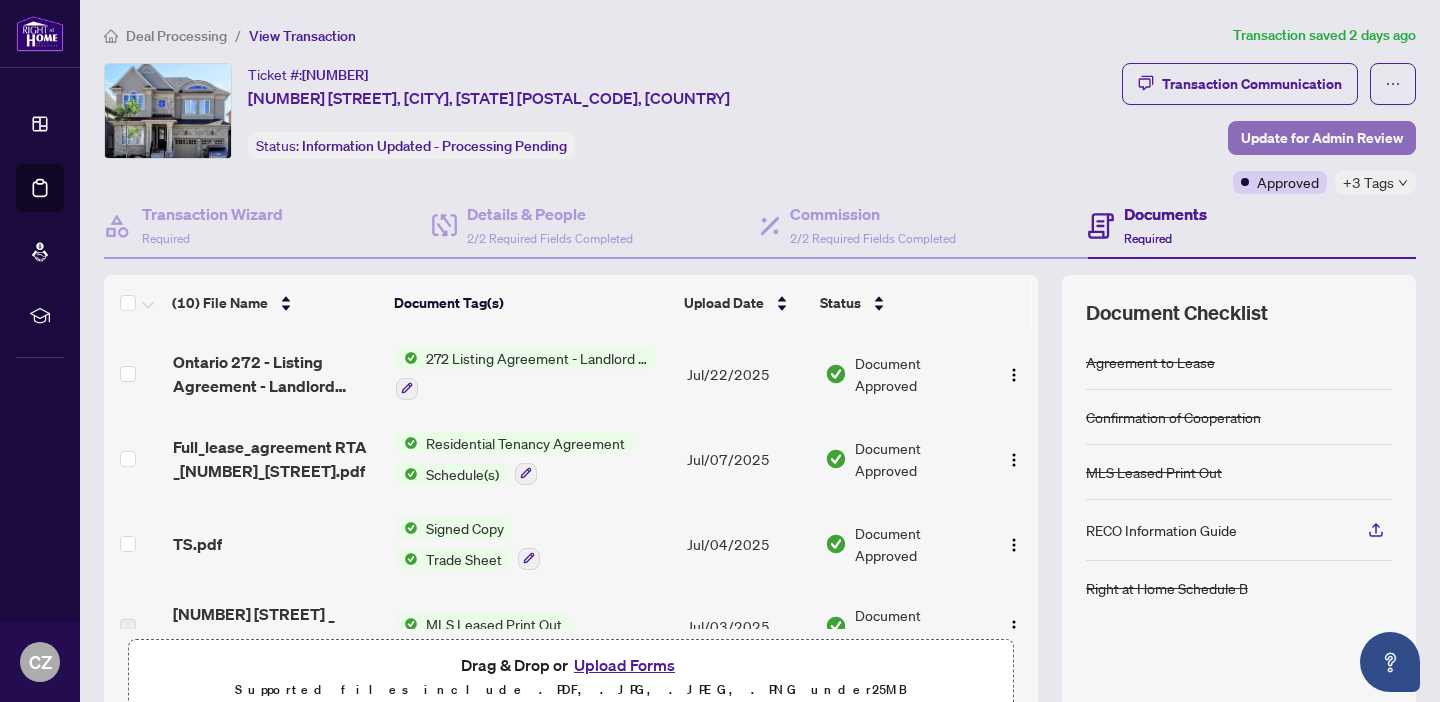 click on "Update for Admin Review" at bounding box center [1322, 138] 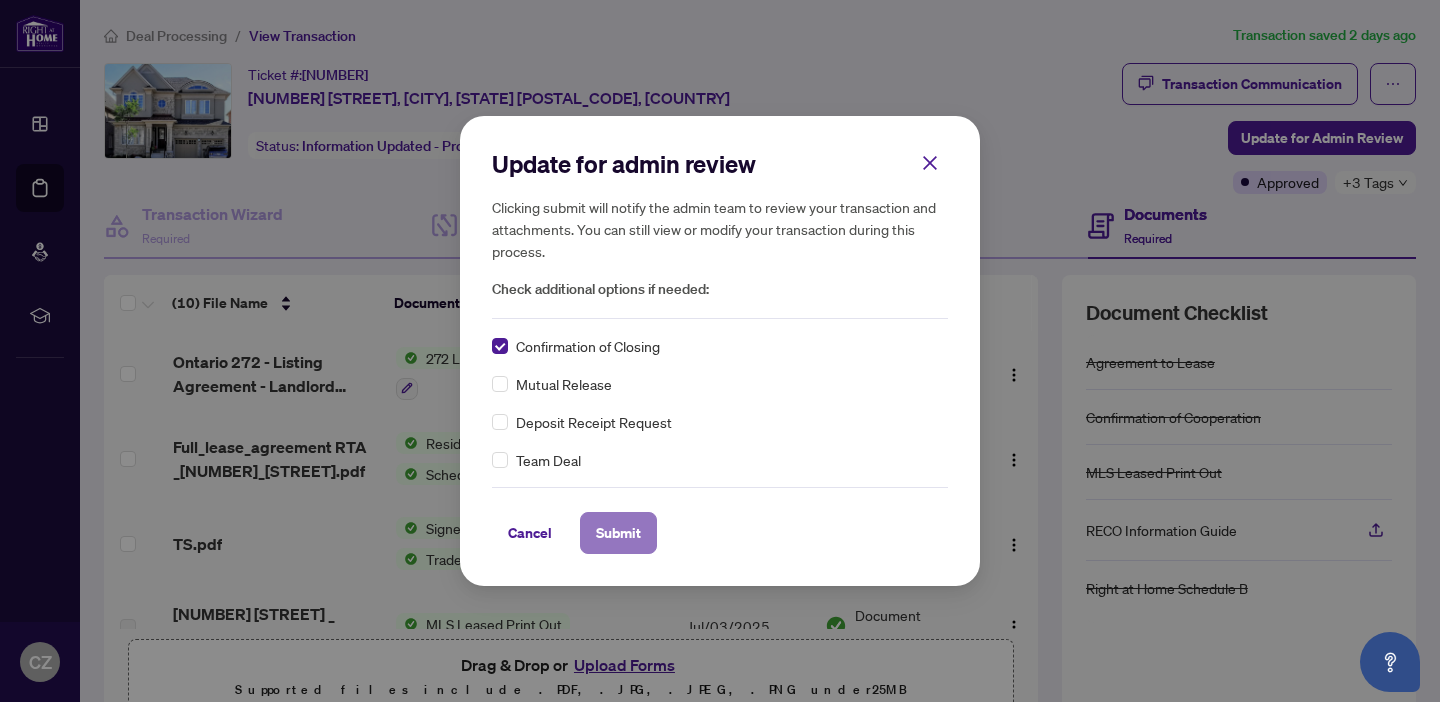 click on "Submit" at bounding box center (618, 533) 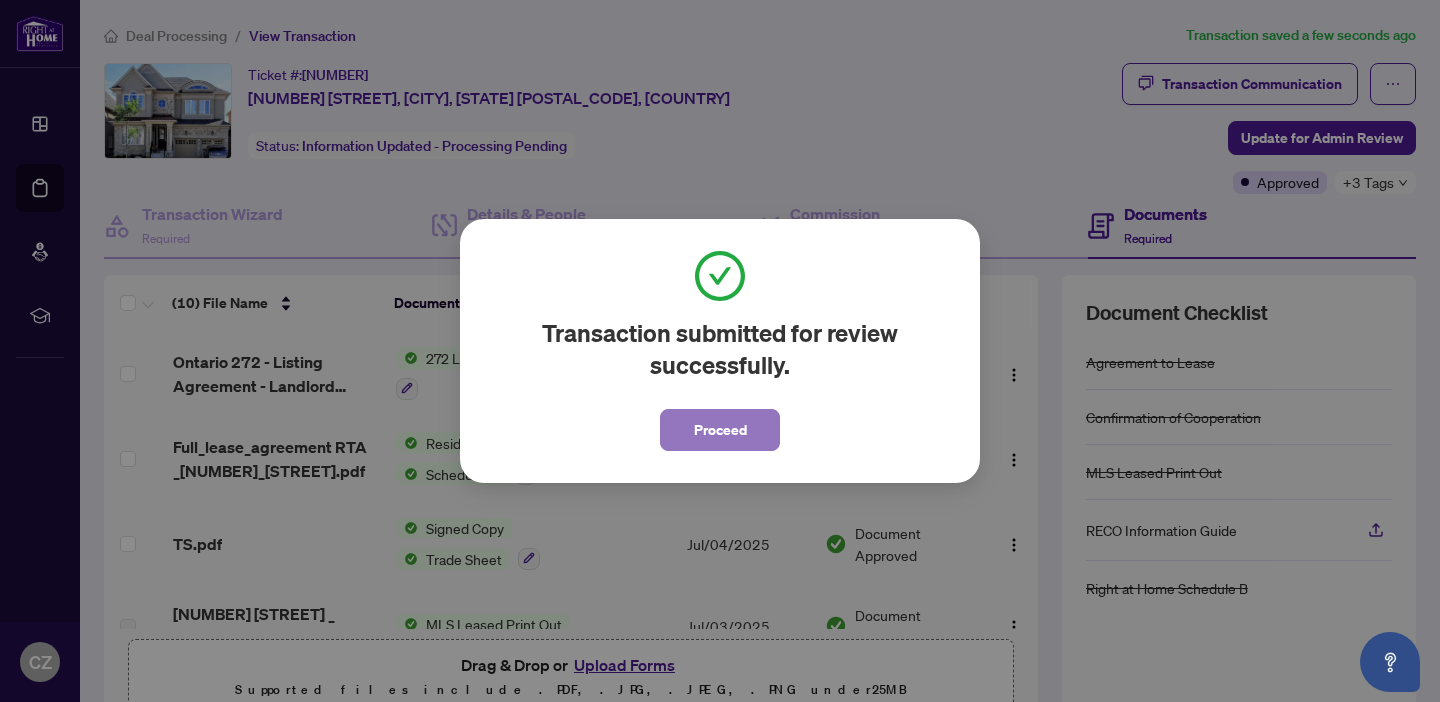 click on "Proceed" at bounding box center (720, 430) 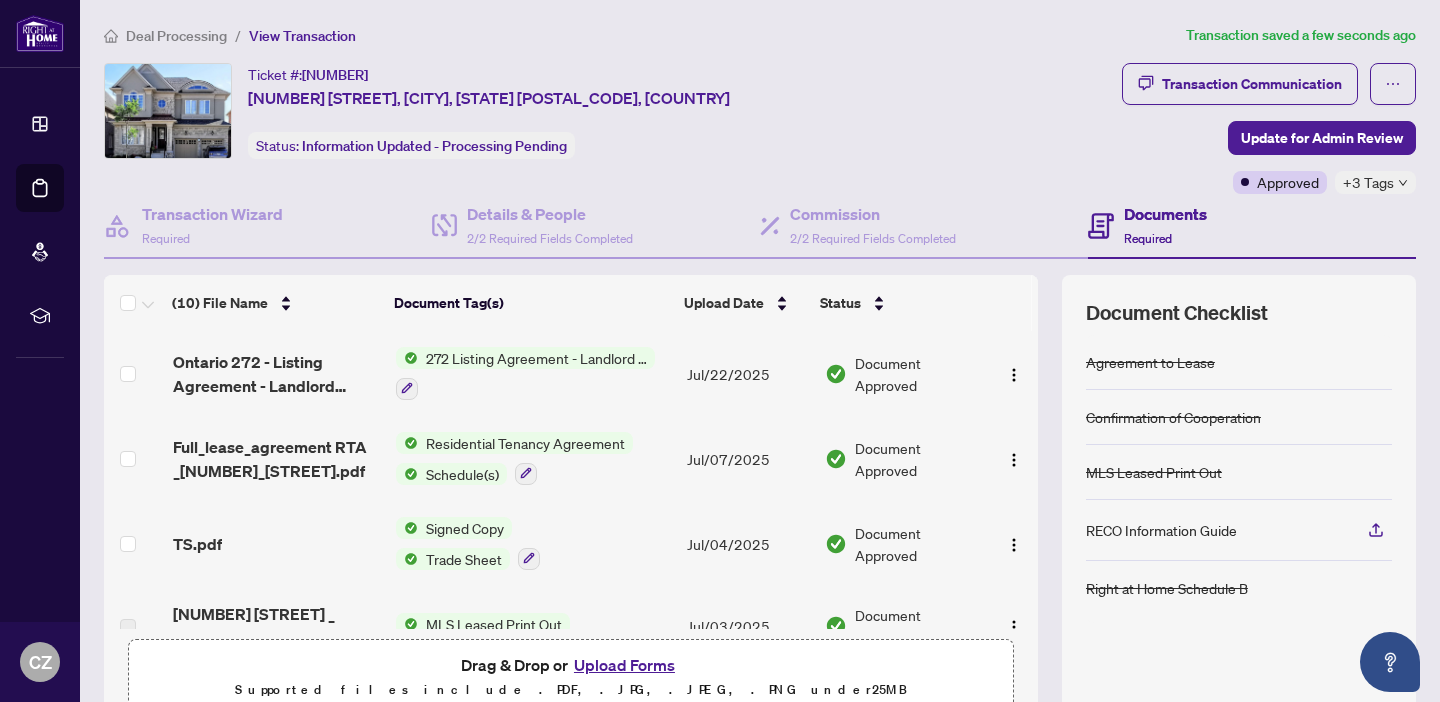 click on "Deal Processing" at bounding box center (176, 36) 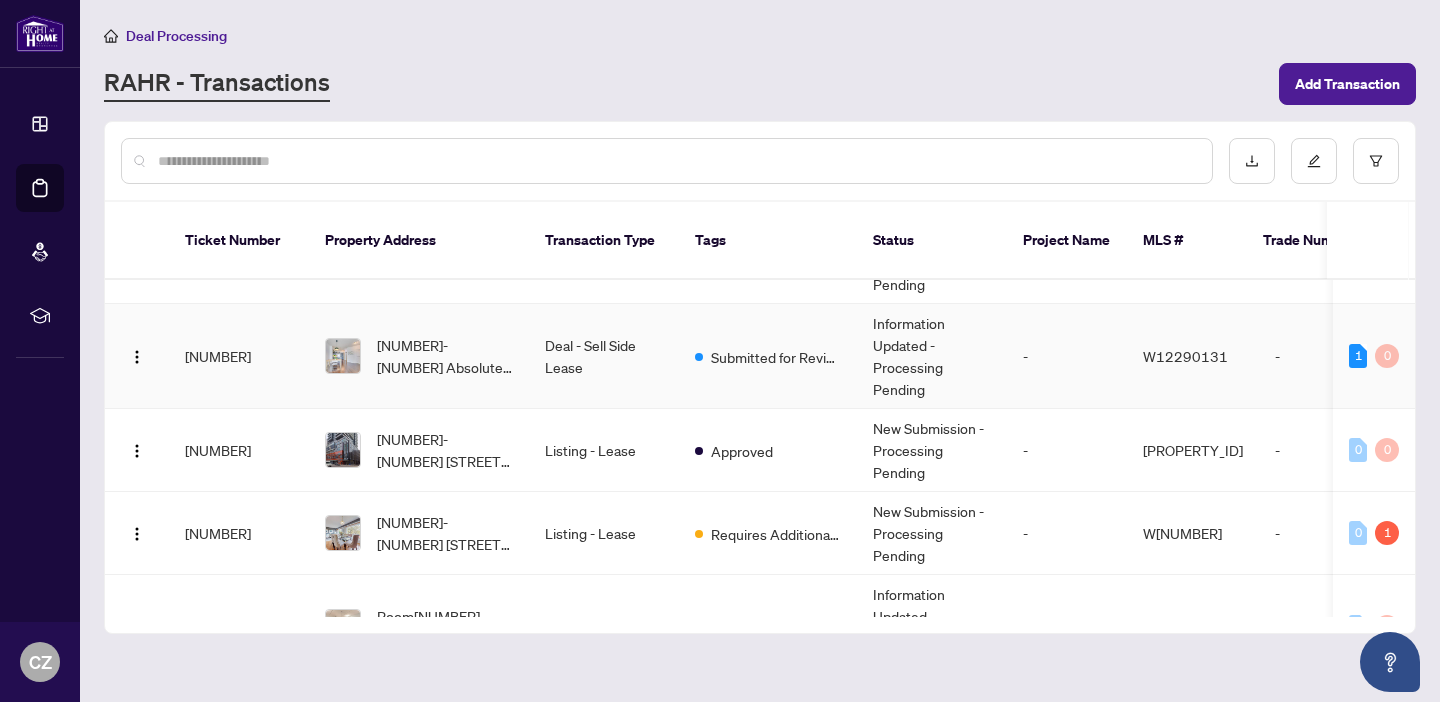 scroll, scrollTop: 268, scrollLeft: 0, axis: vertical 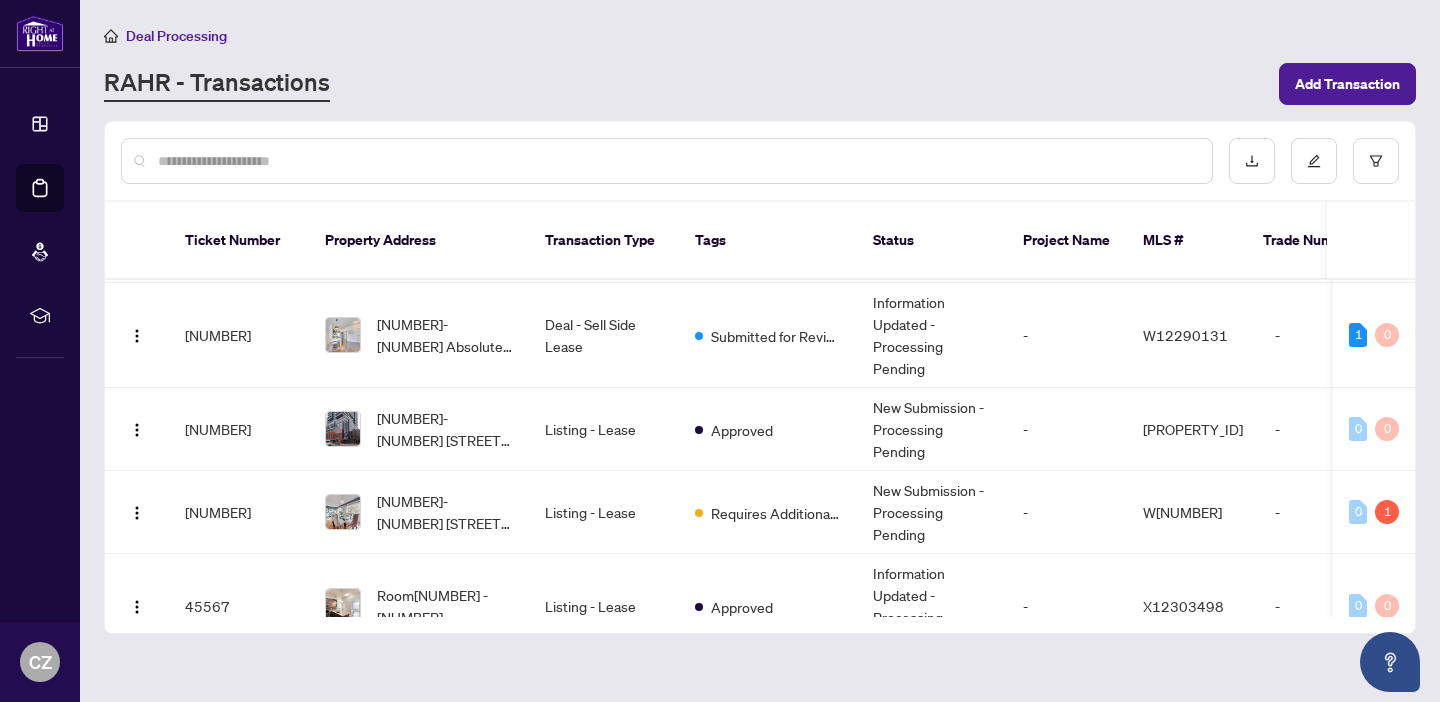 click at bounding box center [677, 161] 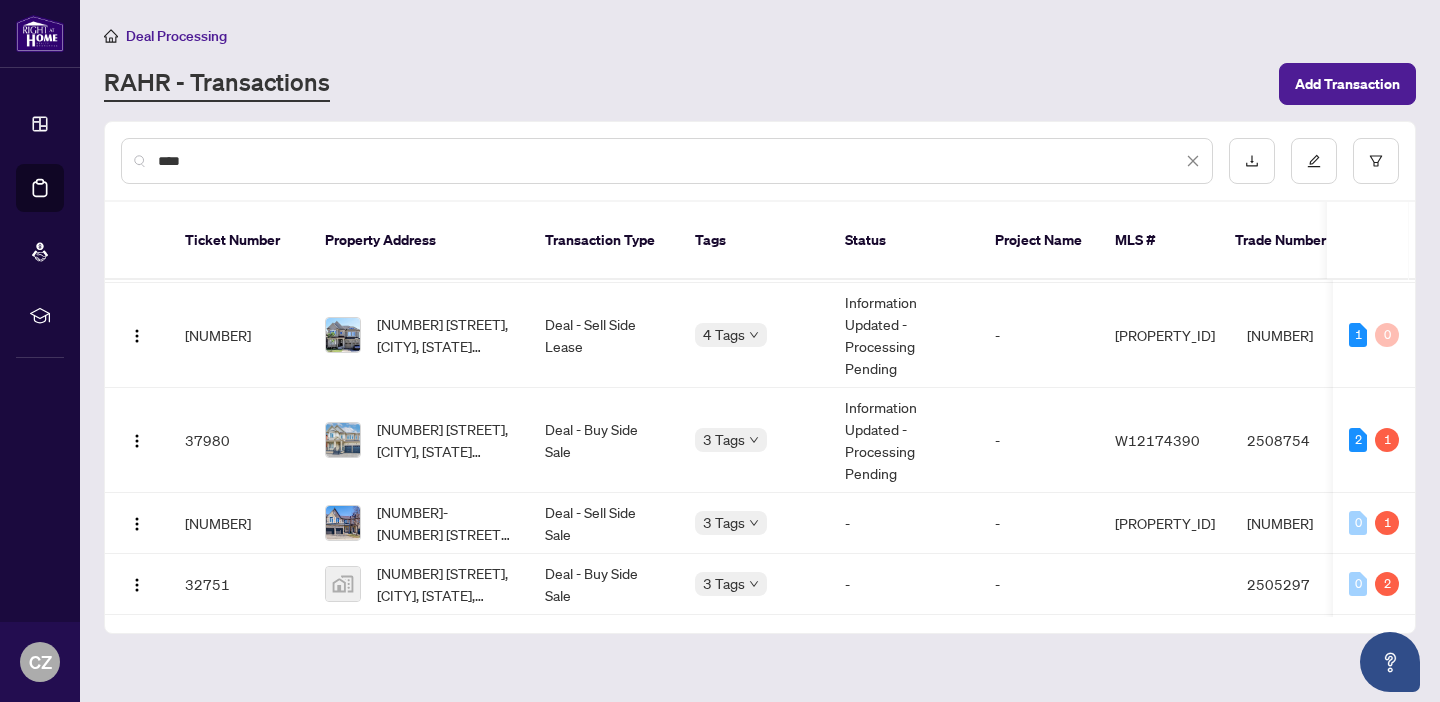 scroll, scrollTop: 0, scrollLeft: 0, axis: both 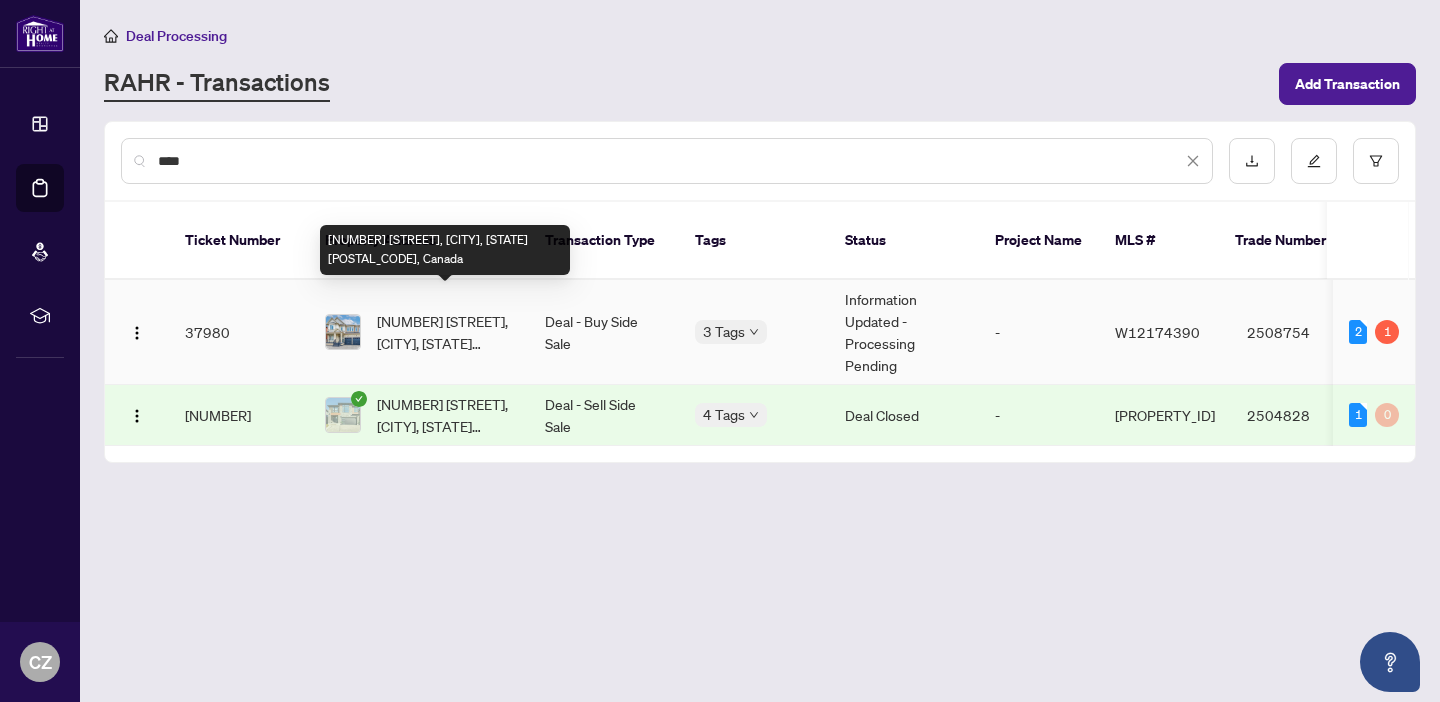 type on "****" 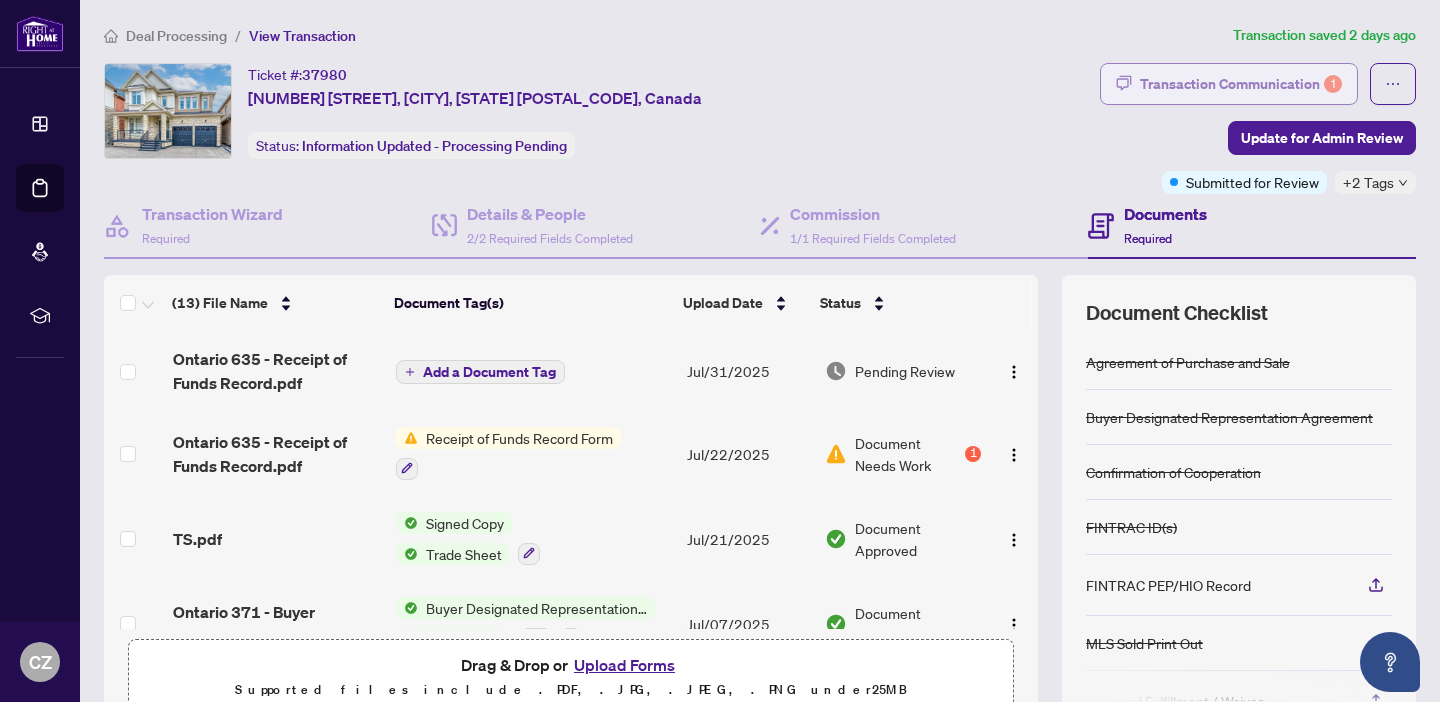 click on "Transaction Communication 1" at bounding box center [1241, 84] 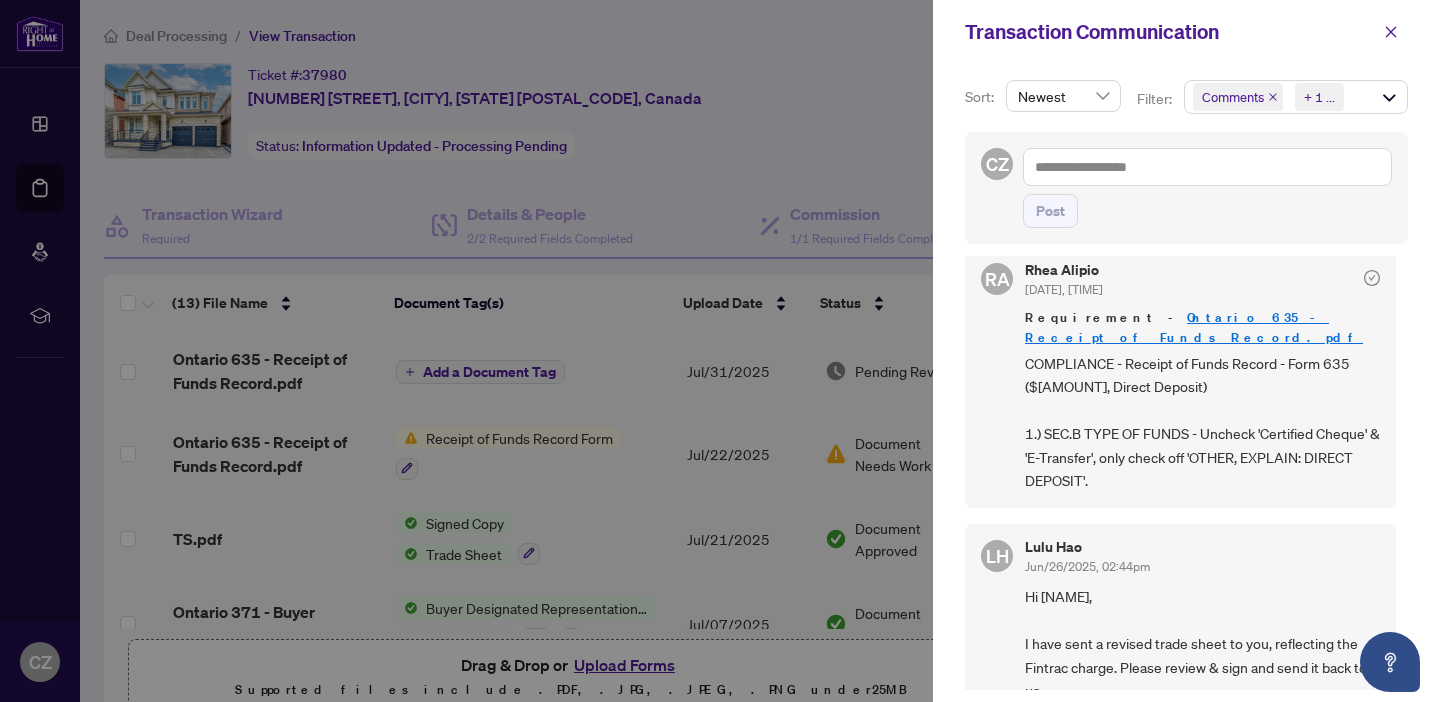 scroll, scrollTop: 23, scrollLeft: 0, axis: vertical 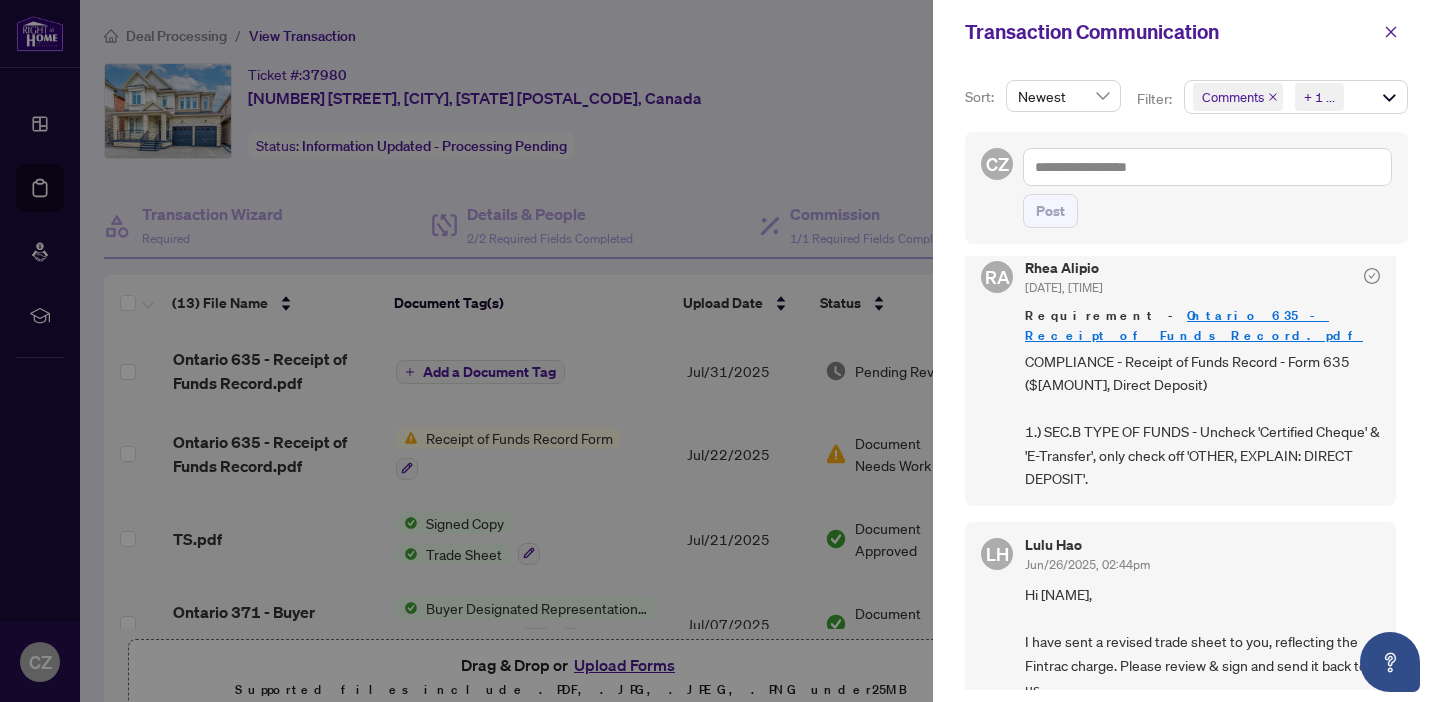 click at bounding box center [720, 351] 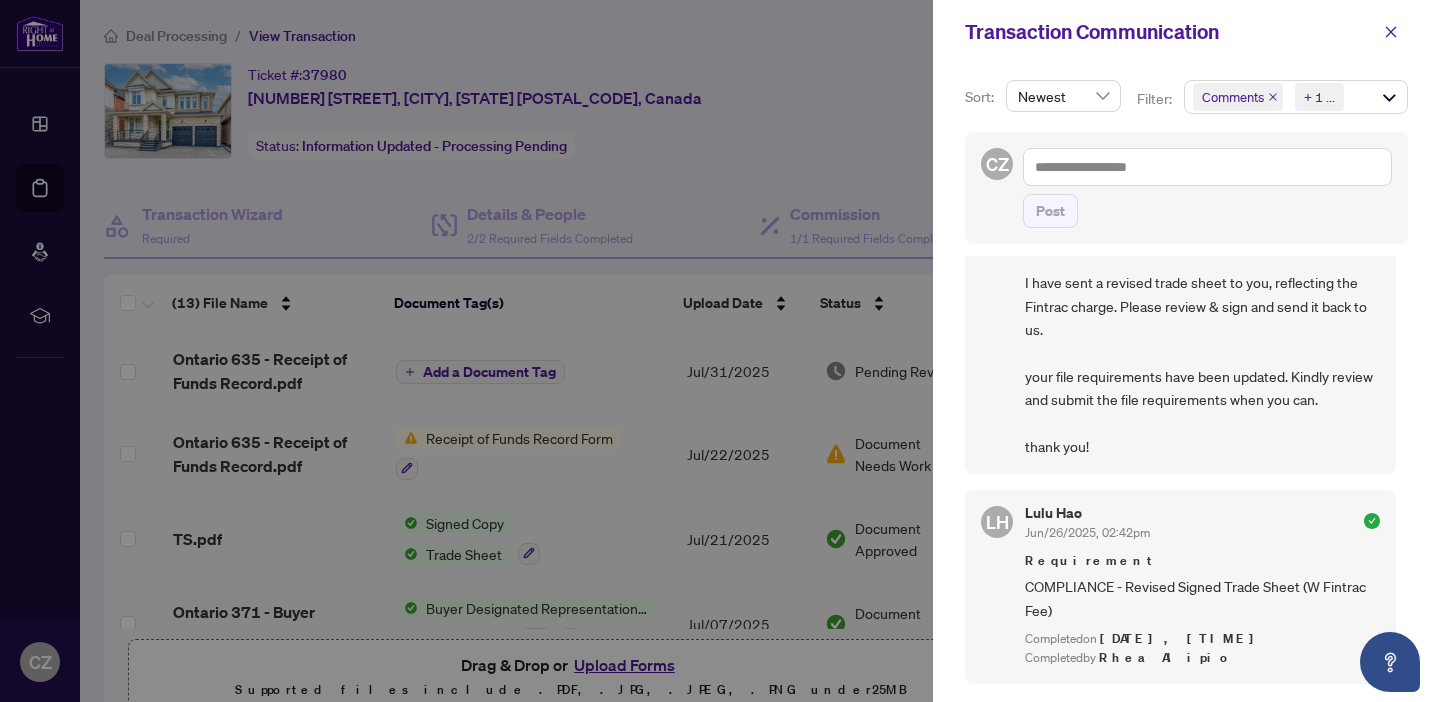 scroll, scrollTop: 398, scrollLeft: 0, axis: vertical 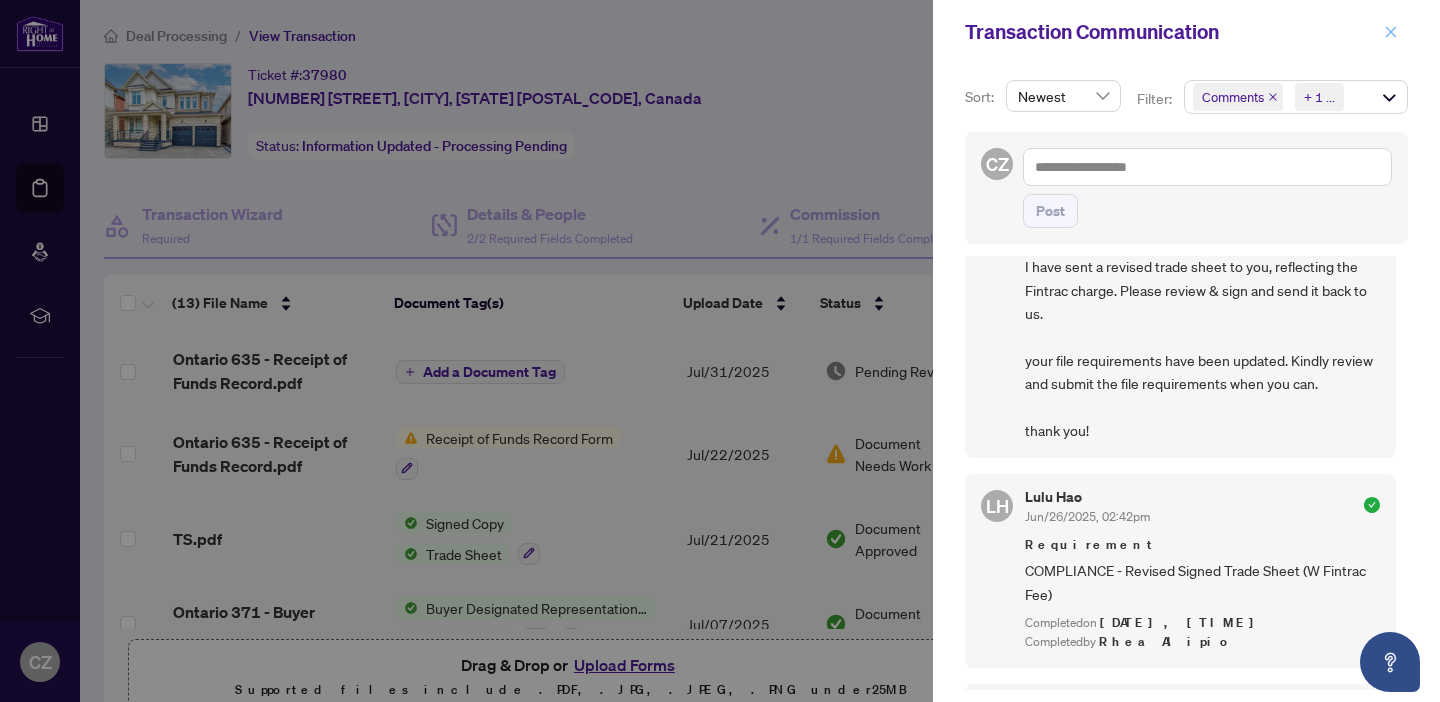 click at bounding box center (1391, 32) 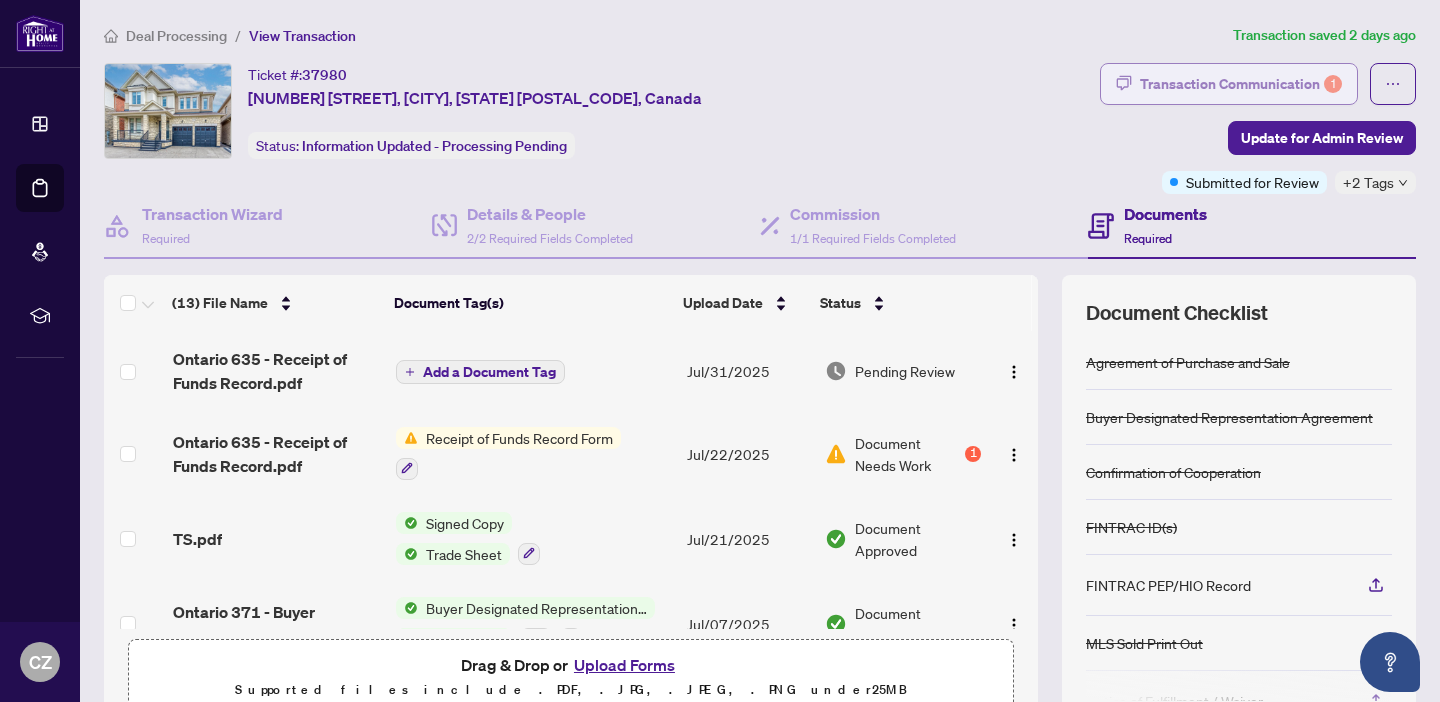 click on "Transaction Communication 1" at bounding box center (1241, 84) 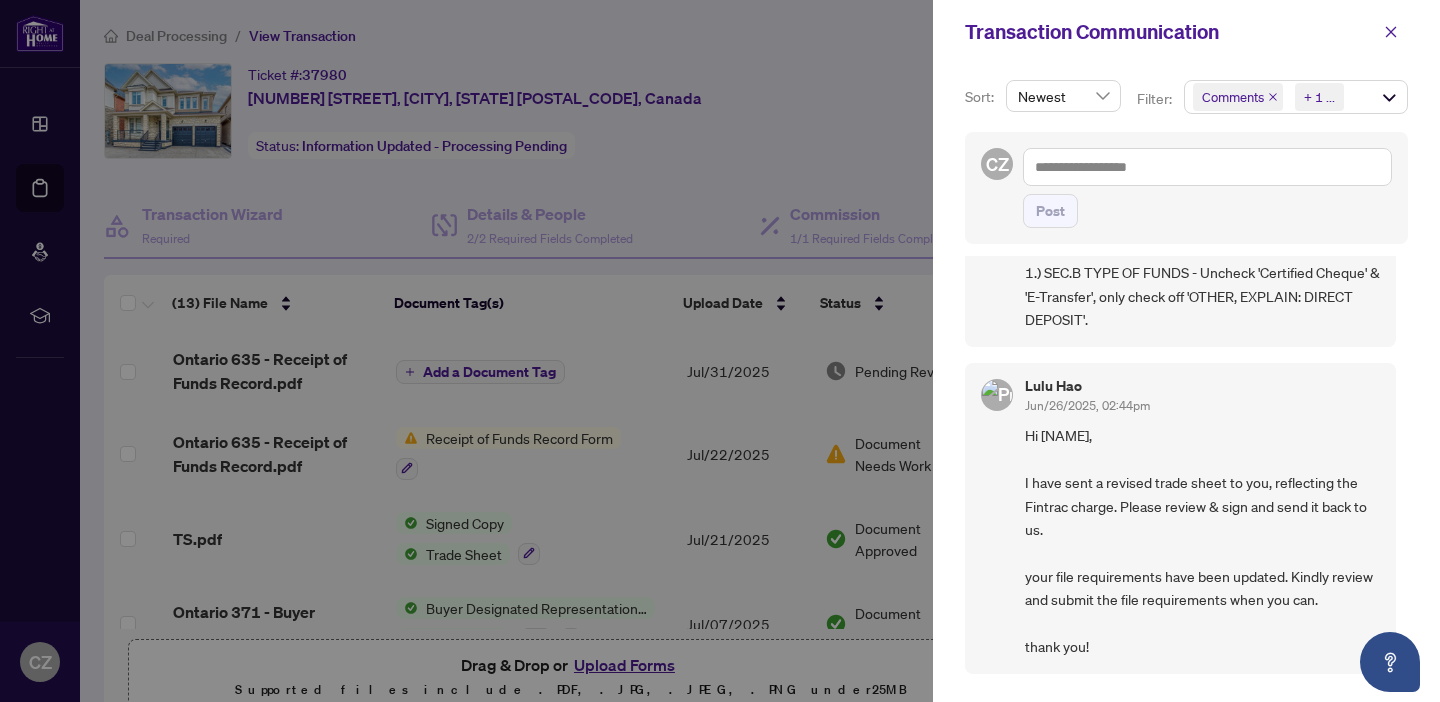 scroll, scrollTop: 0, scrollLeft: 0, axis: both 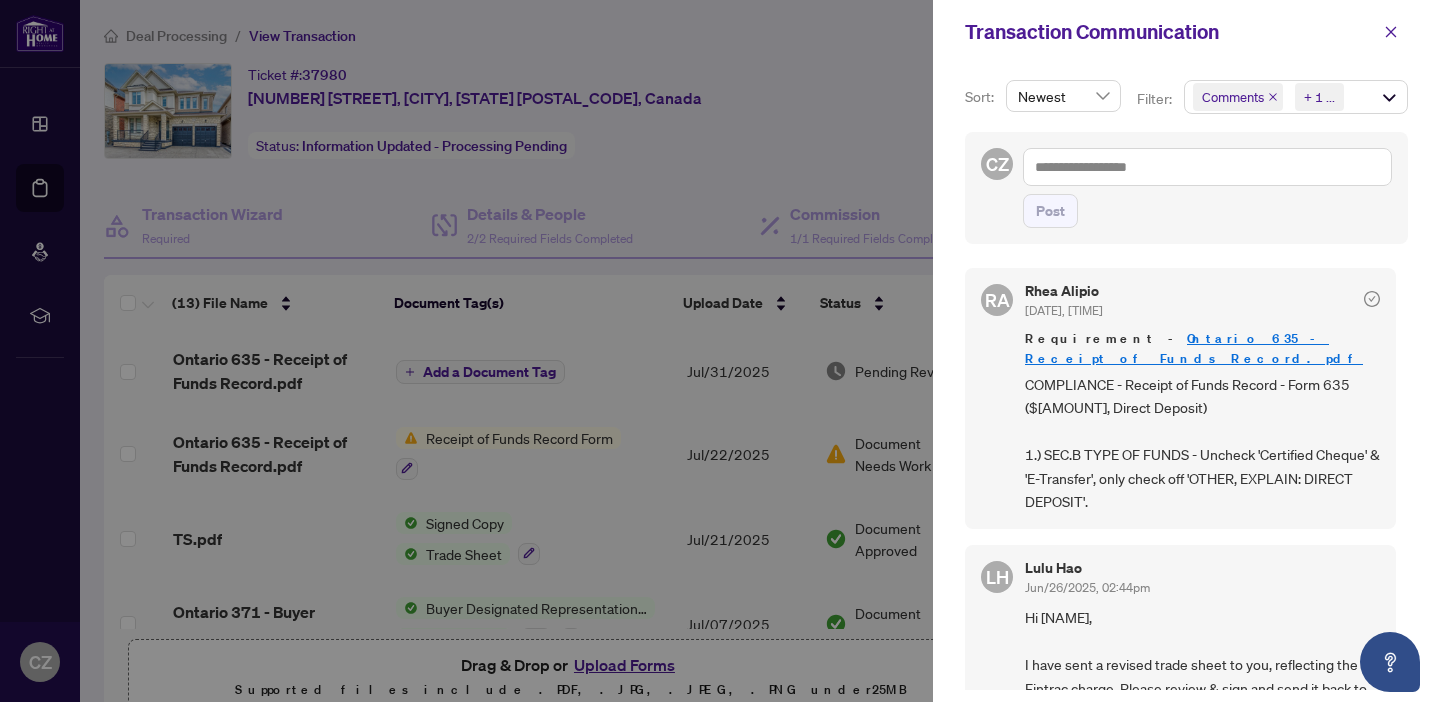 click at bounding box center (720, 351) 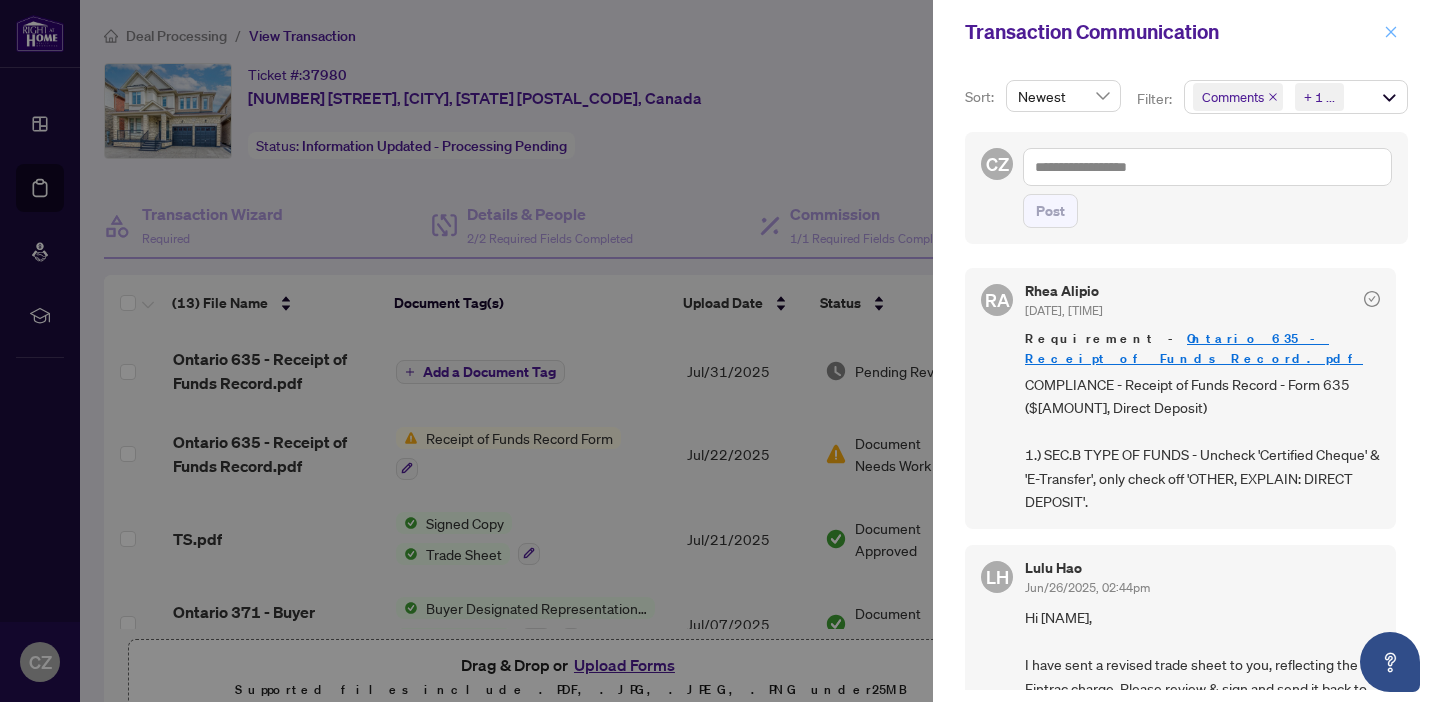 click 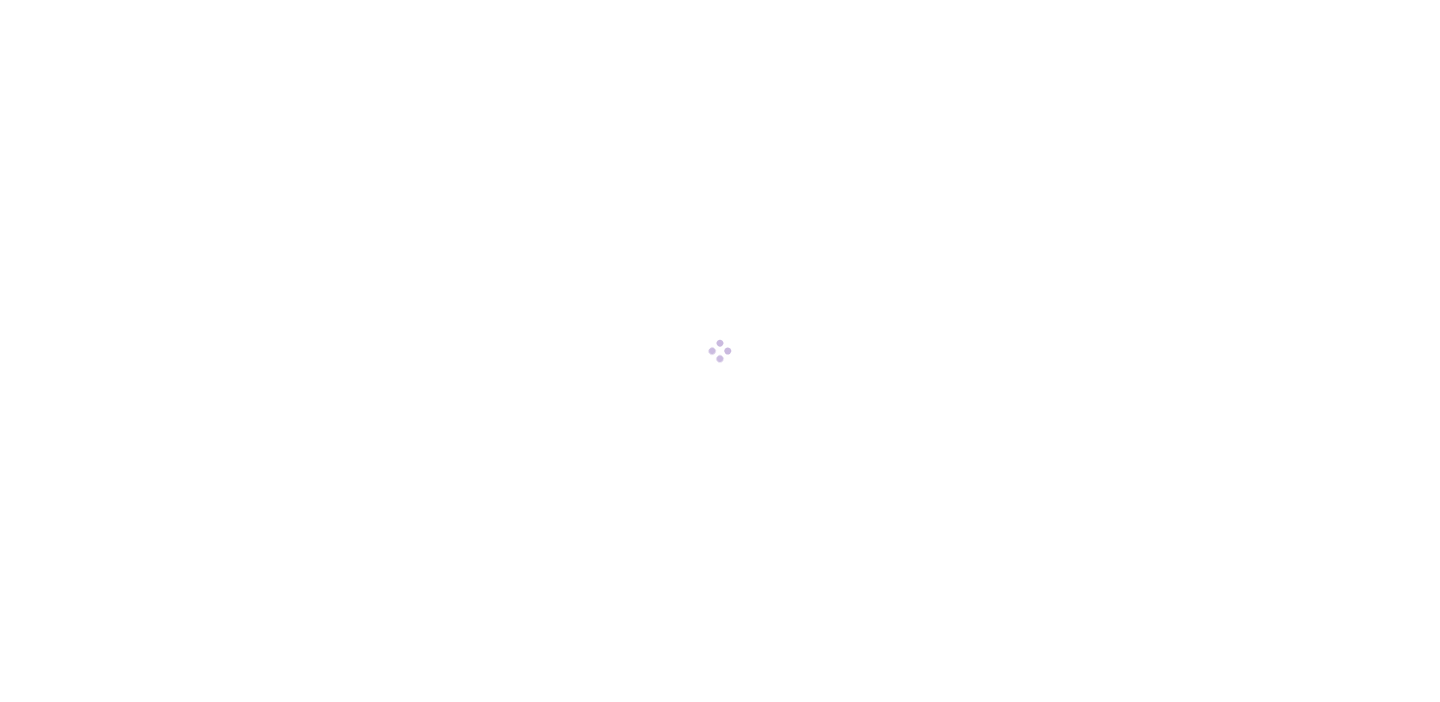 scroll, scrollTop: 0, scrollLeft: 0, axis: both 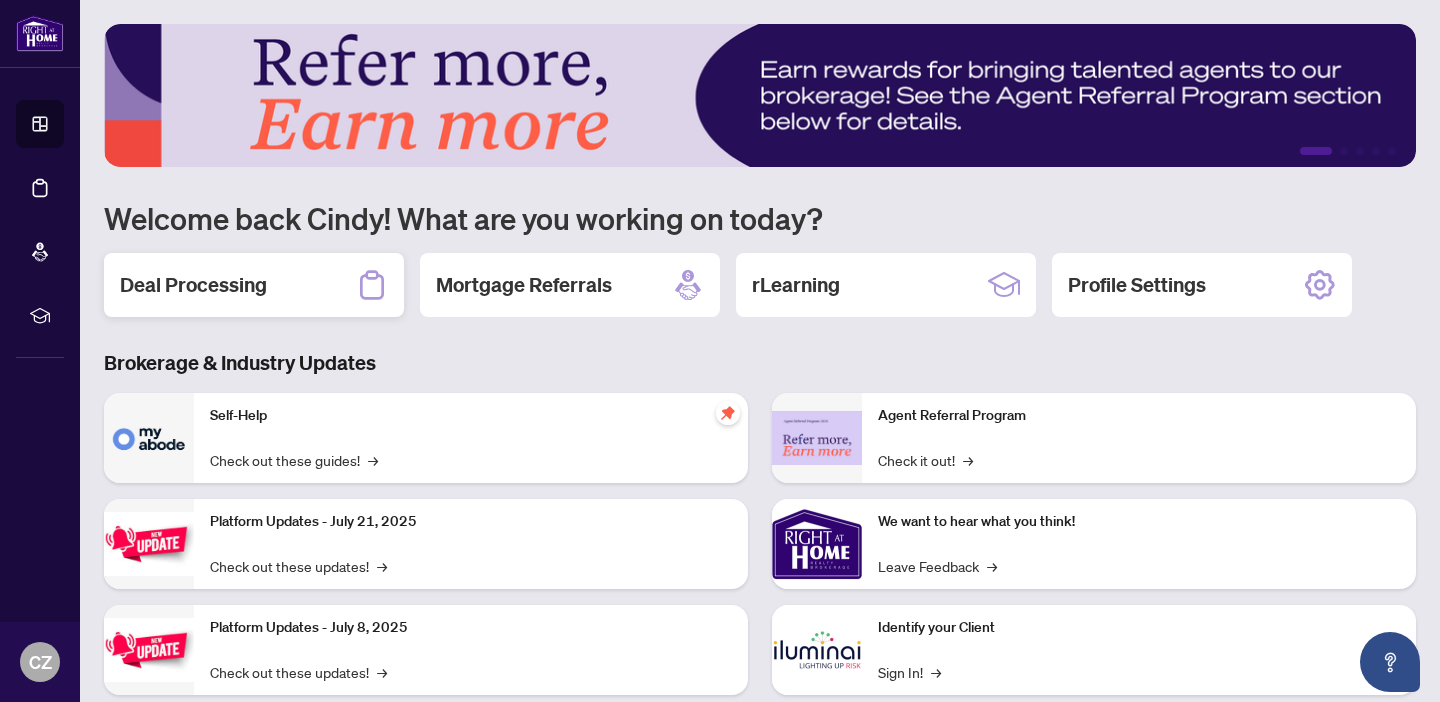 click on "Deal Processing" at bounding box center (193, 285) 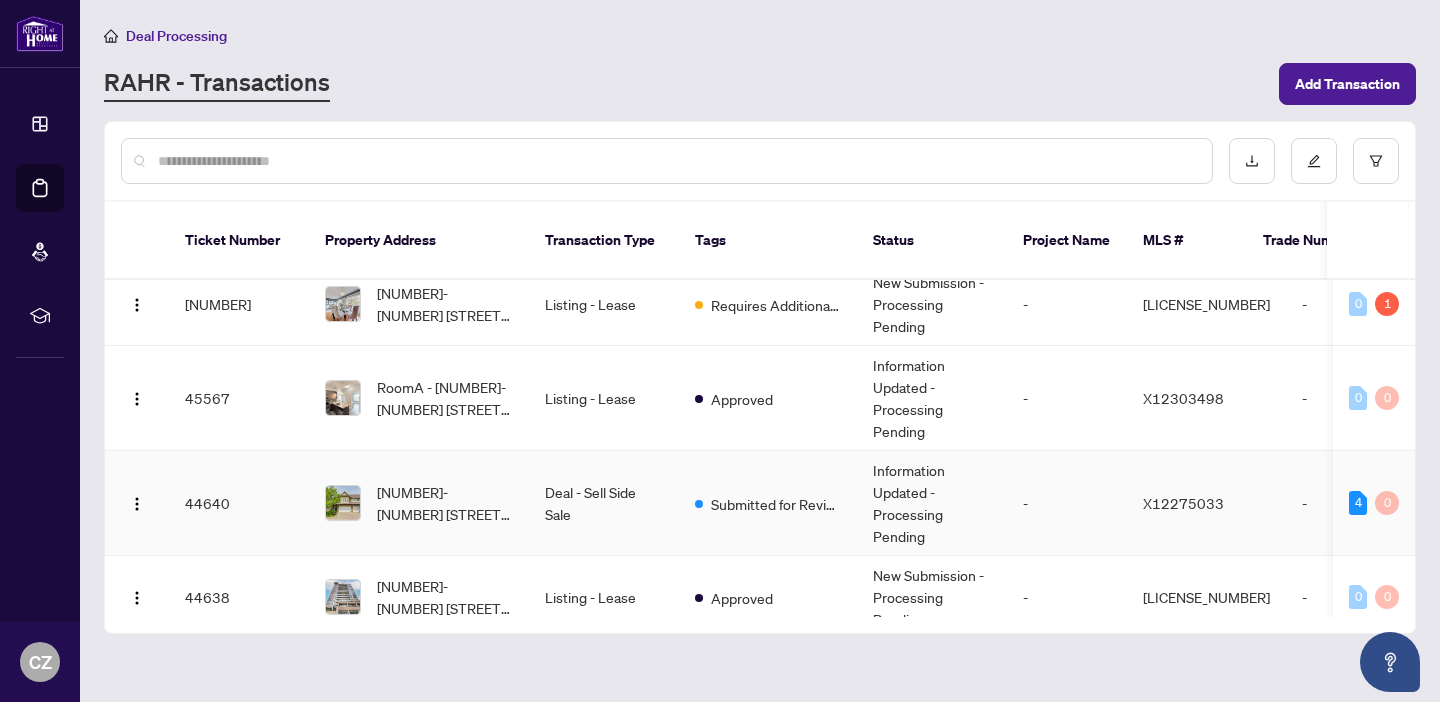 scroll, scrollTop: 491, scrollLeft: 0, axis: vertical 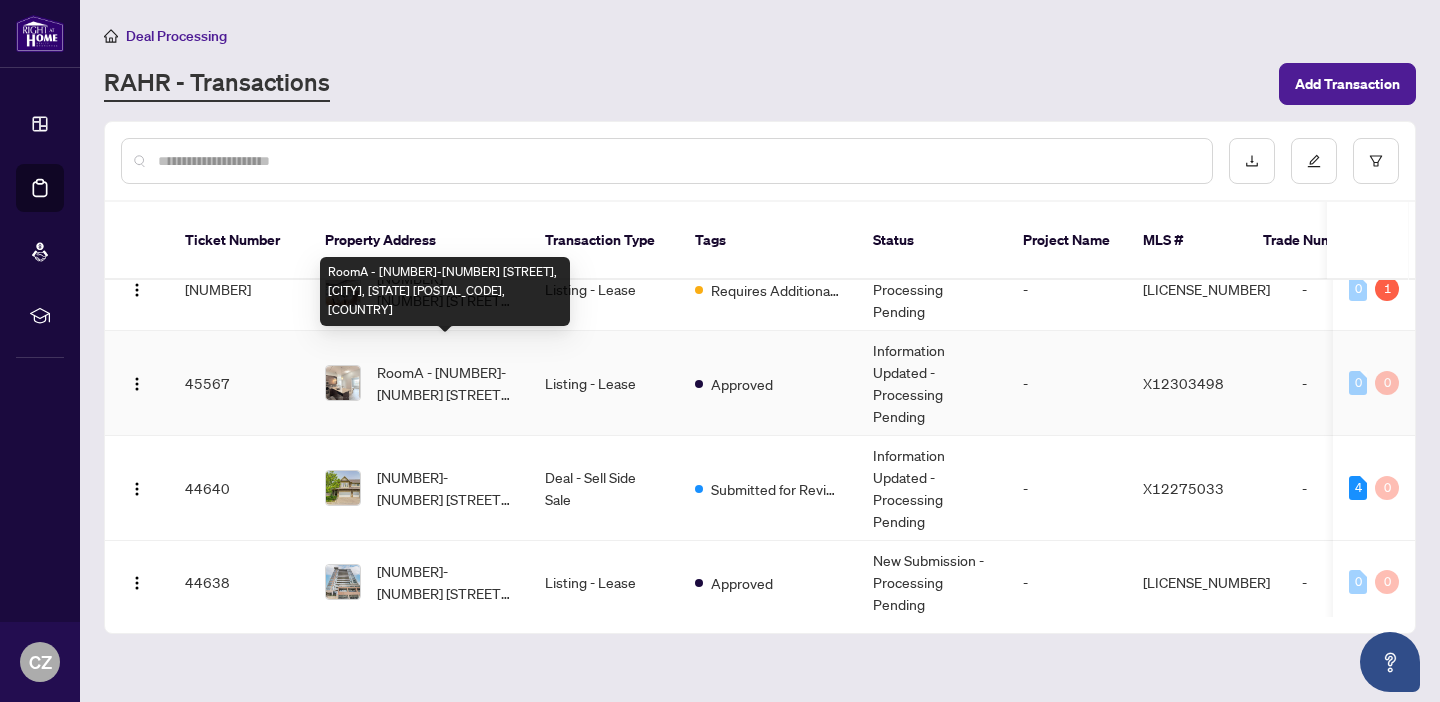 click on "Room[NUMBER] - [NUMBER]-[NUMBER] [STREET], [CITY], [STATE] [POSTAL_CODE], [COUNTRY]" at bounding box center (445, 383) 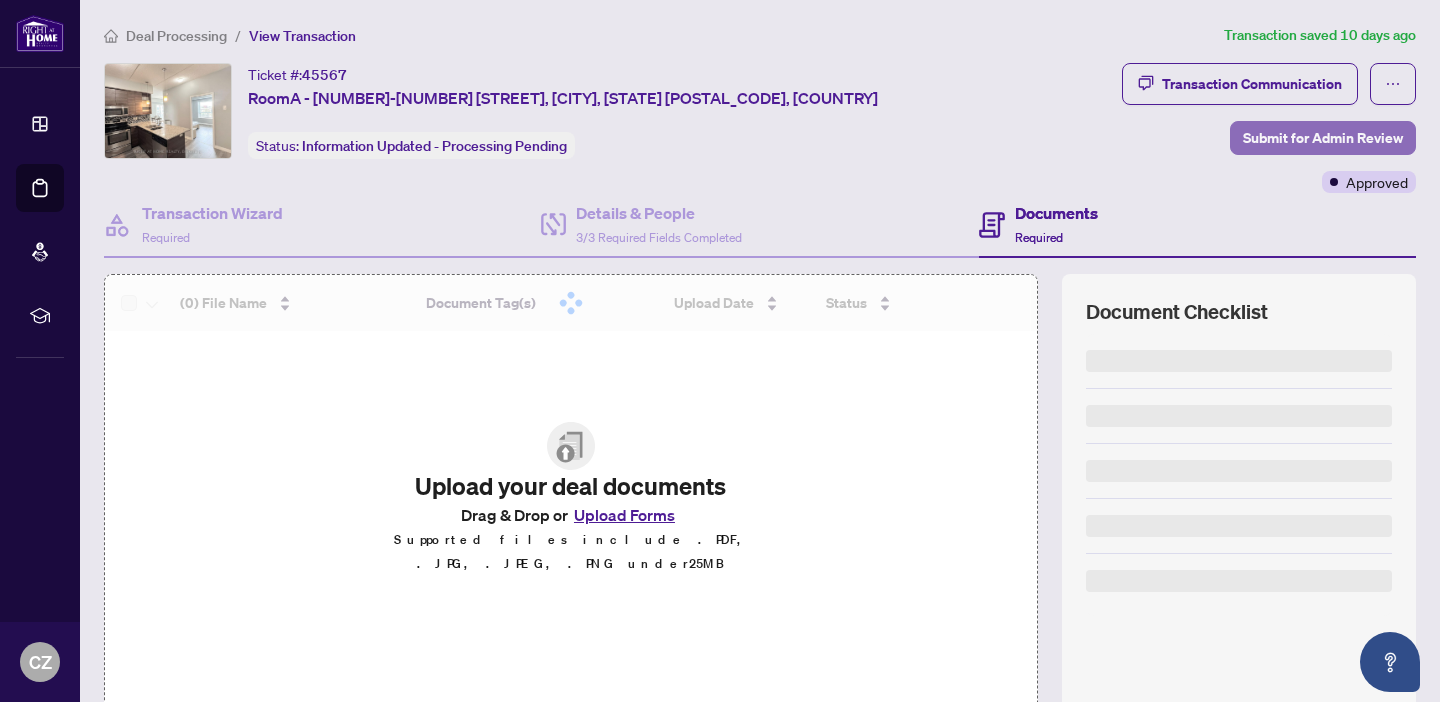 click on "Submit for Admin Review" at bounding box center (1323, 138) 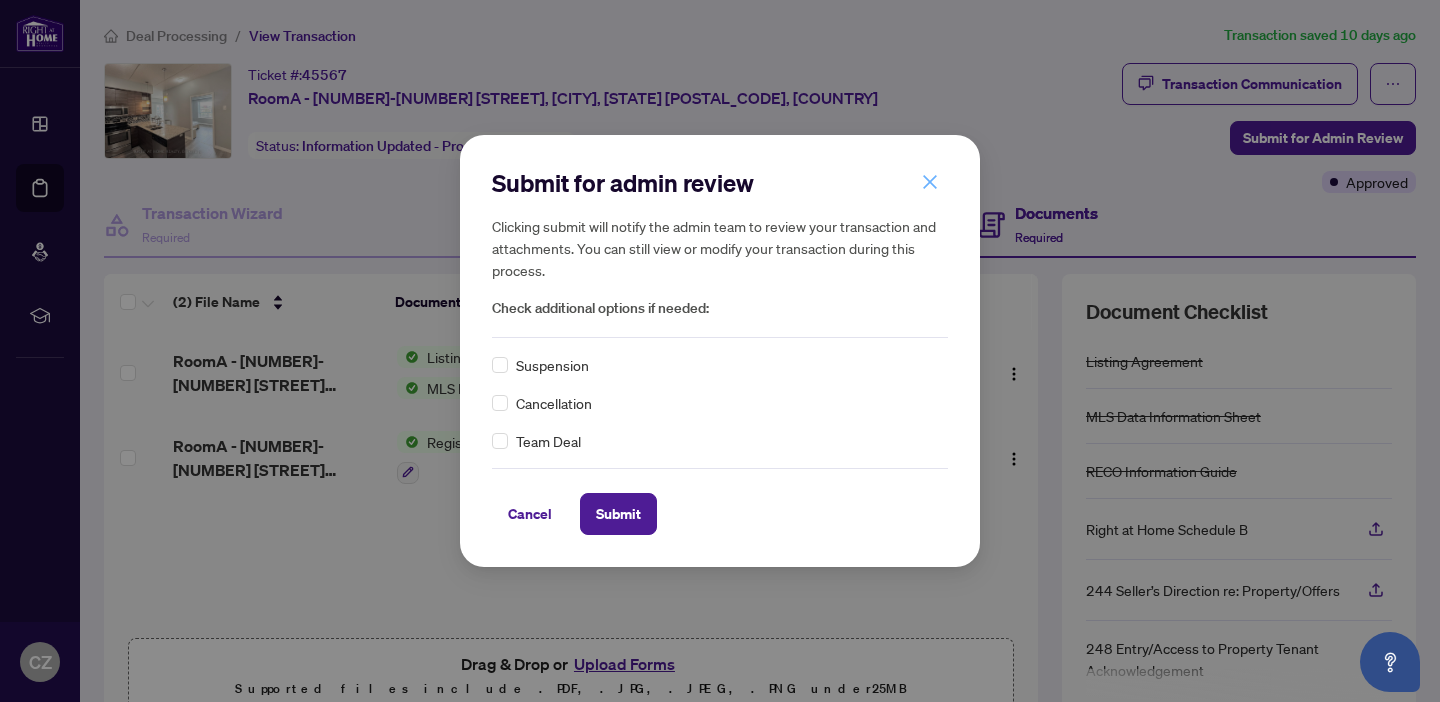 click 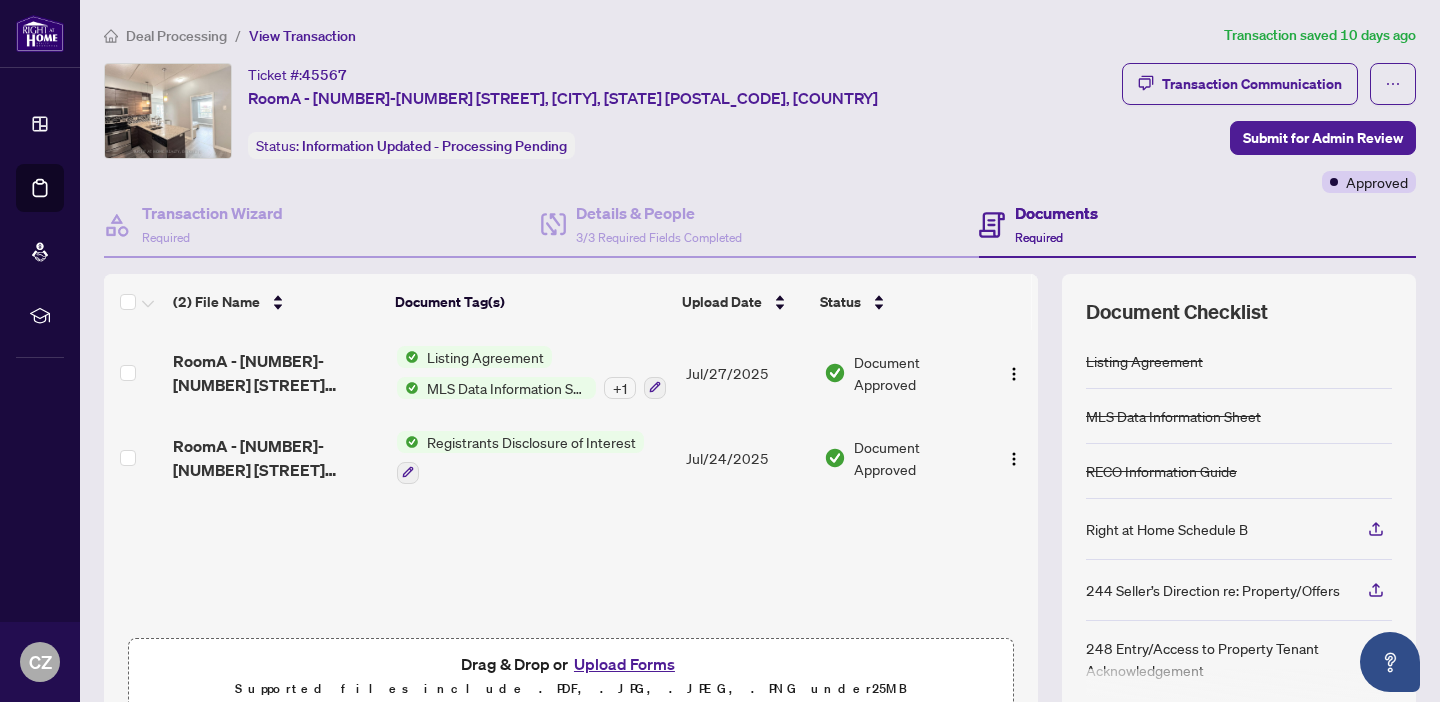click on "Upload Forms" at bounding box center [624, 664] 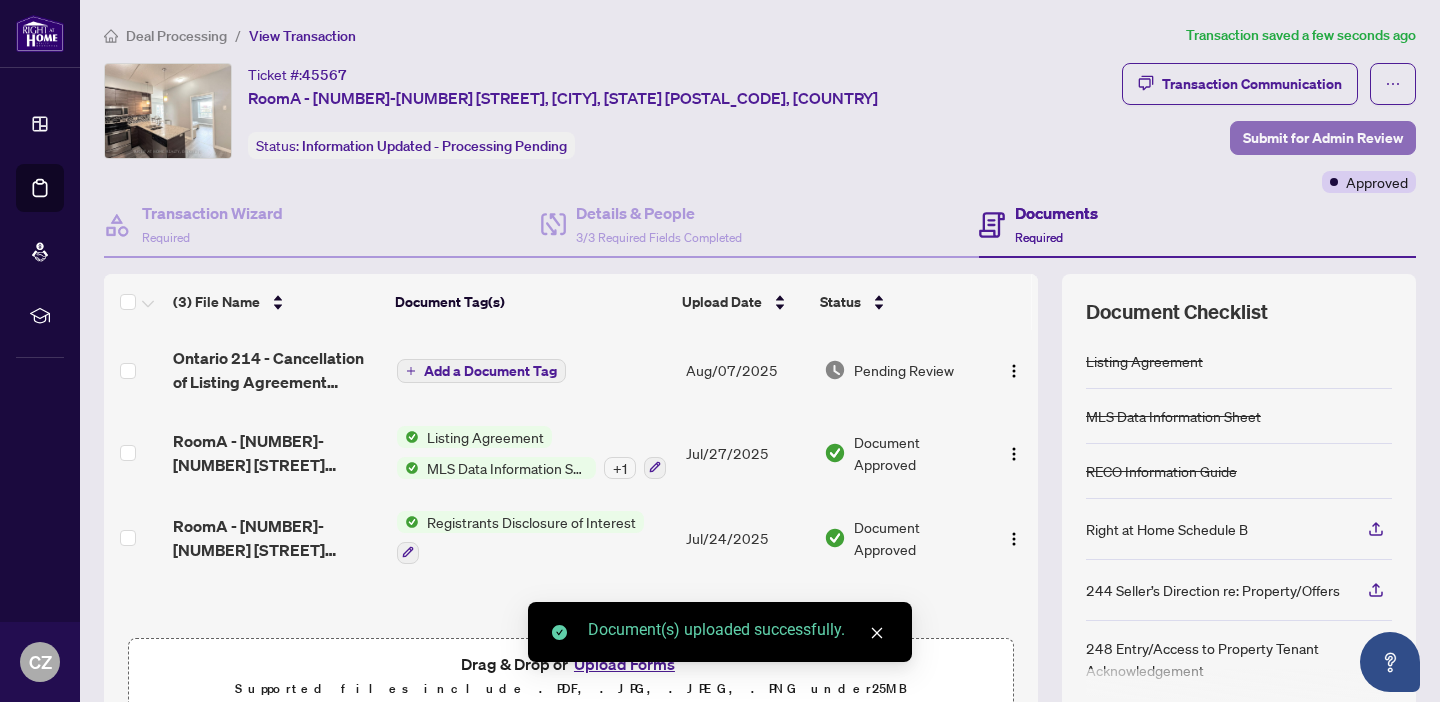 click on "Submit for Admin Review" at bounding box center [1323, 138] 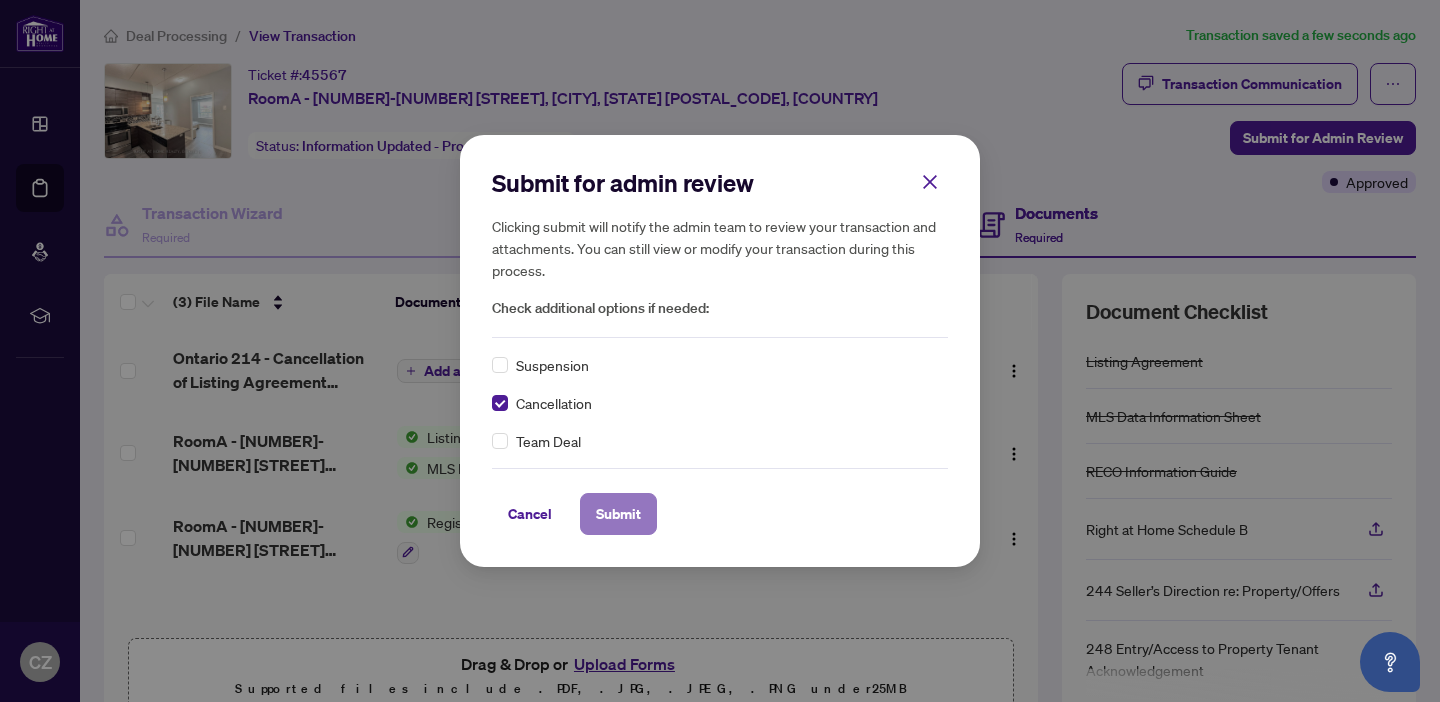 click on "Submit" at bounding box center (618, 514) 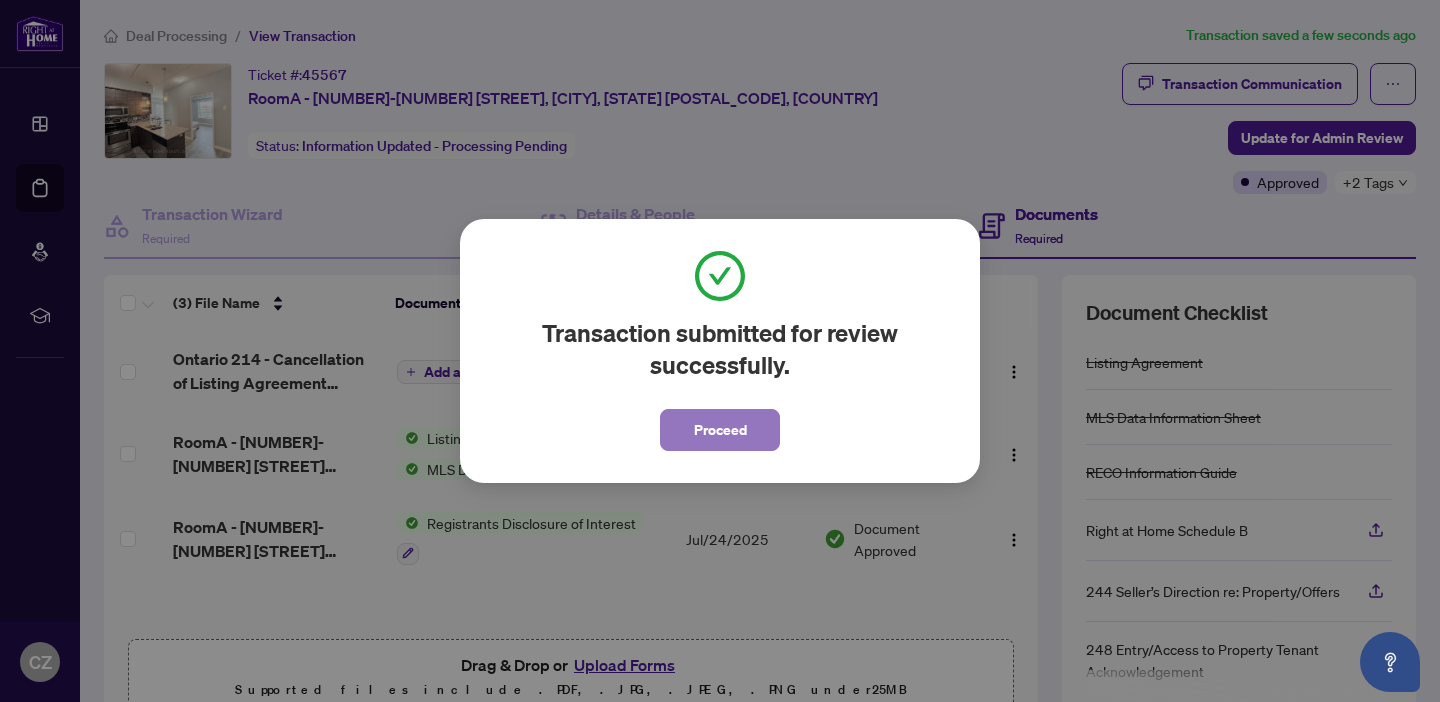 click on "Proceed" at bounding box center (720, 430) 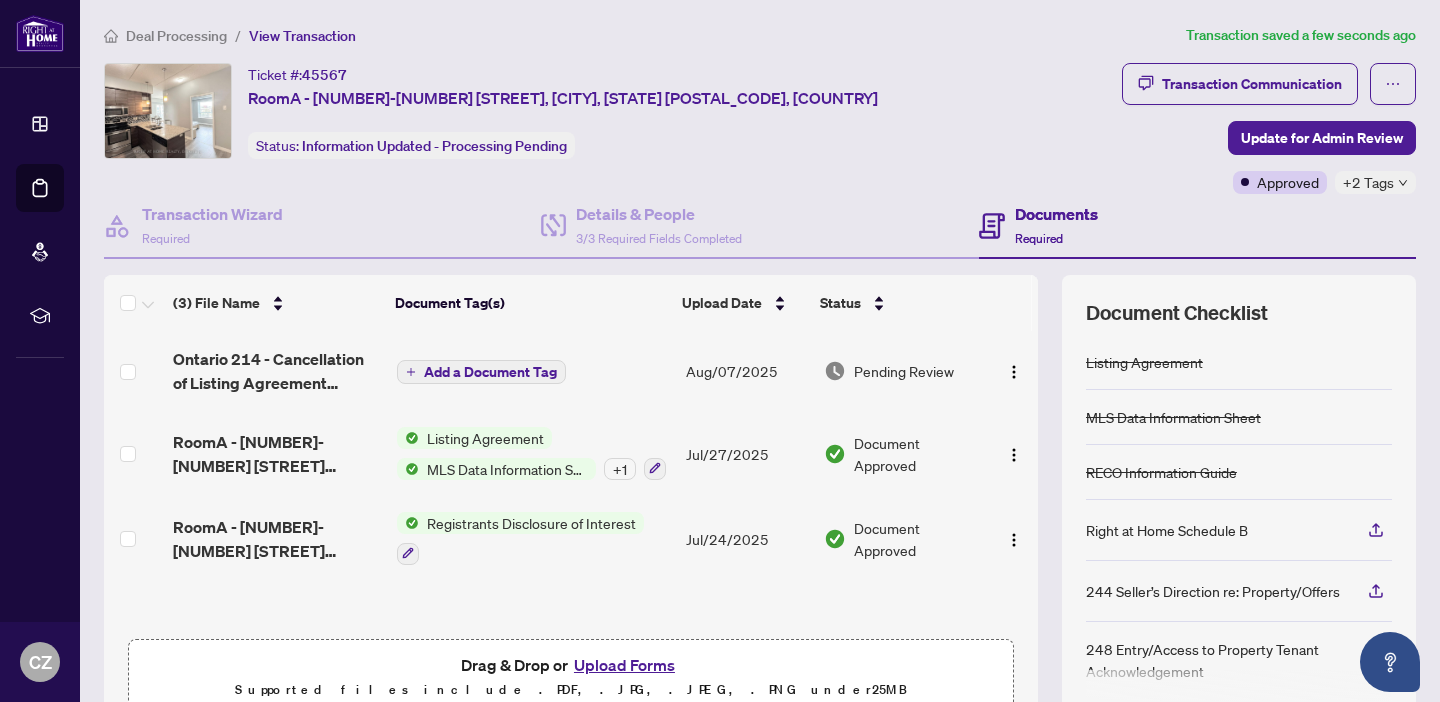 click on "Deal Processing" at bounding box center (176, 36) 